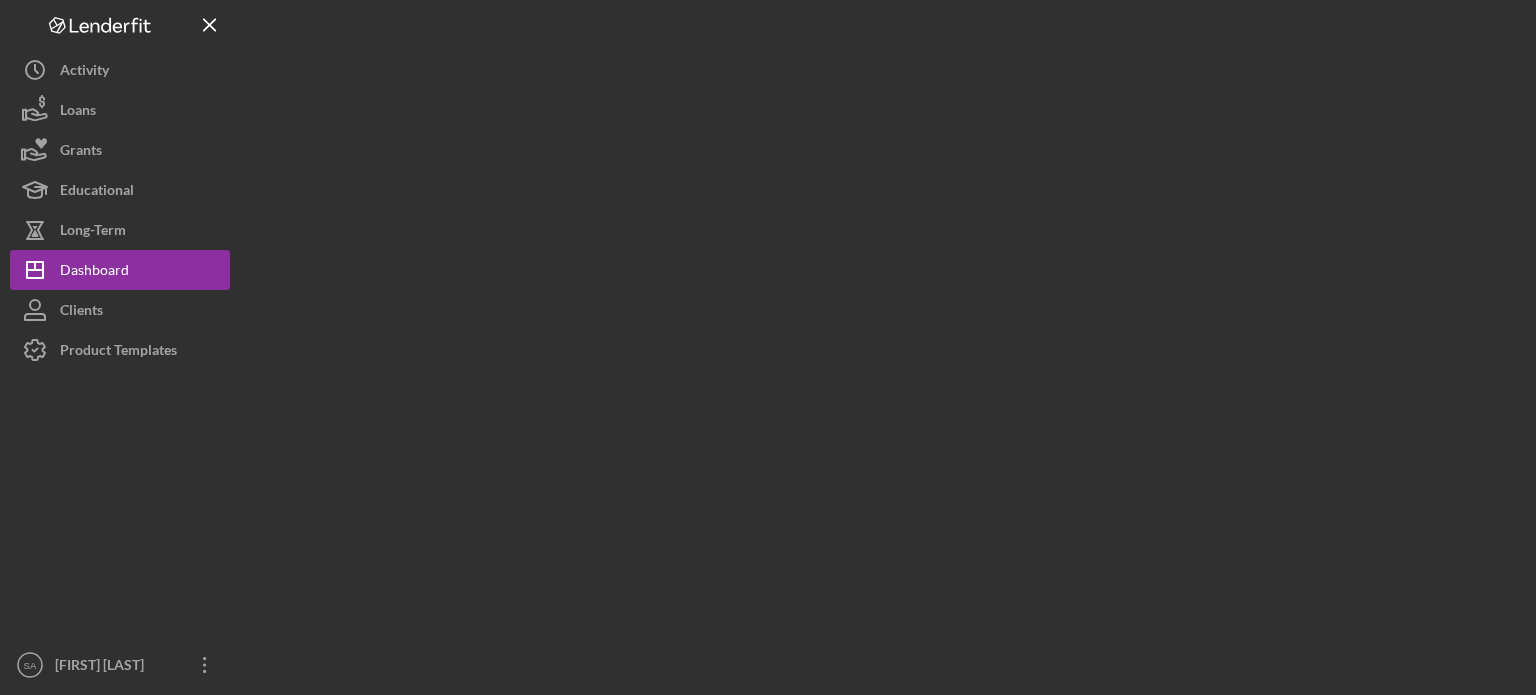 scroll, scrollTop: 0, scrollLeft: 0, axis: both 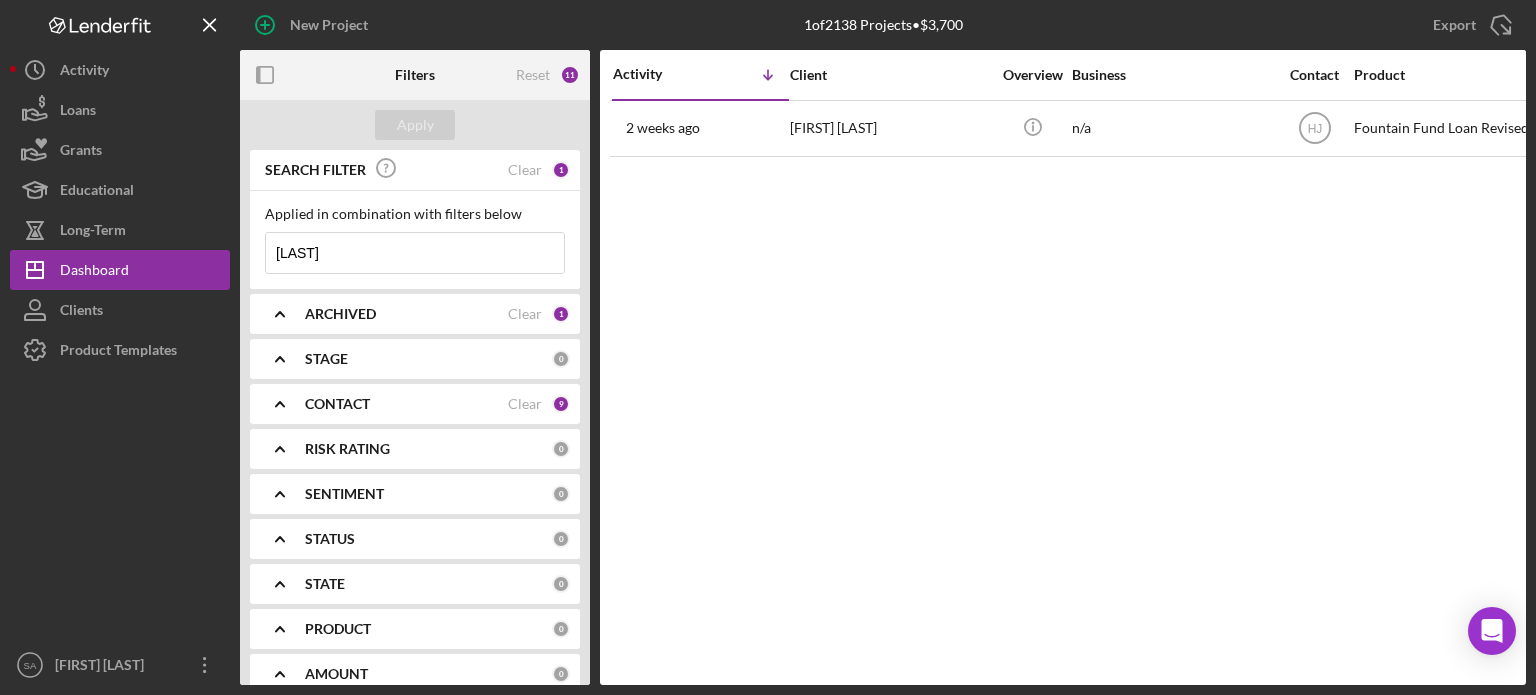 drag, startPoint x: 317, startPoint y: 251, endPoint x: 256, endPoint y: 246, distance: 61.204575 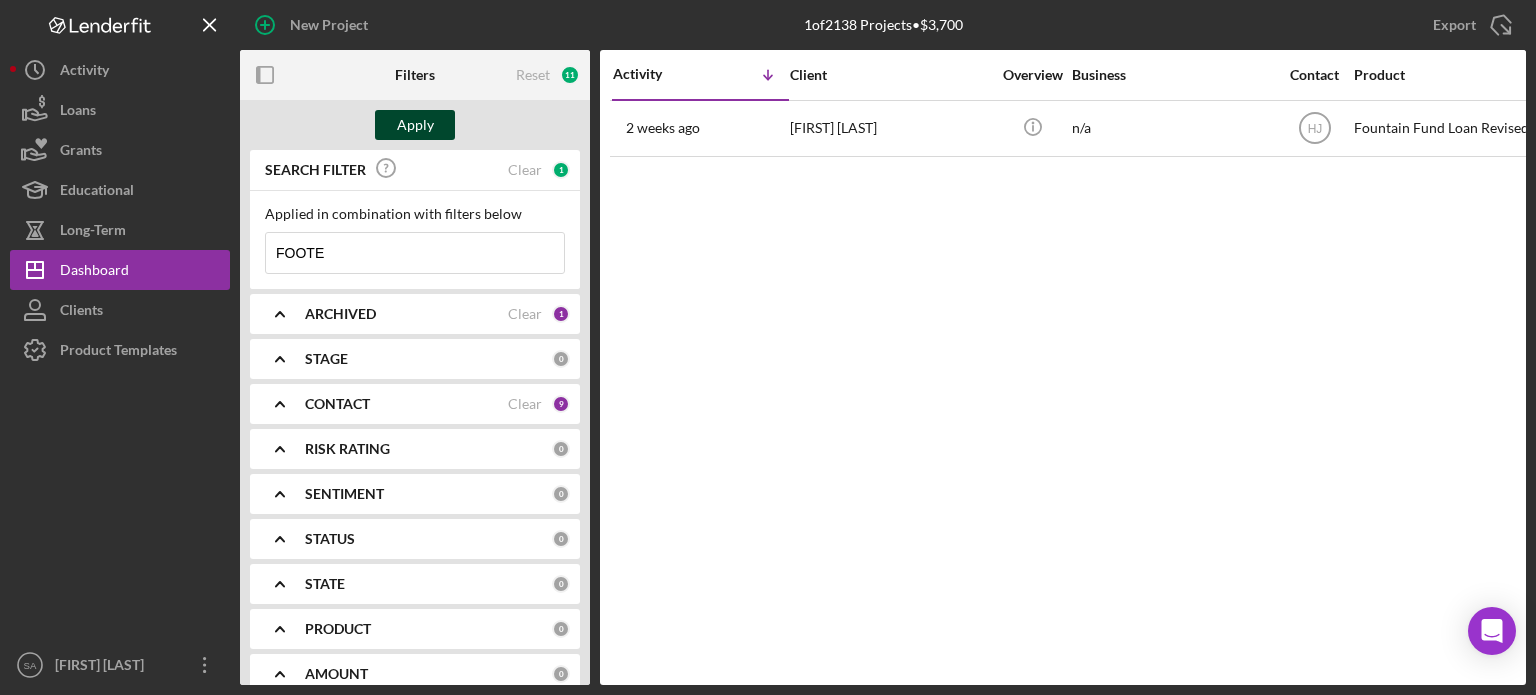 type on "FOOTE" 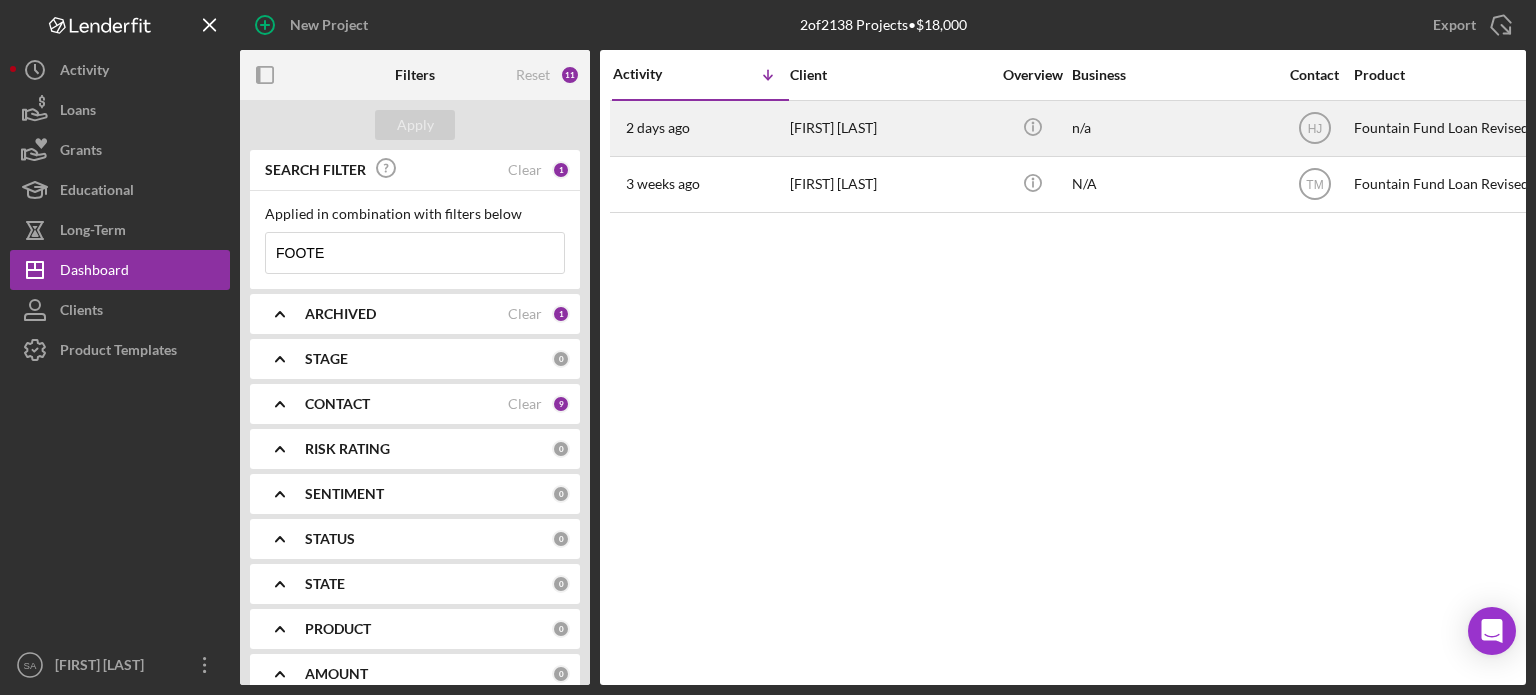 click on "[FIRST] [LAST]" at bounding box center (890, 128) 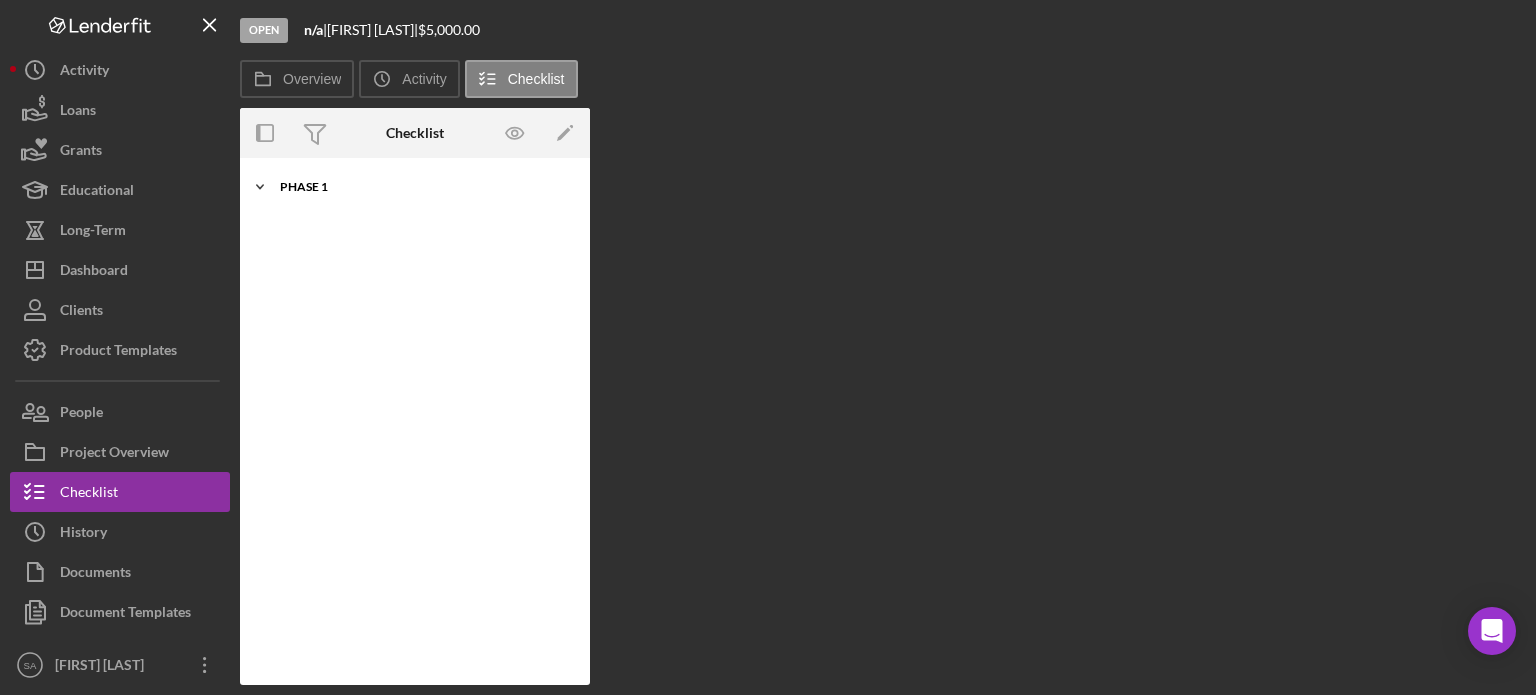 click on "Phase 1" at bounding box center (422, 187) 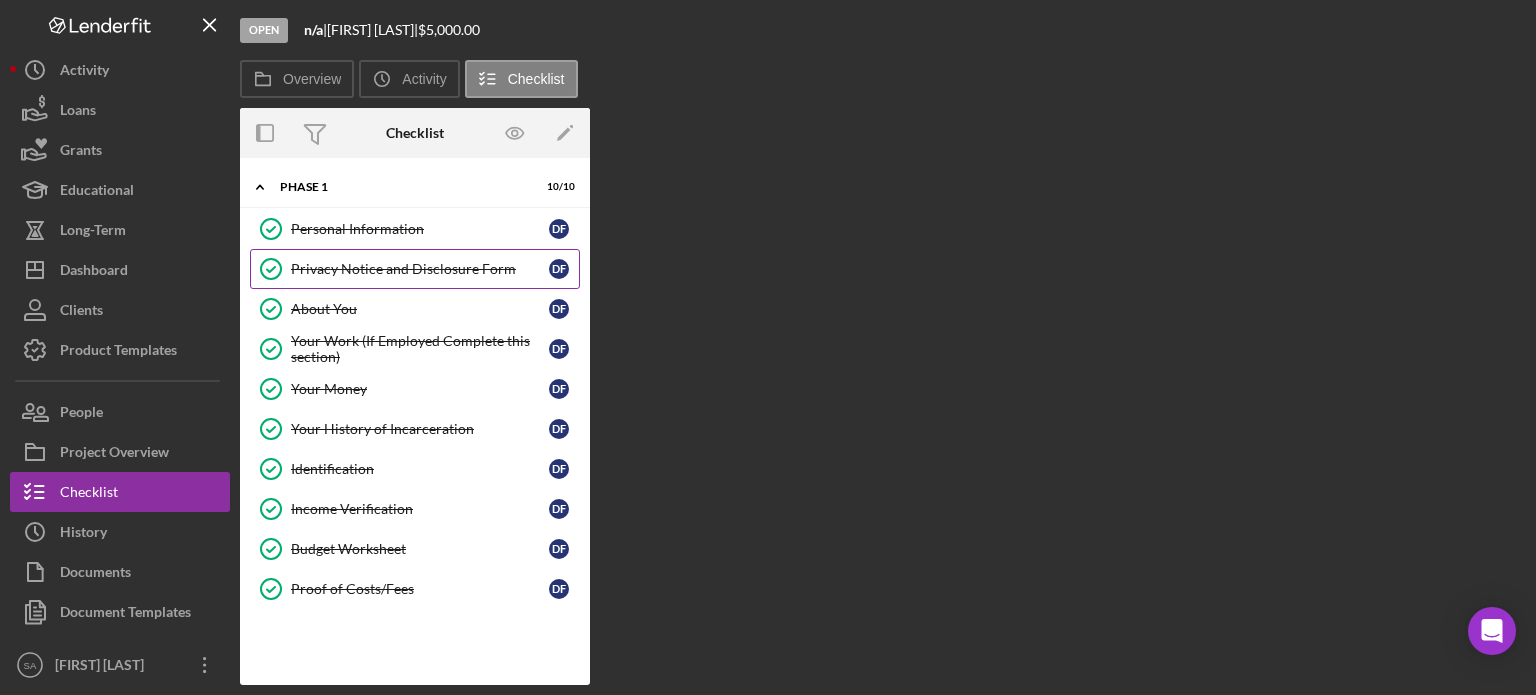 click on "Privacy Notice and Disclosure Form" at bounding box center [420, 269] 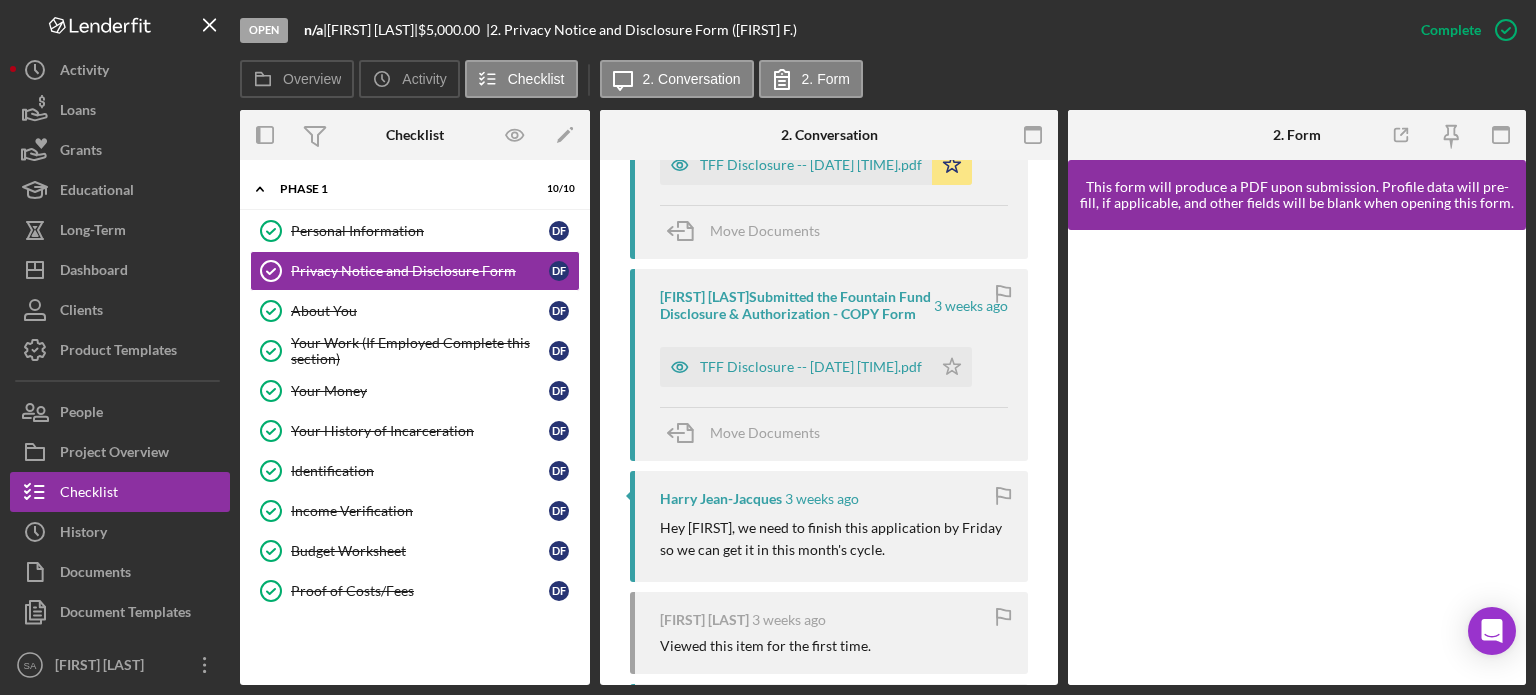 scroll, scrollTop: 600, scrollLeft: 0, axis: vertical 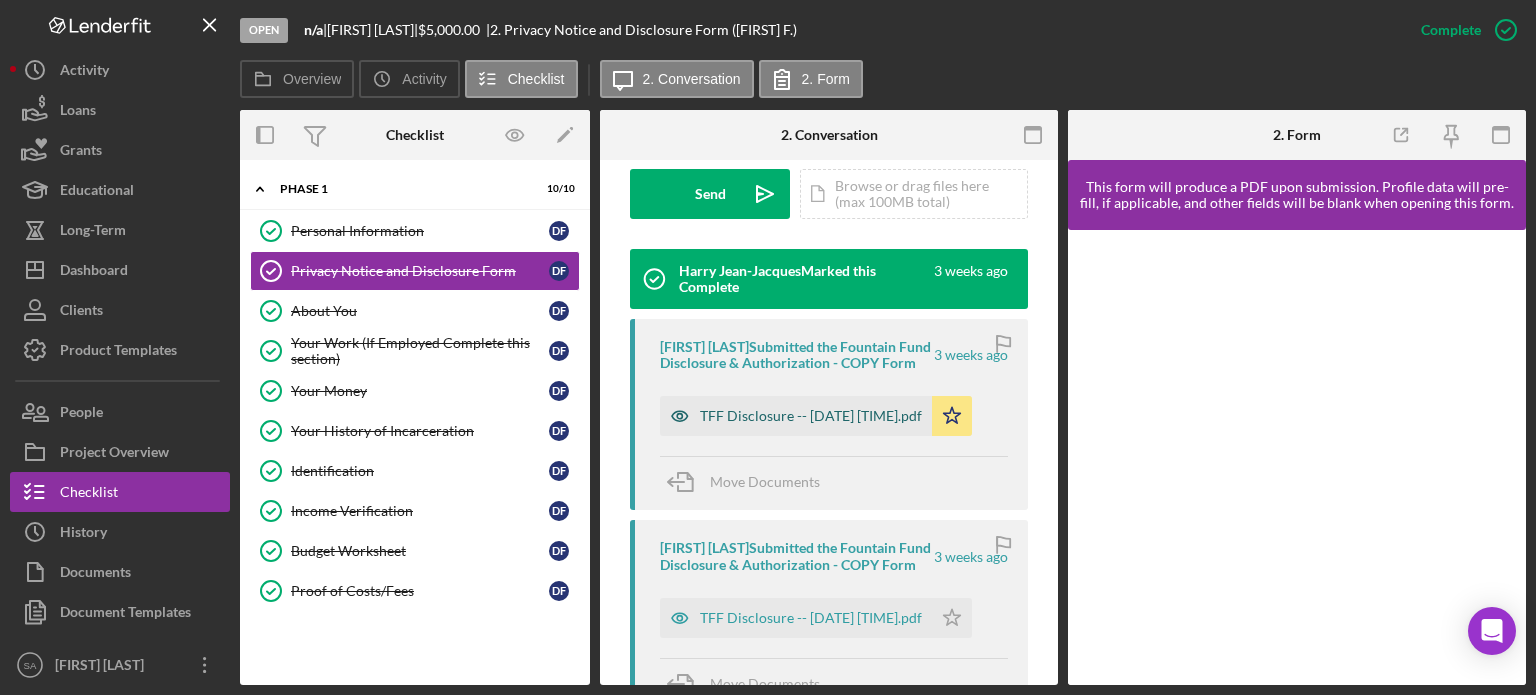 click on "TFF Disclosure -- [DATE] [TIME].pdf" at bounding box center [811, 416] 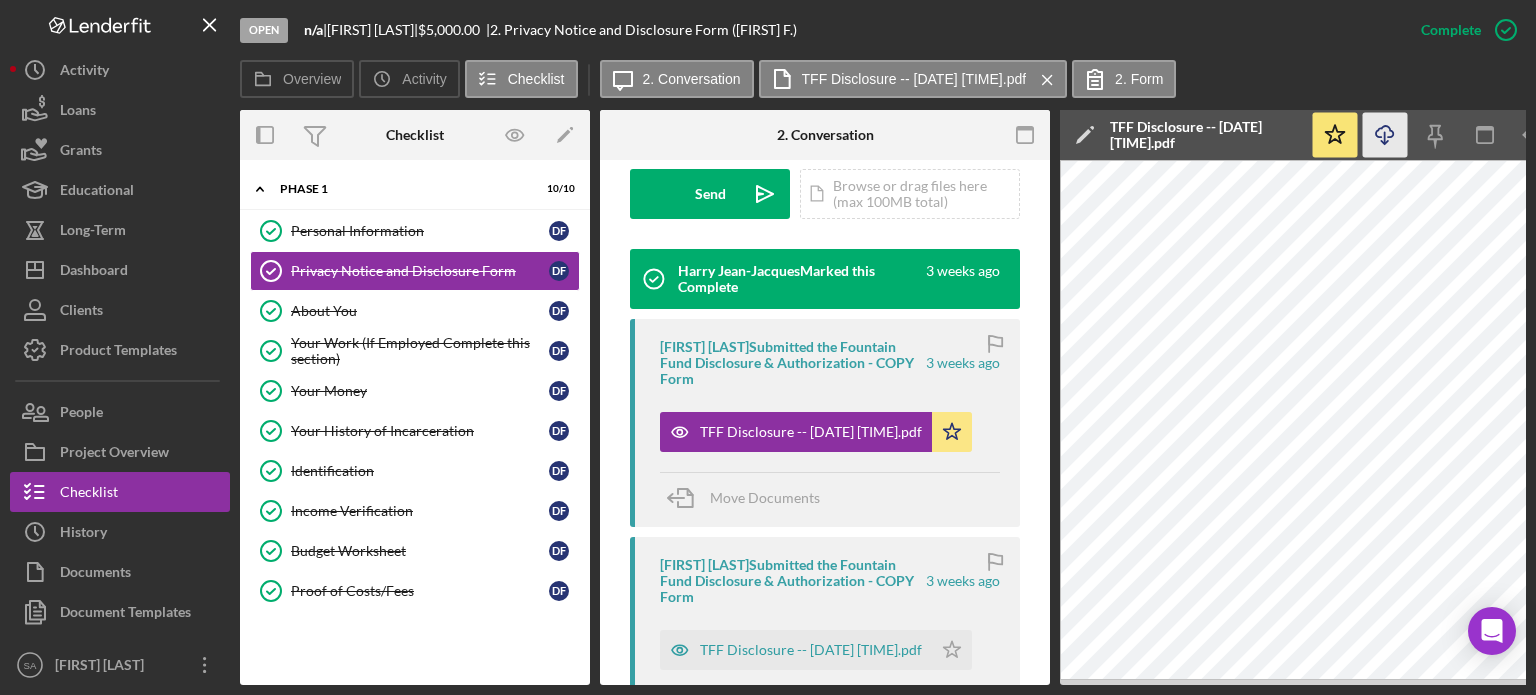 click on "Icon/Download" 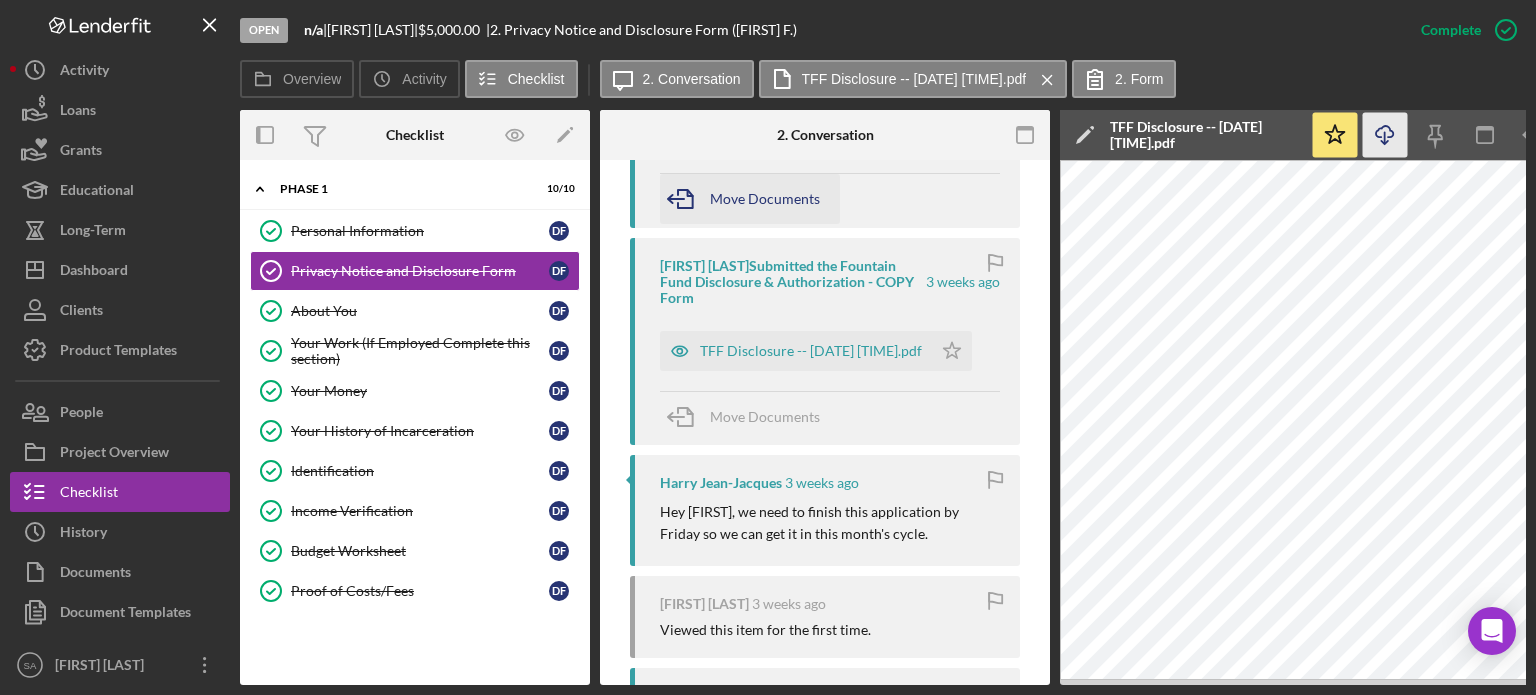 scroll, scrollTop: 900, scrollLeft: 0, axis: vertical 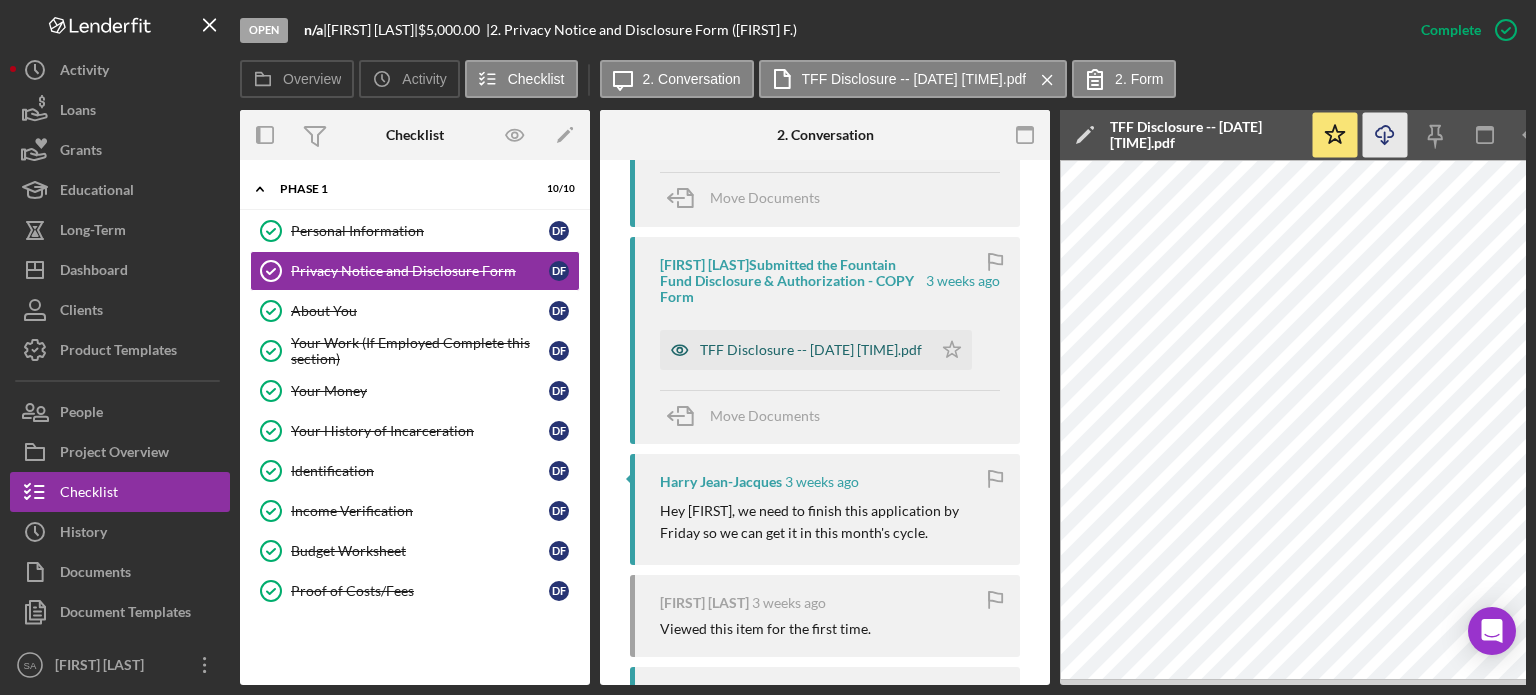 click on "TFF Disclosure -- [DATE] [TIME].pdf" at bounding box center [811, 350] 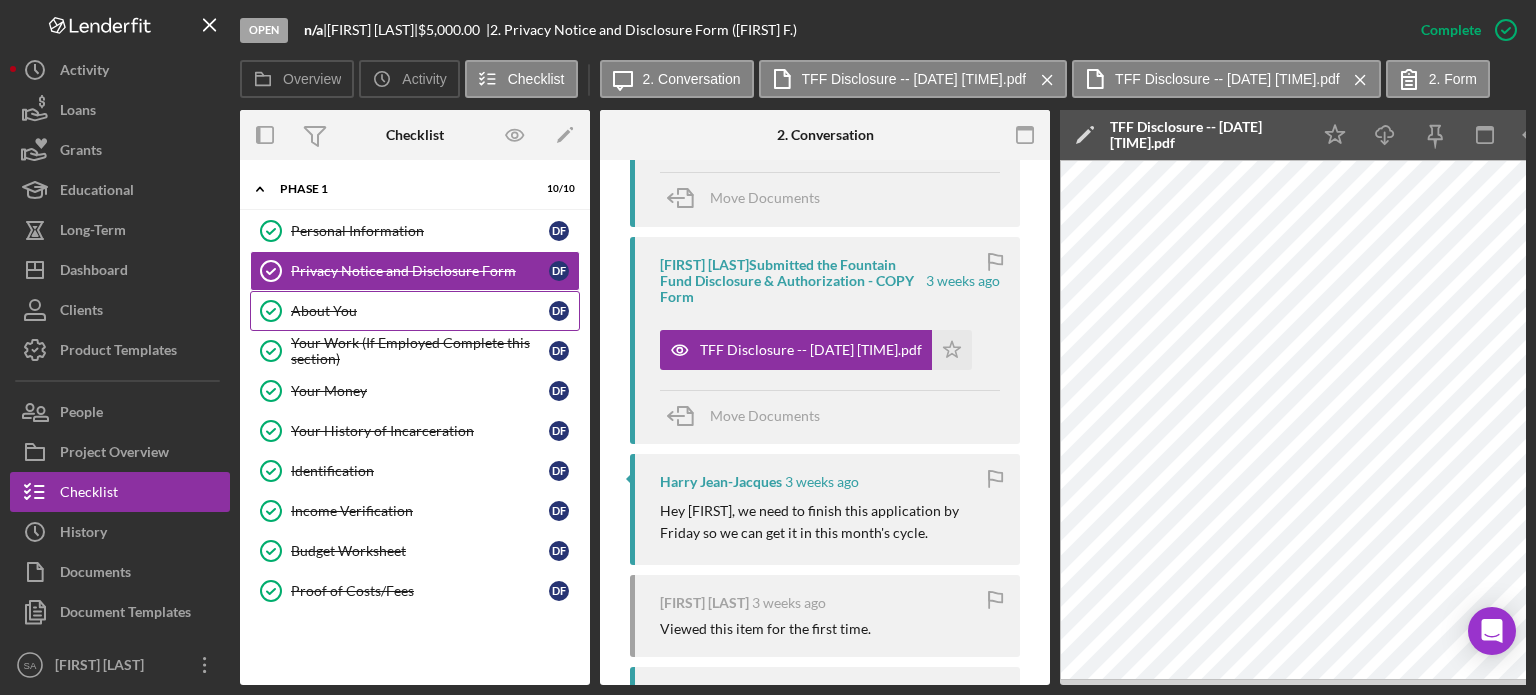 click on "About You" at bounding box center (420, 311) 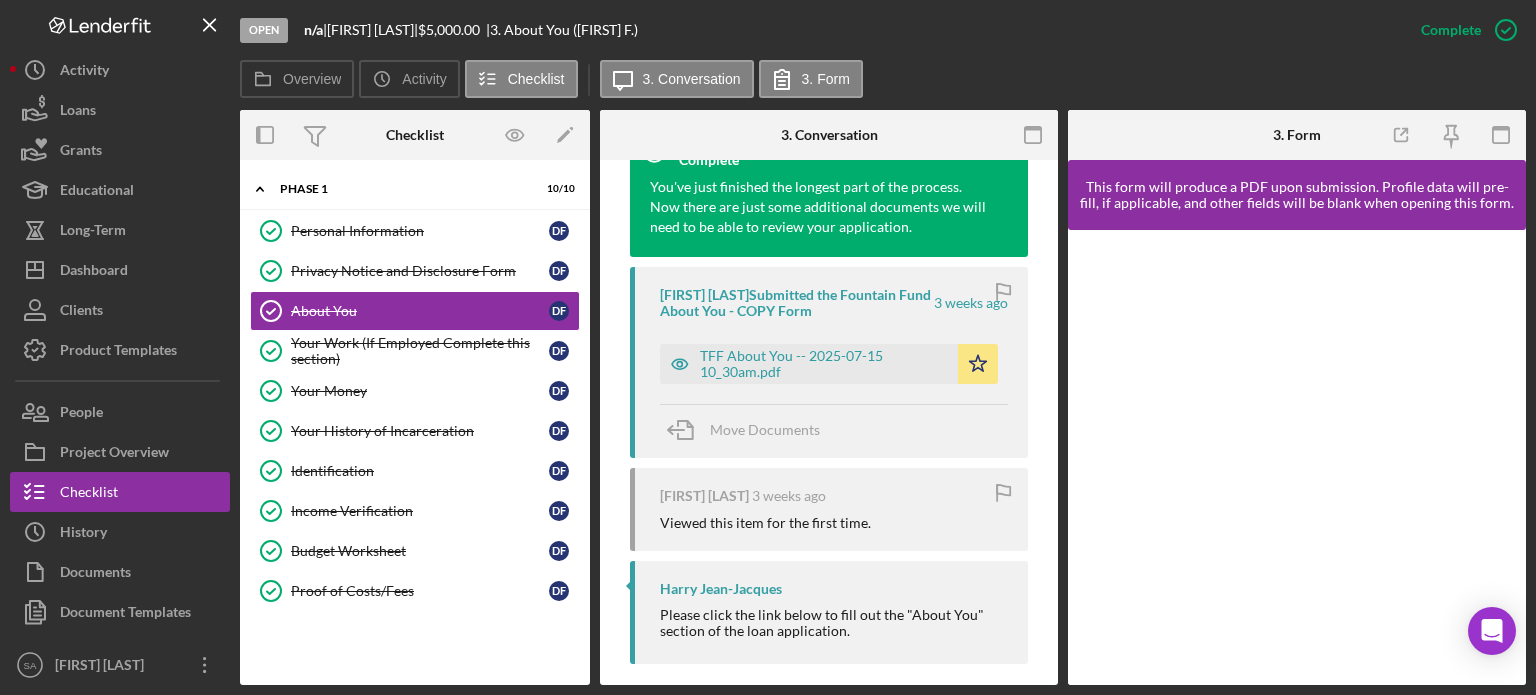 scroll, scrollTop: 740, scrollLeft: 0, axis: vertical 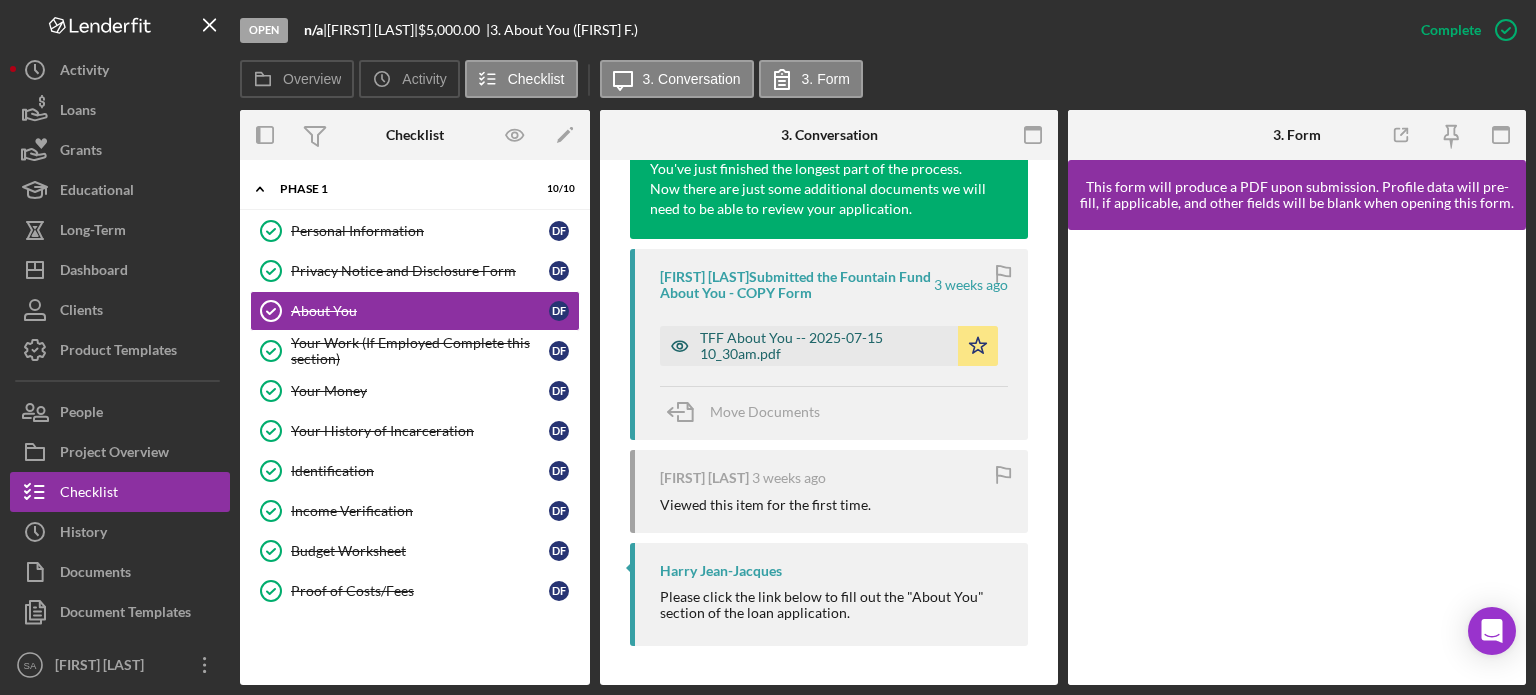 click on "TFF About You -- 2025-07-15 10_30am.pdf" at bounding box center (824, 346) 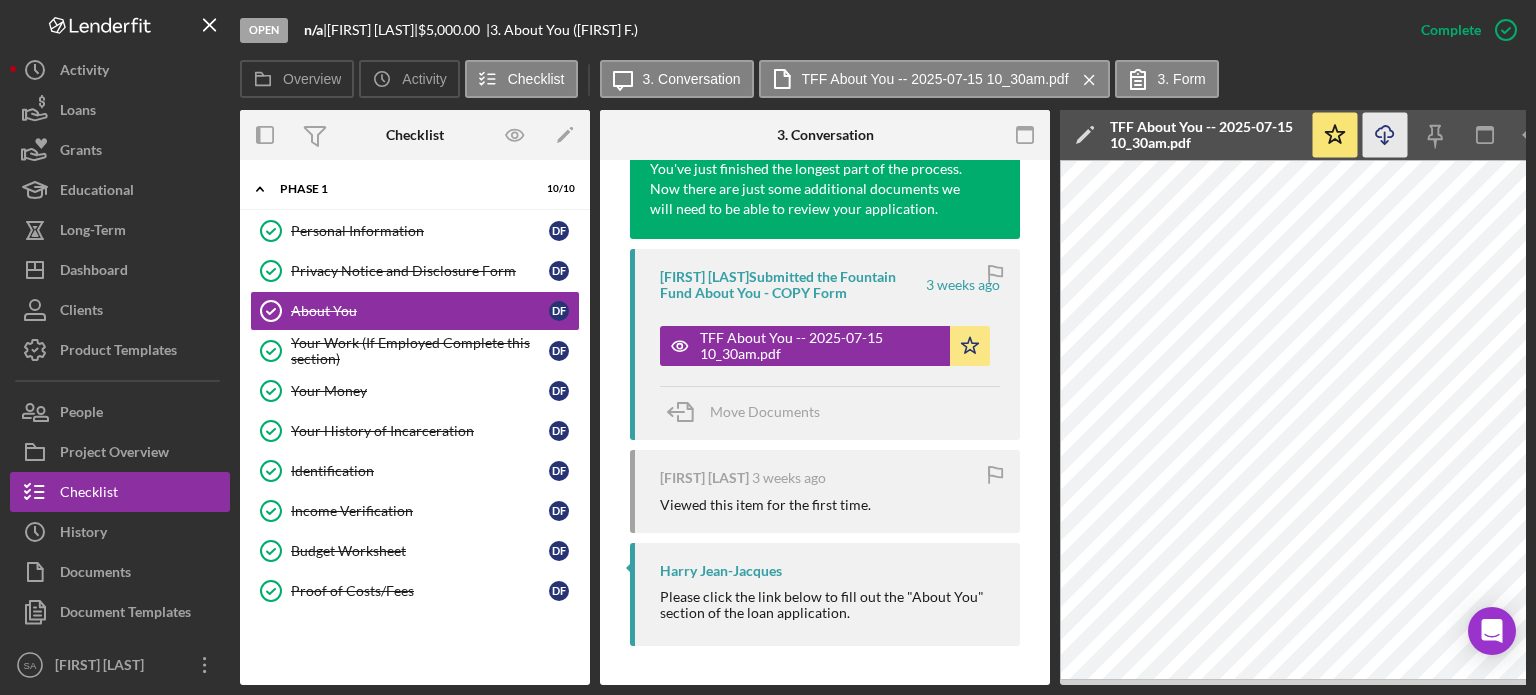 click on "Icon/Download" 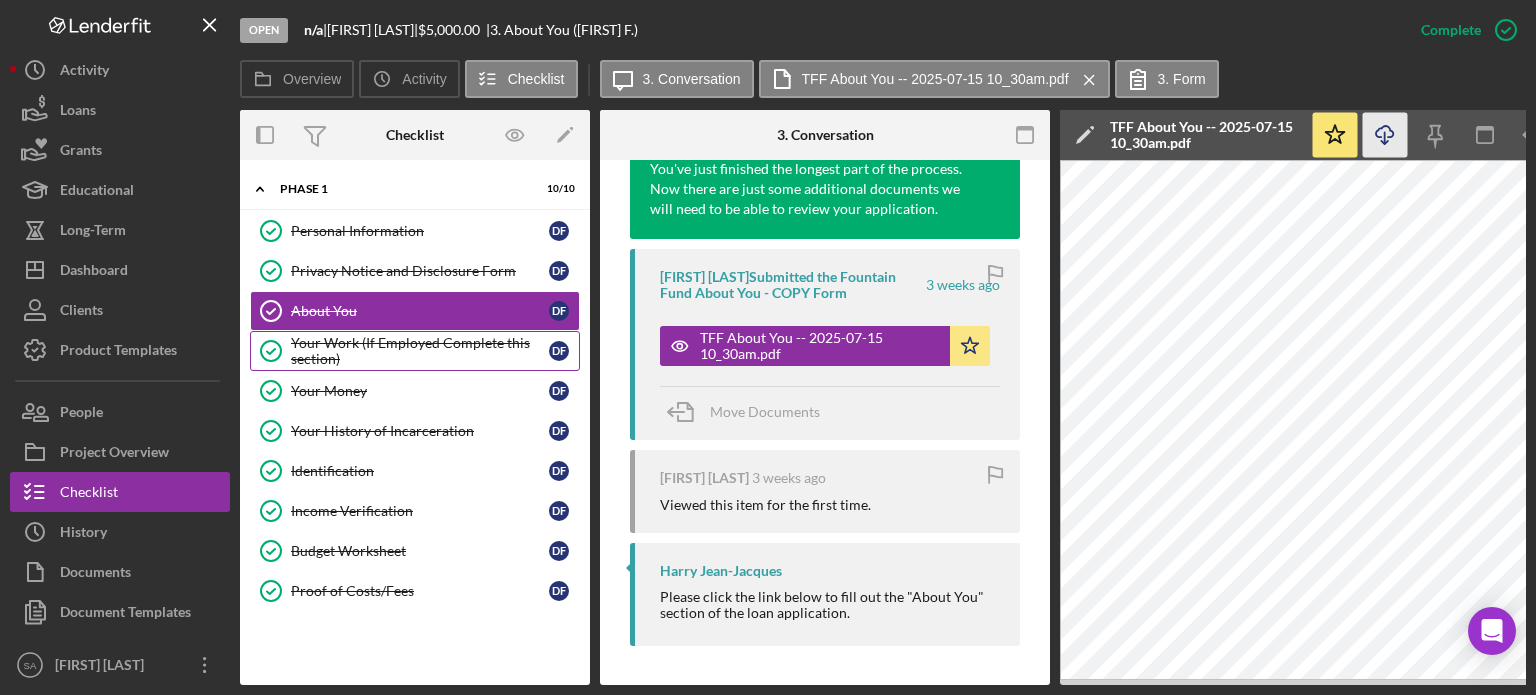 click on "Your Work (If Employed Complete this section)" at bounding box center (420, 351) 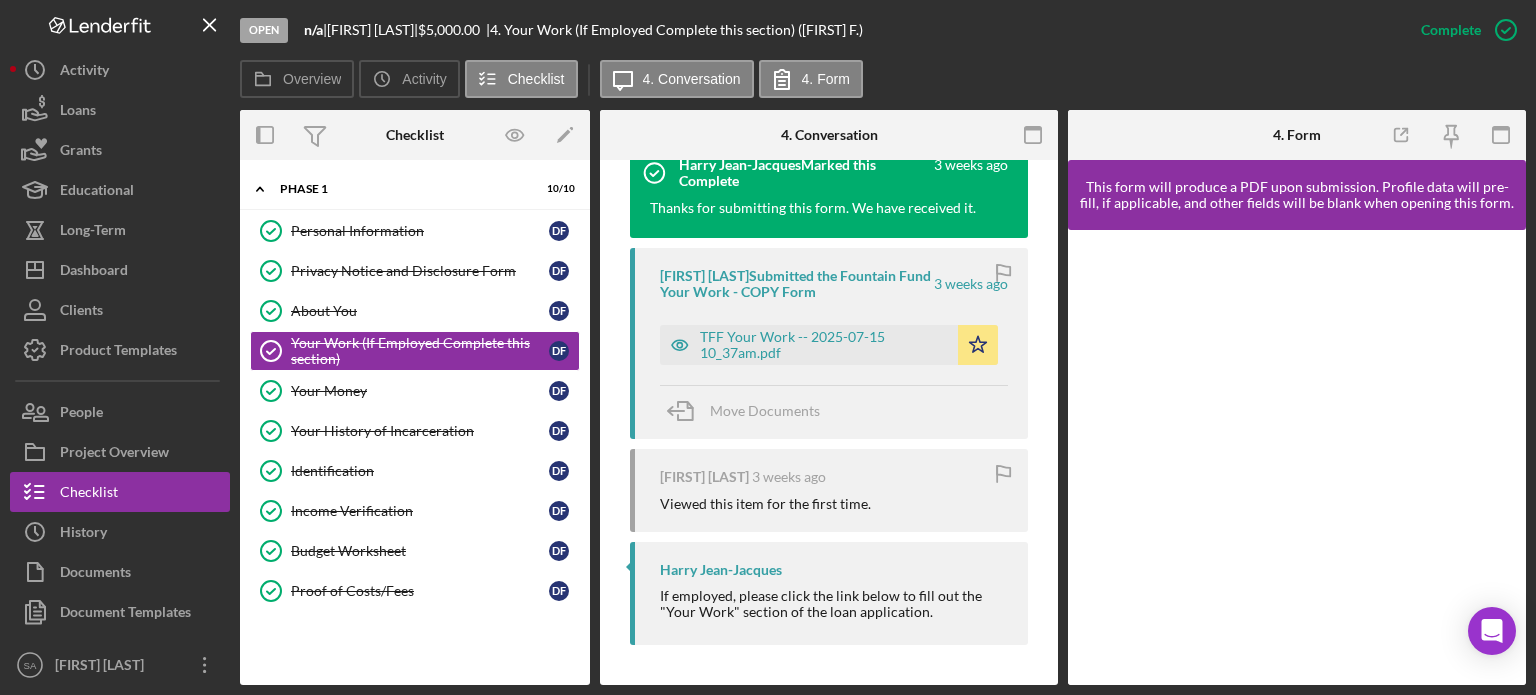 scroll, scrollTop: 732, scrollLeft: 0, axis: vertical 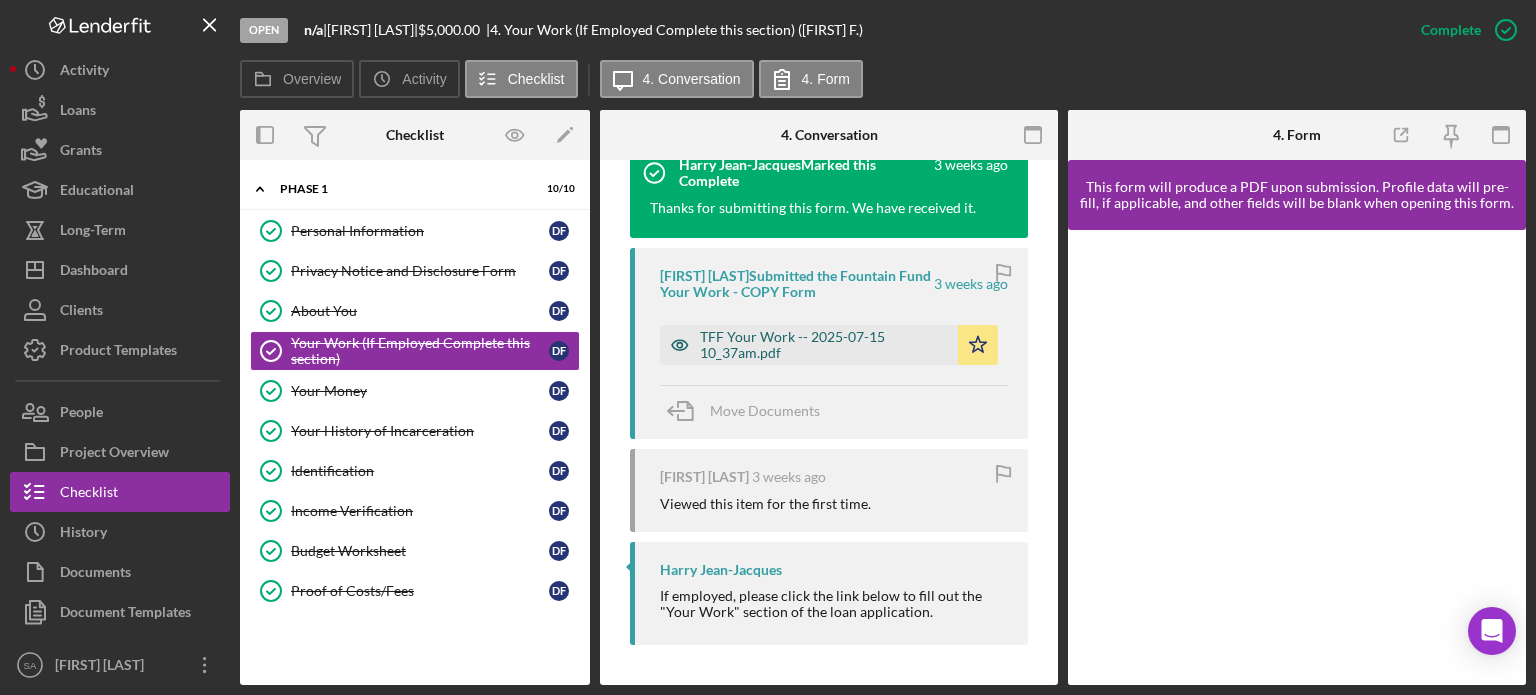 click on "TFF Your Work -- 2025-07-15 10_37am.pdf" at bounding box center (824, 345) 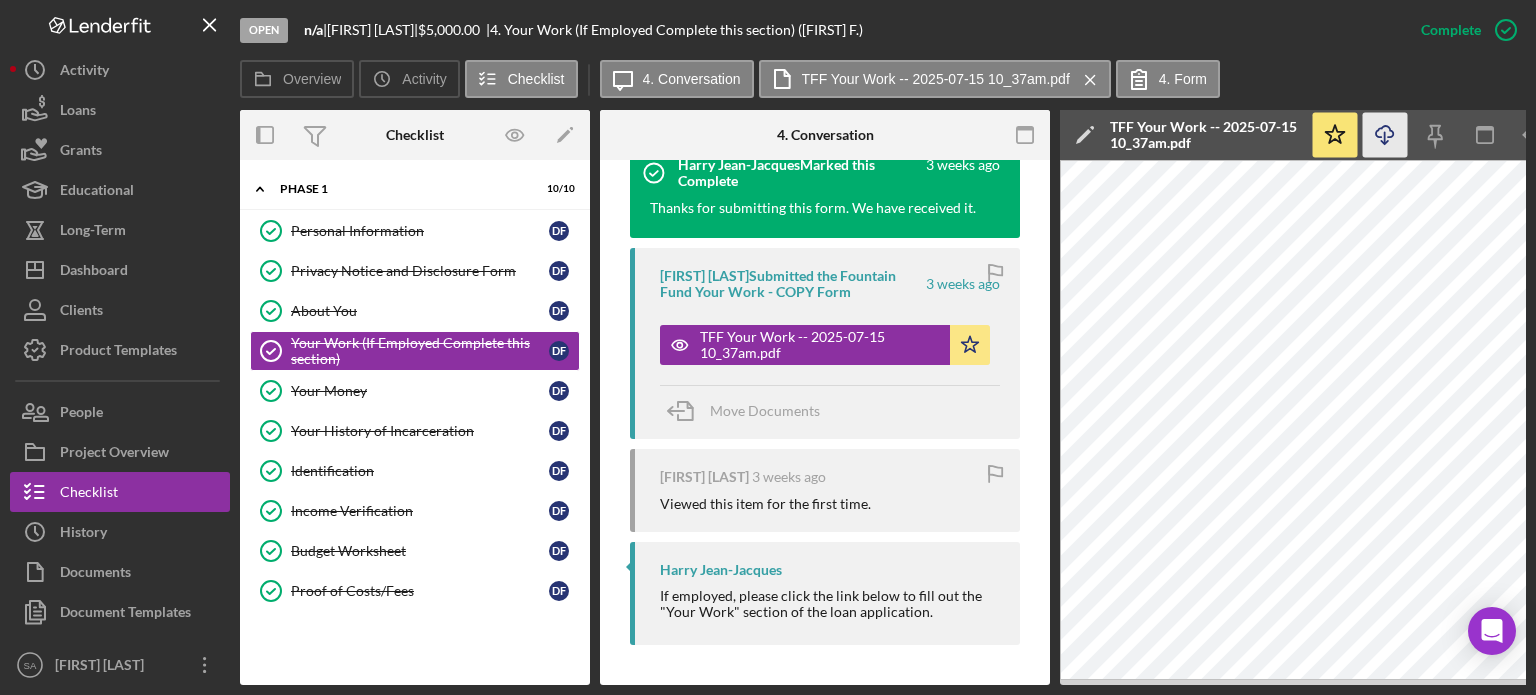 click on "Icon/Download" 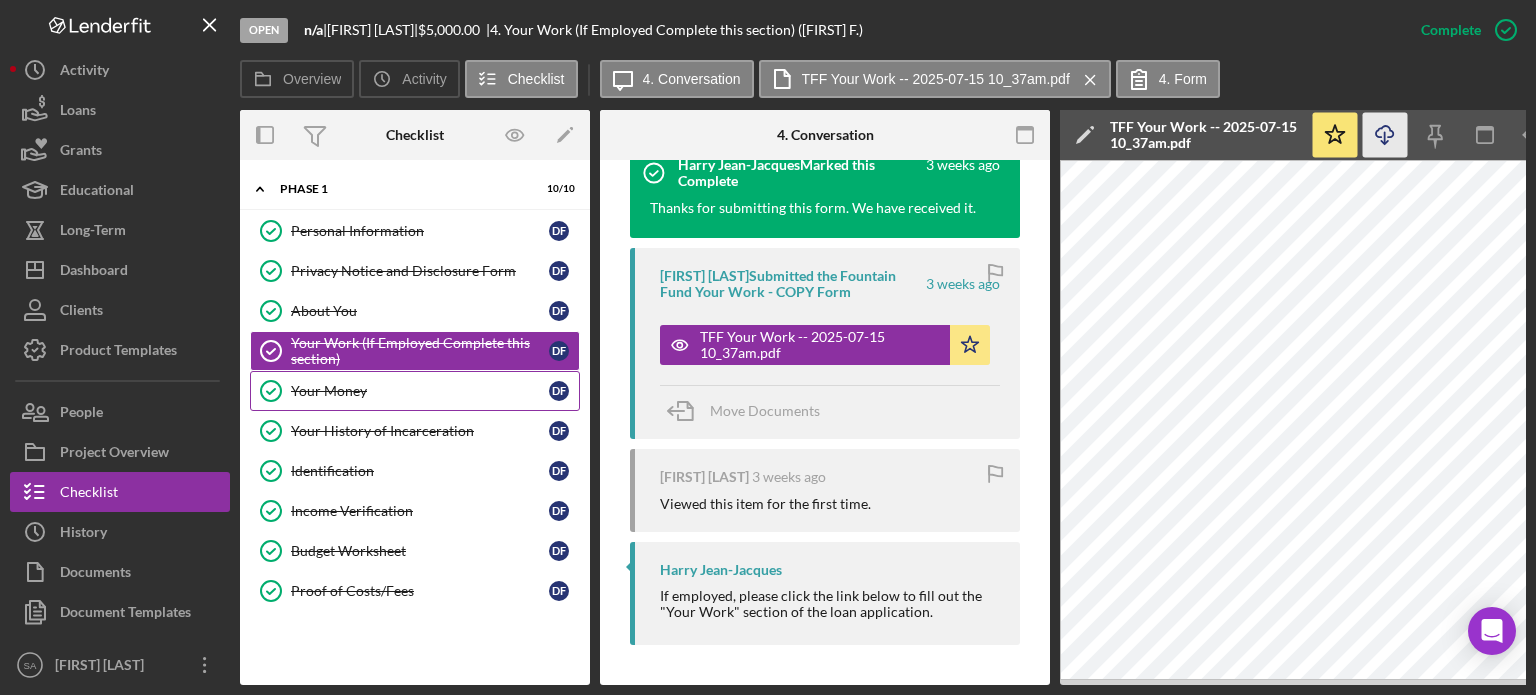 click on "Your Money" at bounding box center (420, 391) 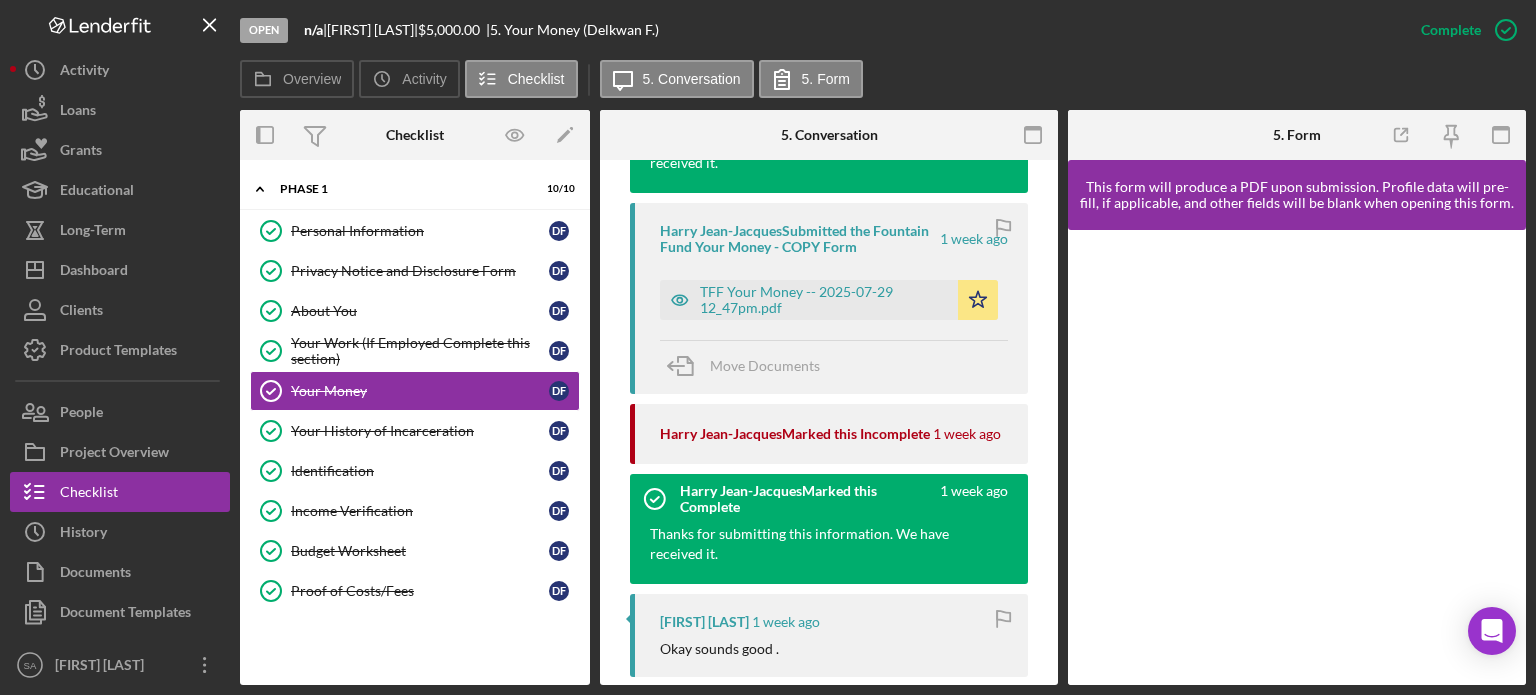 scroll, scrollTop: 724, scrollLeft: 0, axis: vertical 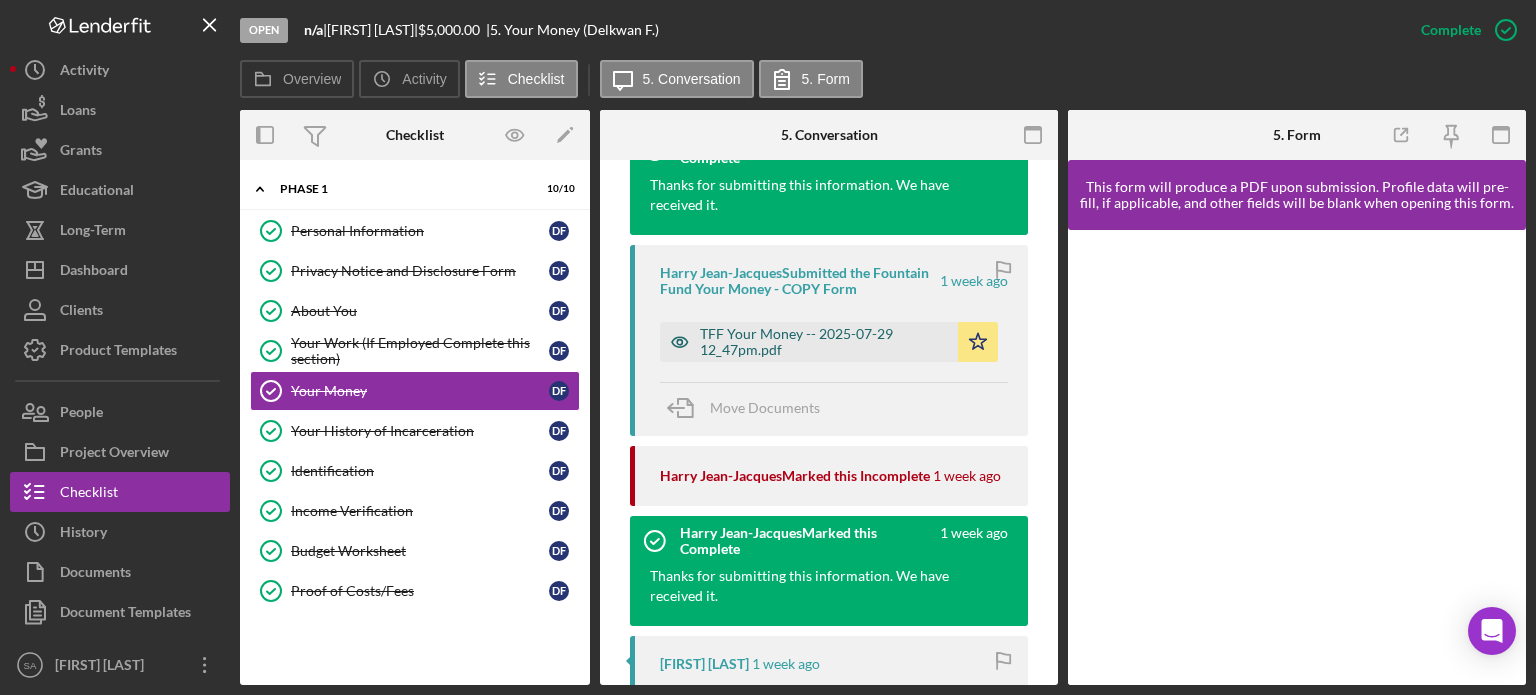 click on "TFF Your Money -- 2025-07-29 12_47pm.pdf" at bounding box center [824, 342] 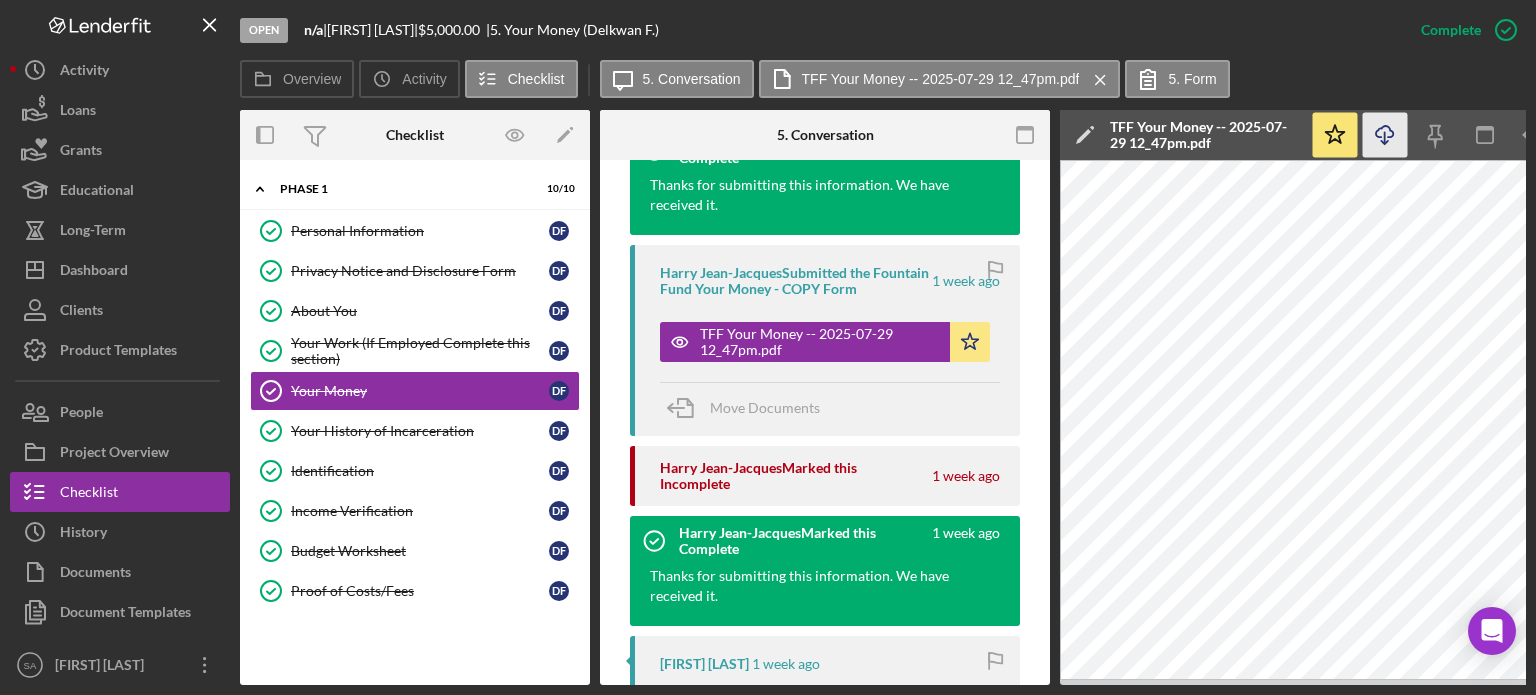 click on "Icon/Download" 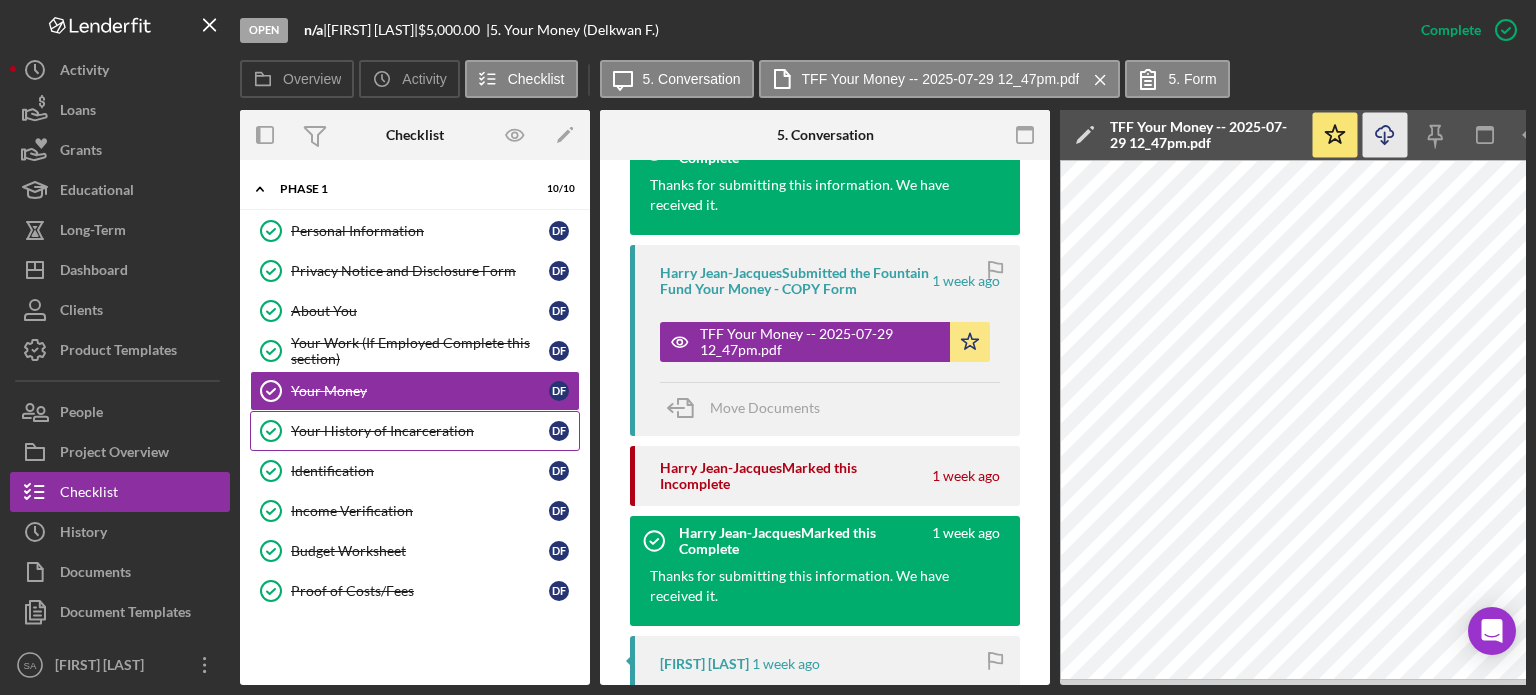 click on "Your History of Incarceration" at bounding box center (420, 431) 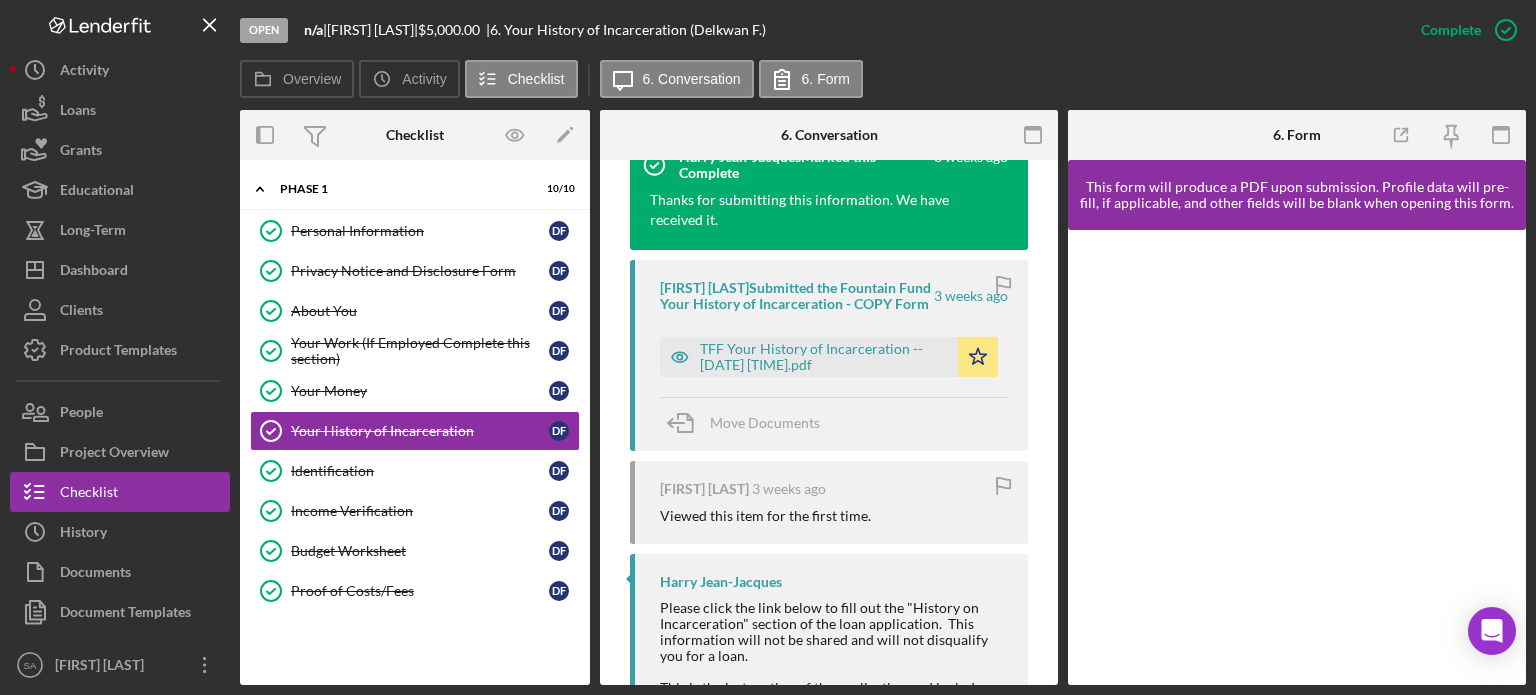 scroll, scrollTop: 699, scrollLeft: 0, axis: vertical 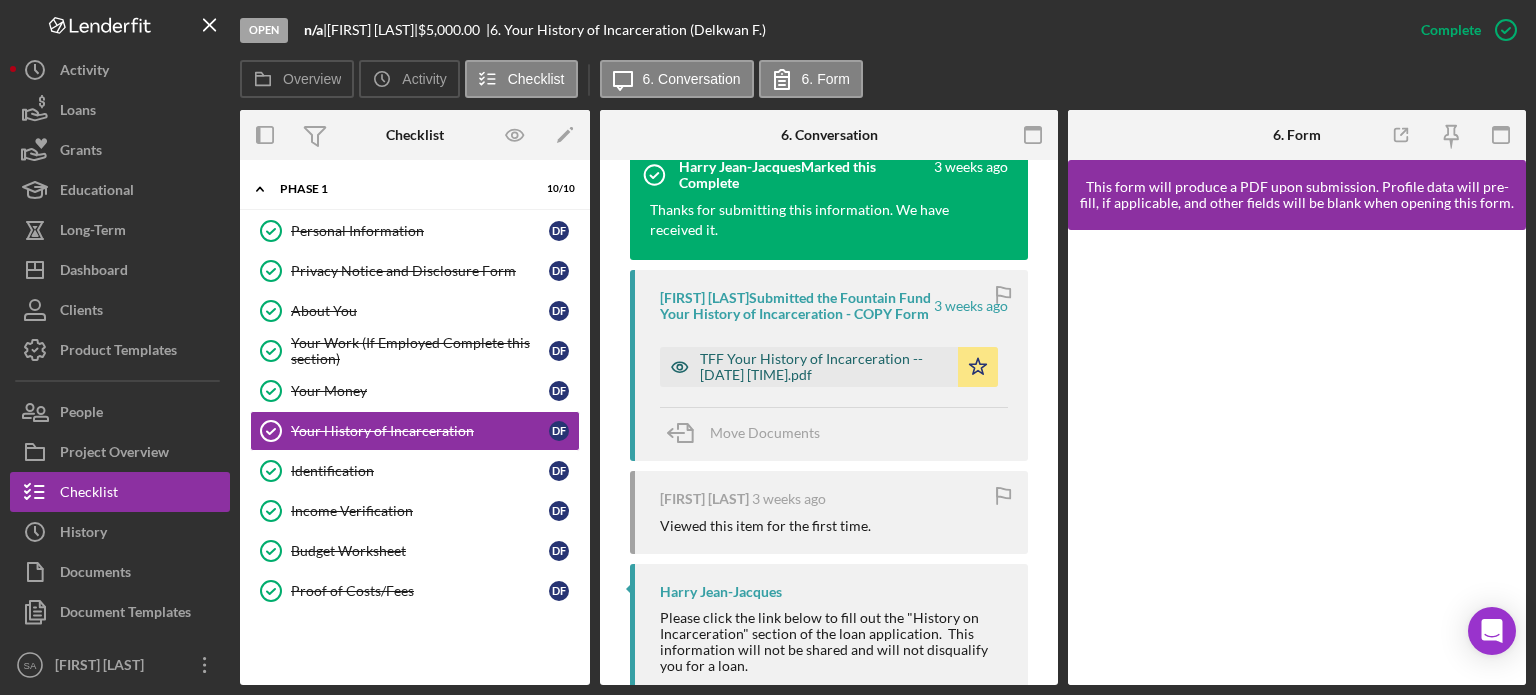 click on "TFF Your History of Incarceration -- [DATE] [TIME].pdf" at bounding box center (824, 367) 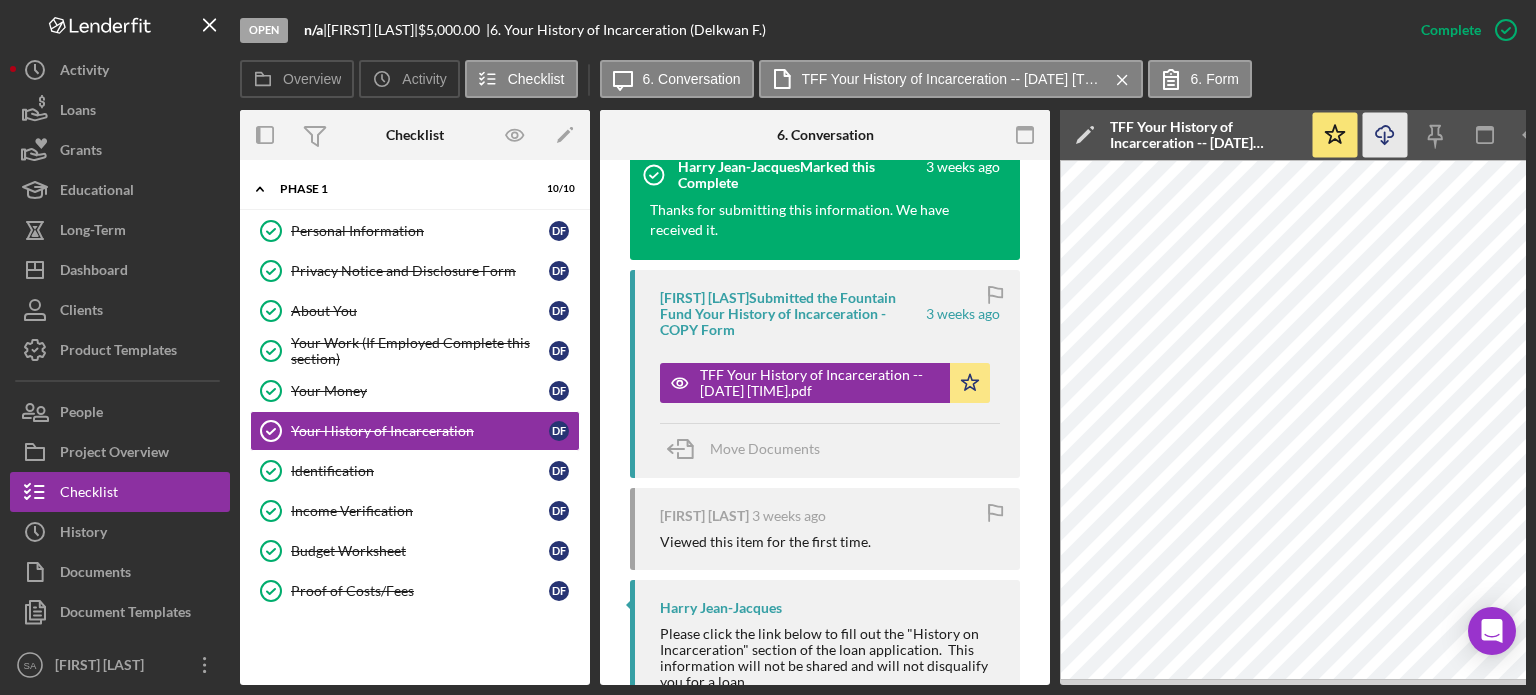 click on "Icon/Download" 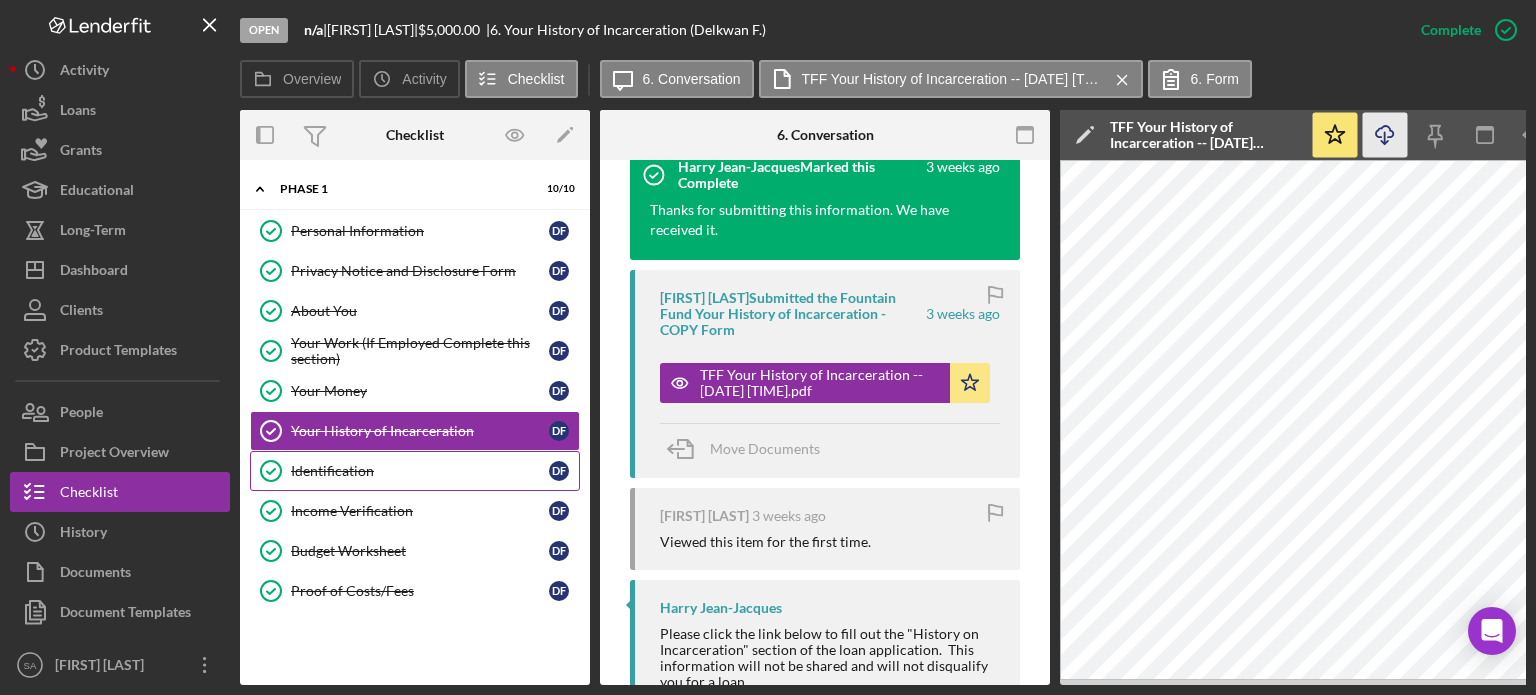 click on "Identification" at bounding box center [420, 471] 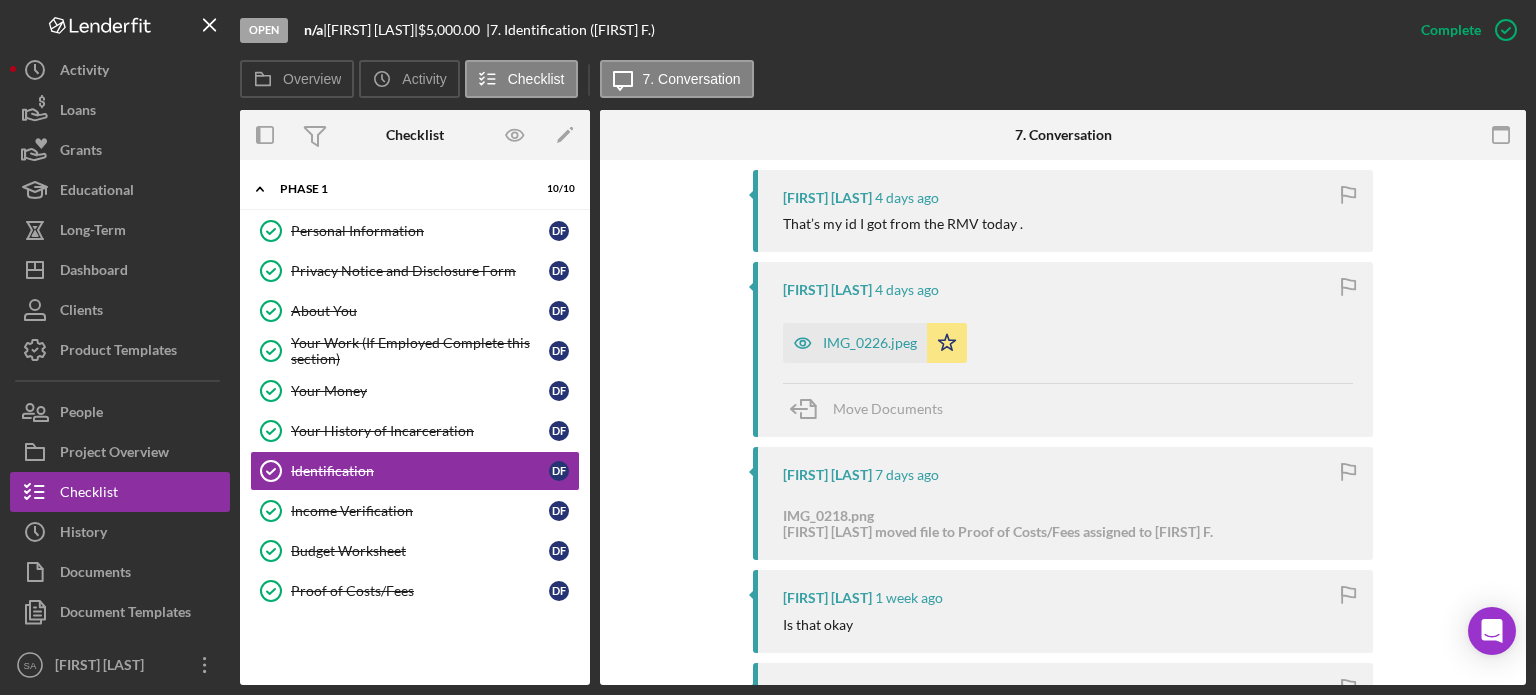 scroll, scrollTop: 694, scrollLeft: 0, axis: vertical 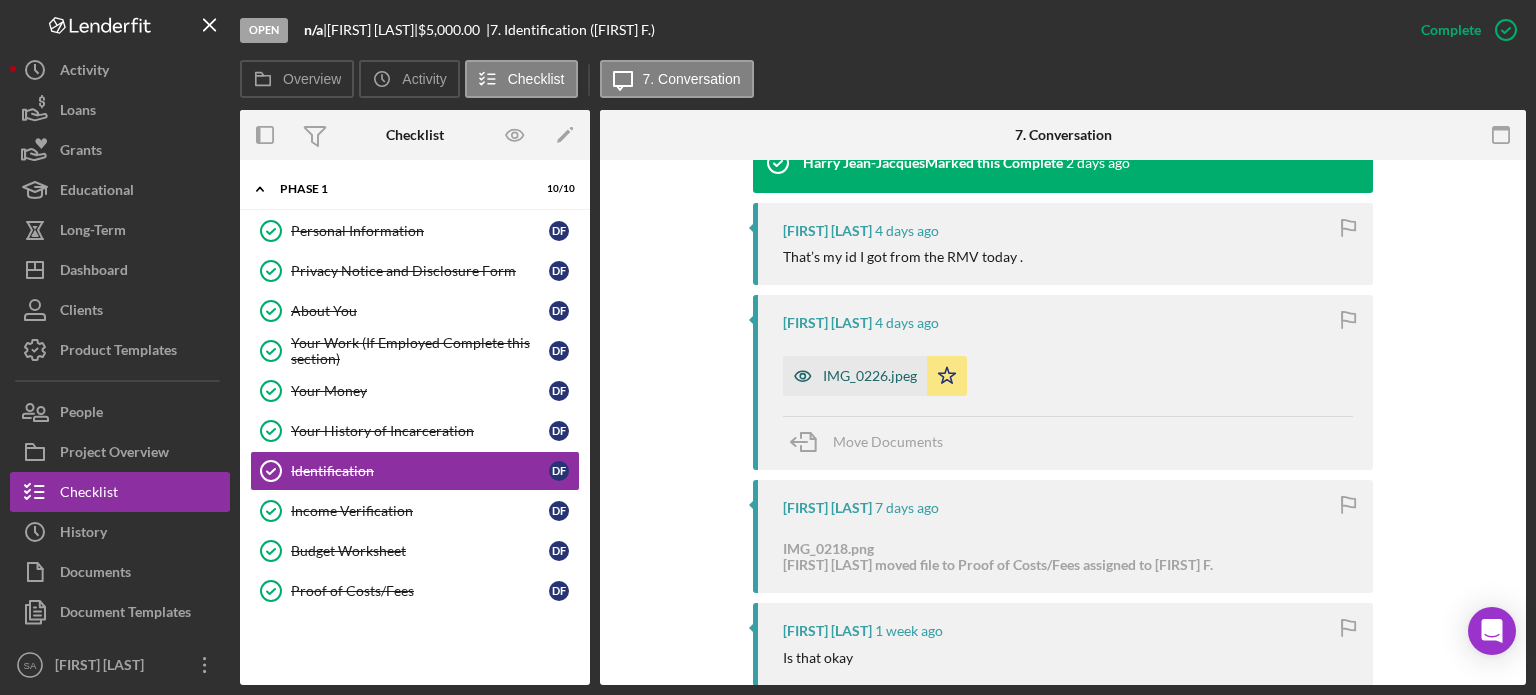 click on "IMG_0226.jpeg" at bounding box center (870, 376) 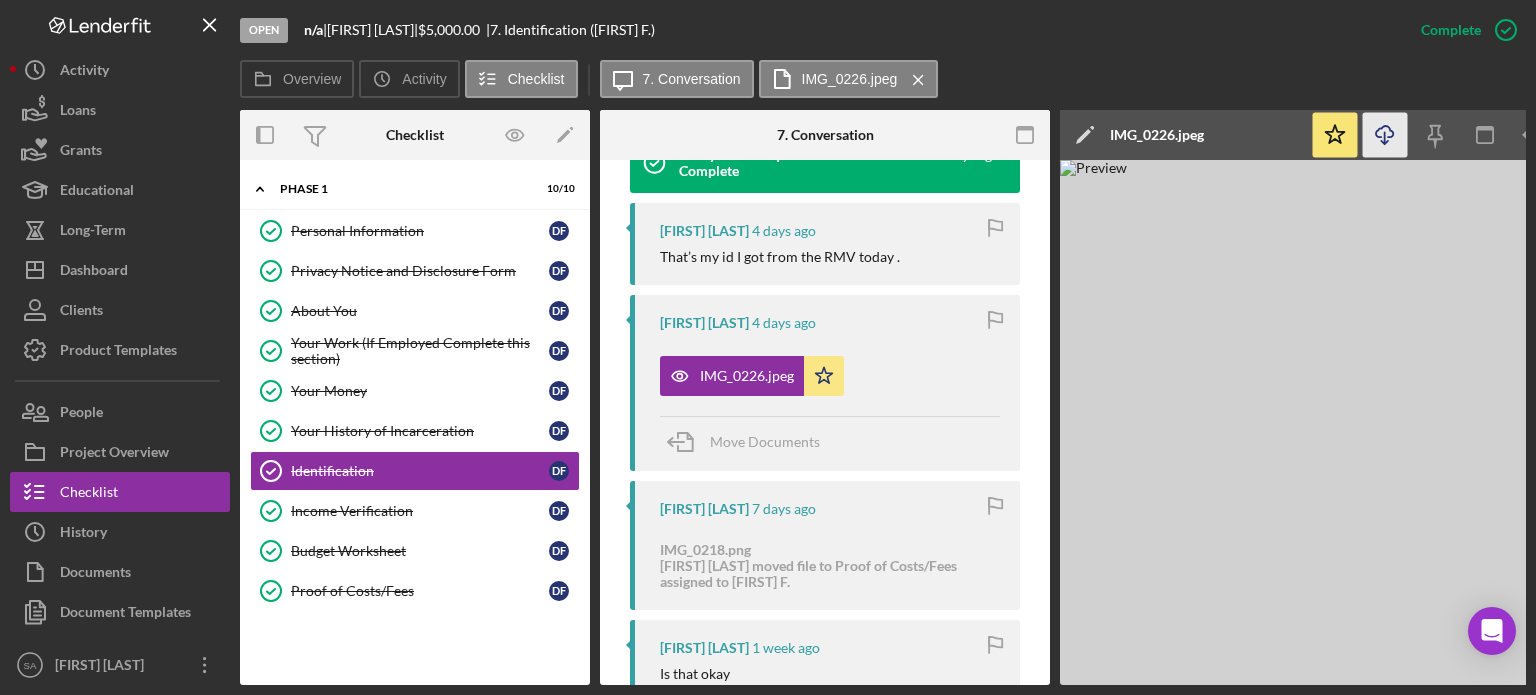click on "Icon/Download" 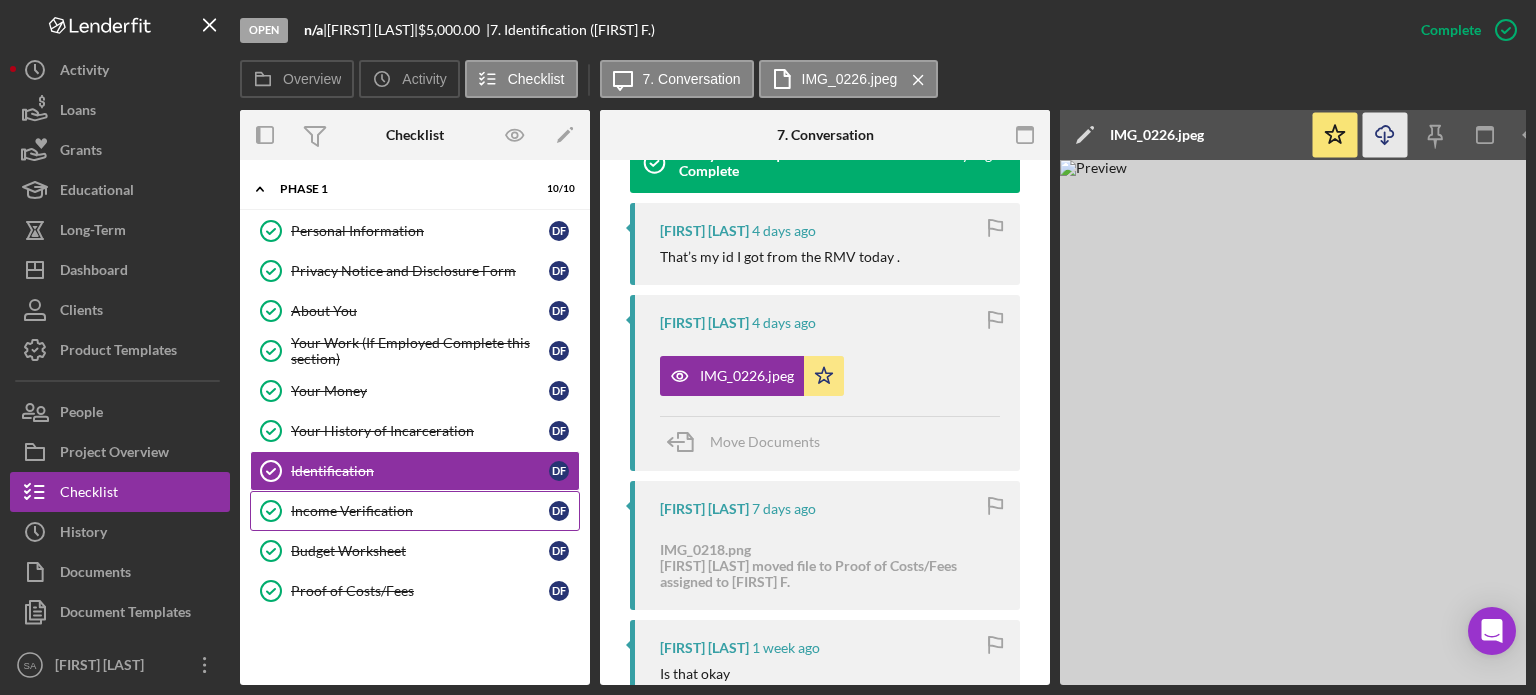 click on "Income Verification  Income Verification  D F" at bounding box center (415, 511) 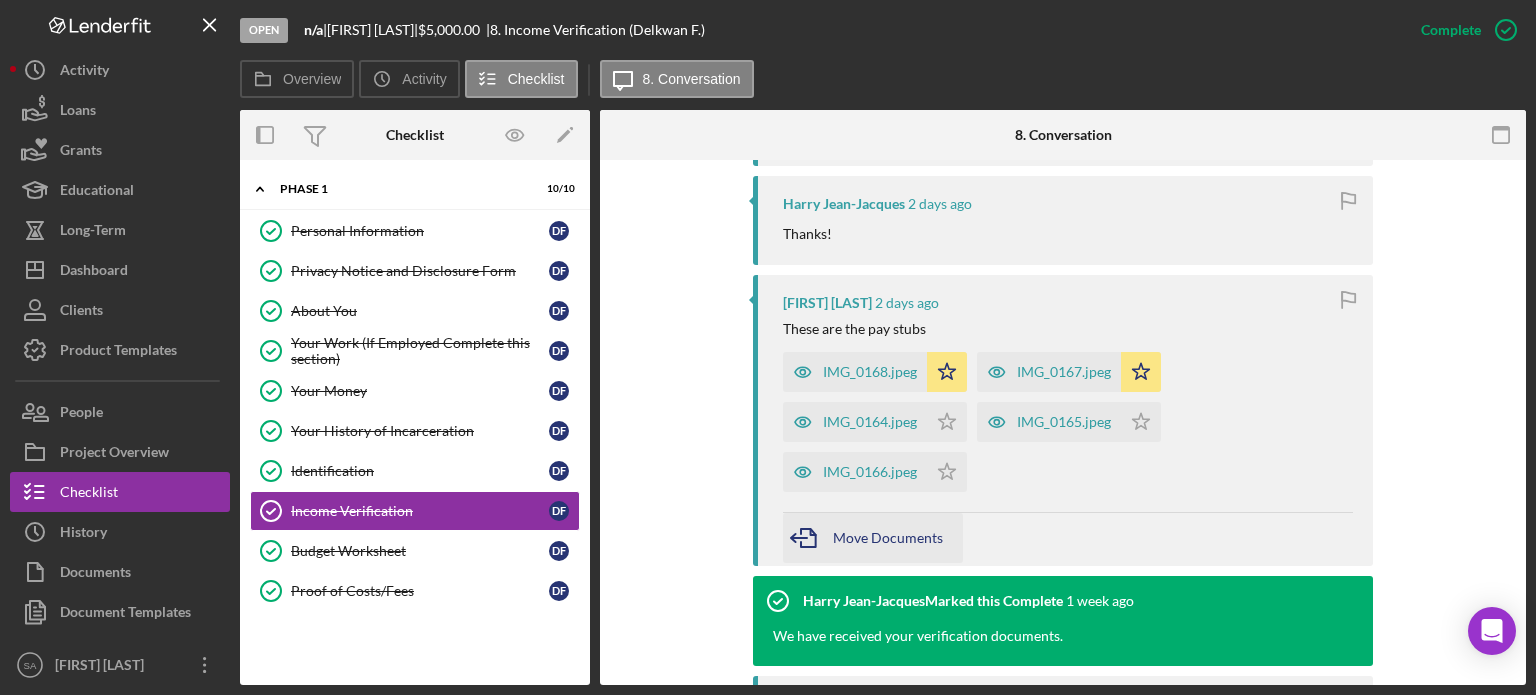 scroll, scrollTop: 850, scrollLeft: 0, axis: vertical 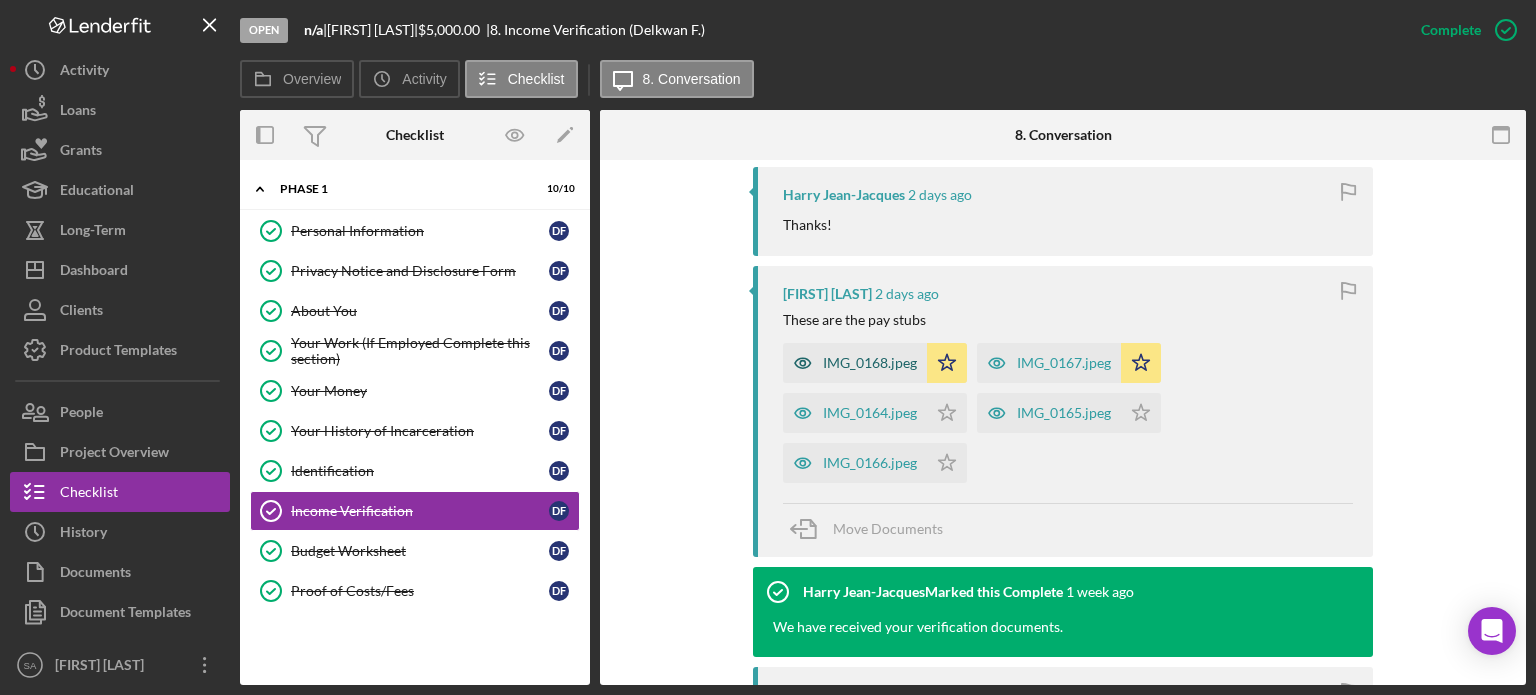 click on "IMG_0168.jpeg" at bounding box center (870, 363) 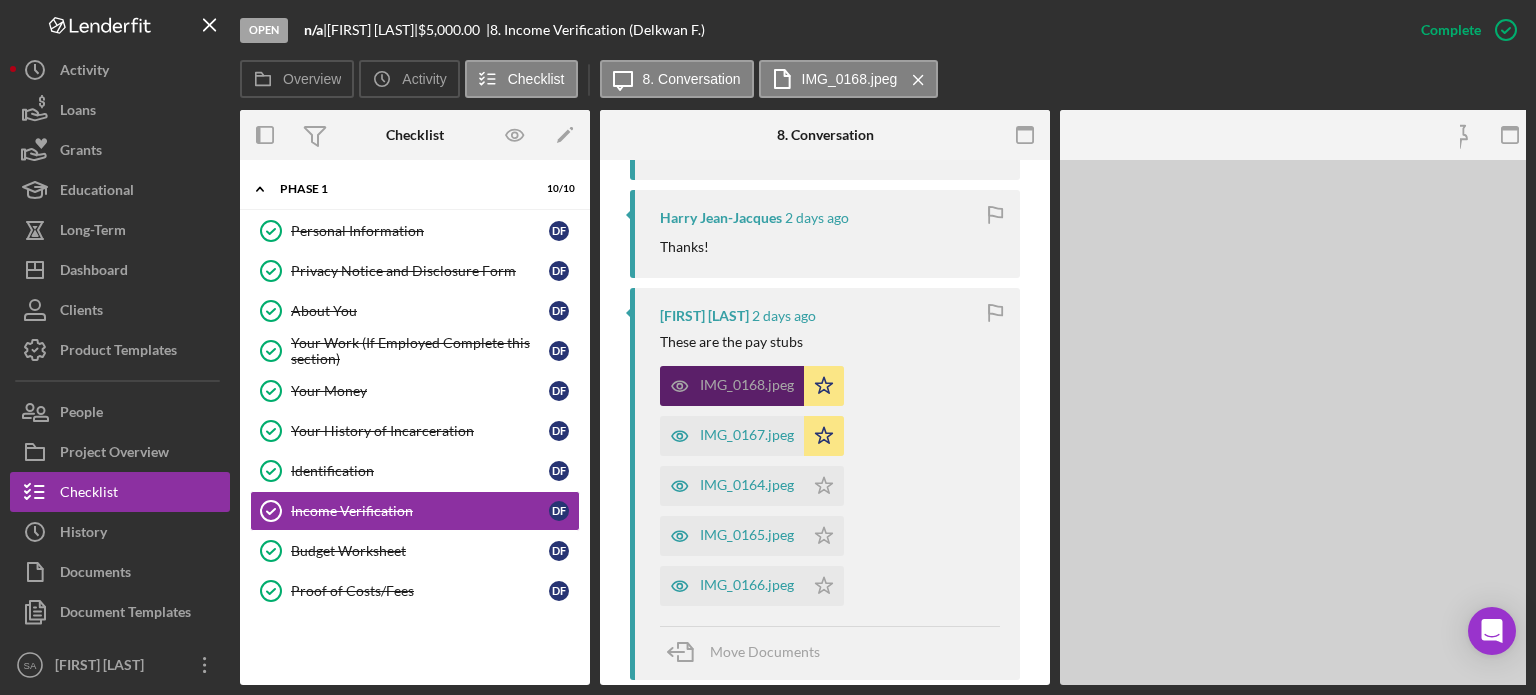 scroll, scrollTop: 872, scrollLeft: 0, axis: vertical 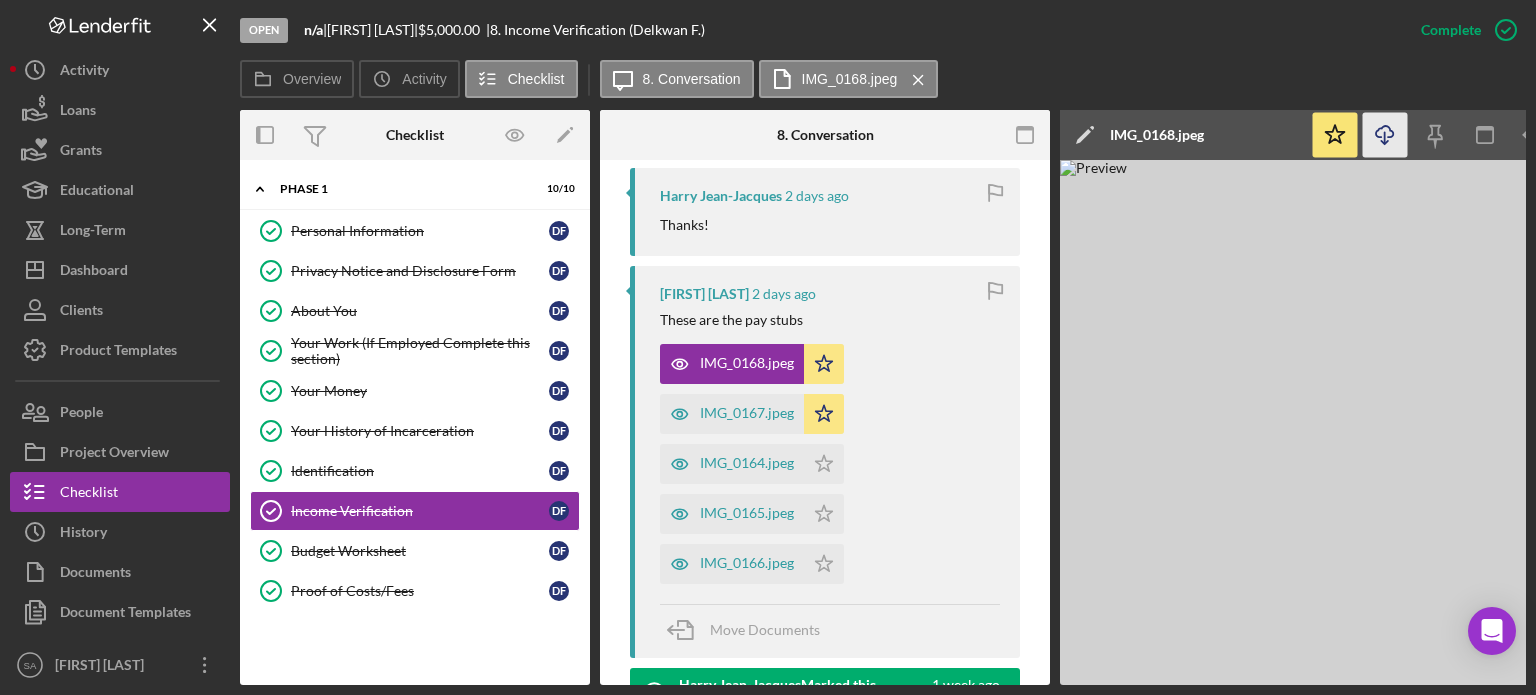 click on "Icon/Download" 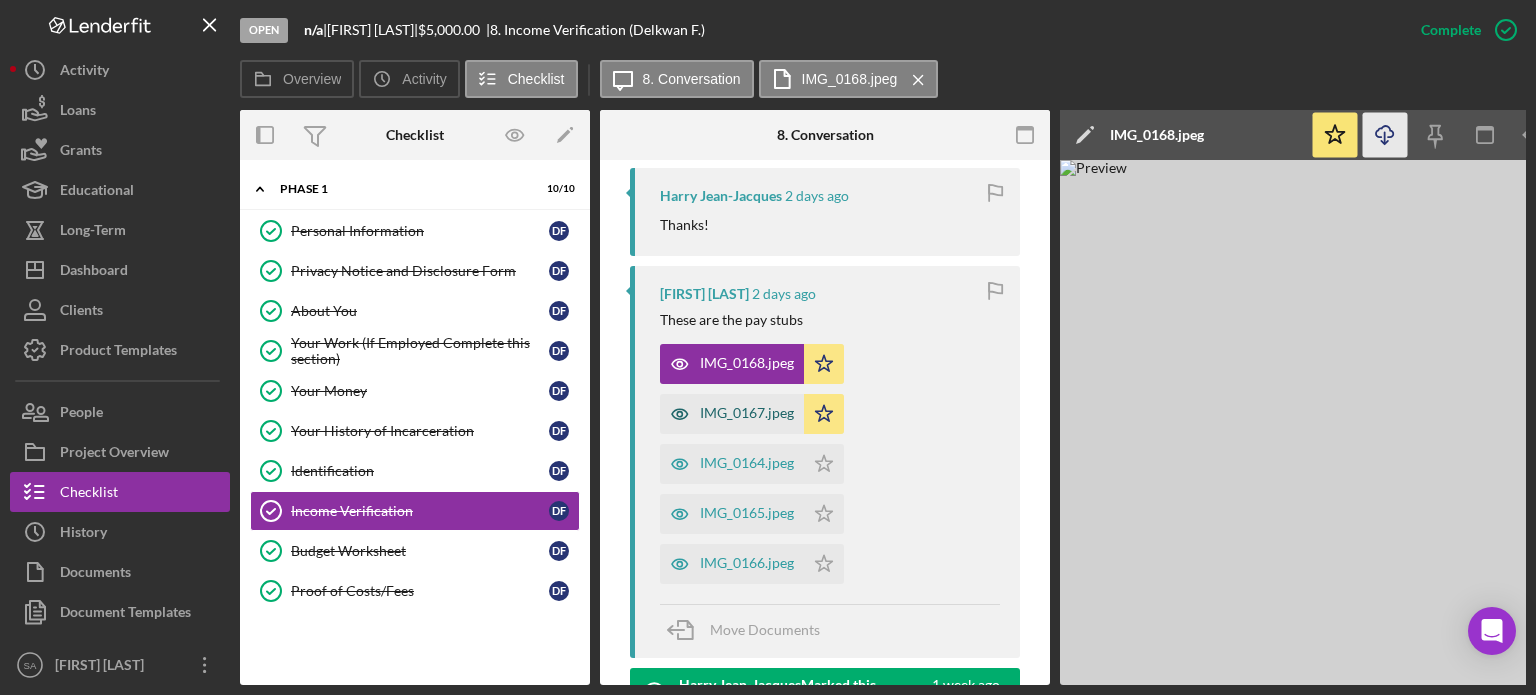 click on "IMG_0167.jpeg" at bounding box center [732, 414] 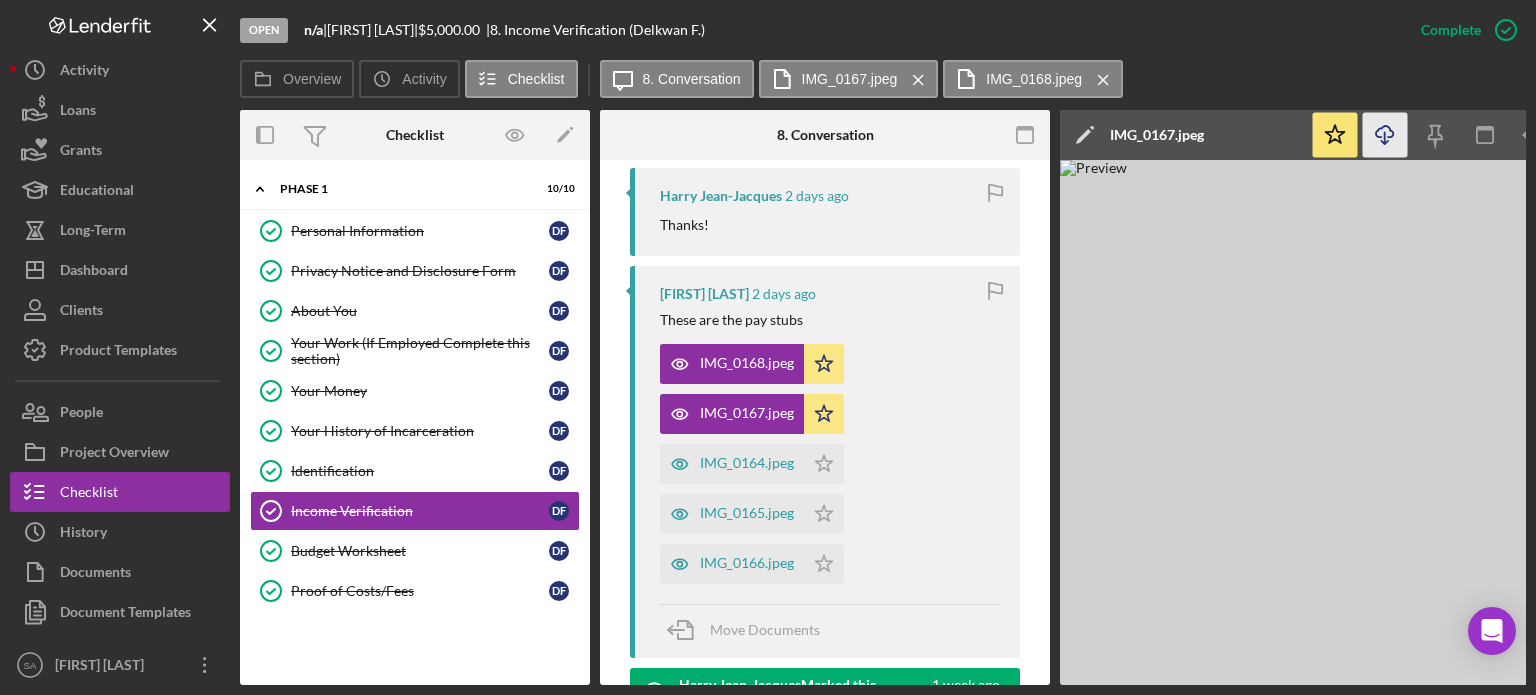 click on "Icon/Download" 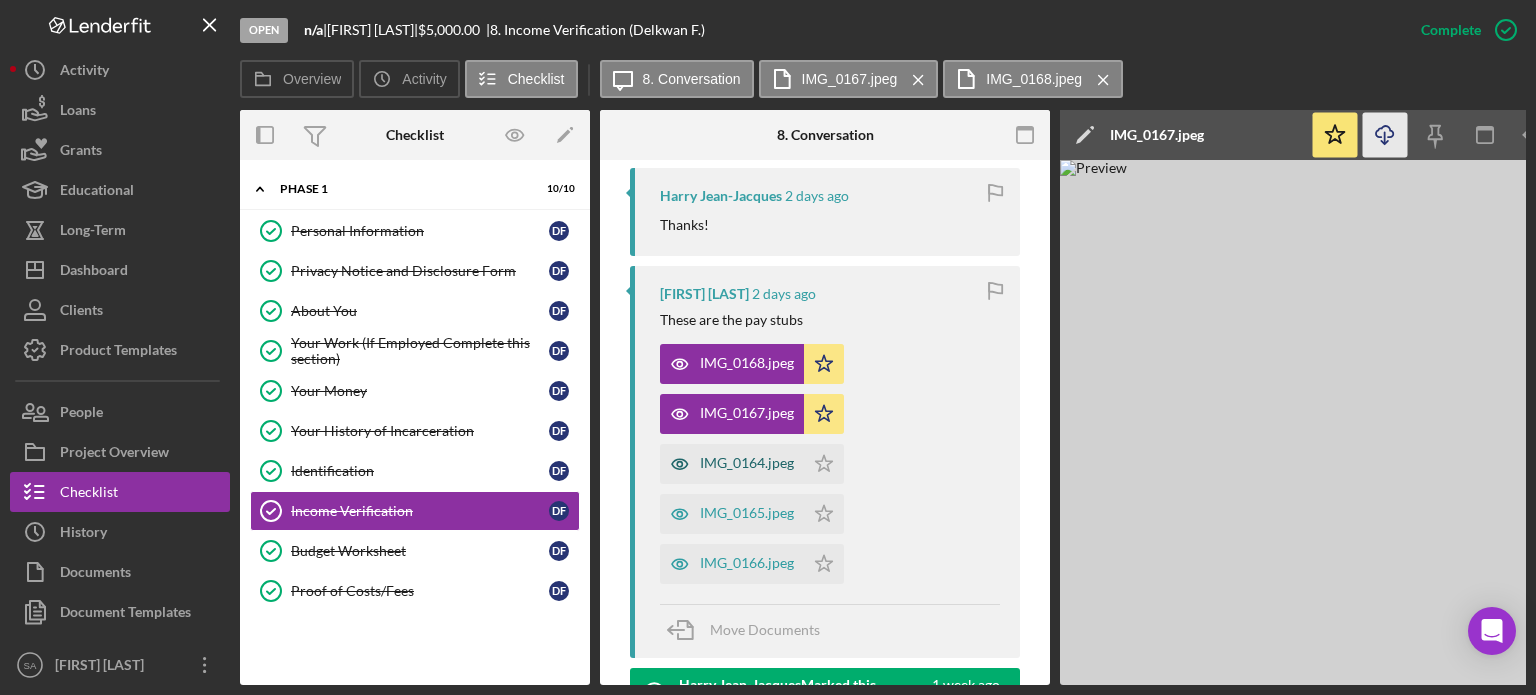 click on "IMG_0164.jpeg" at bounding box center (747, 463) 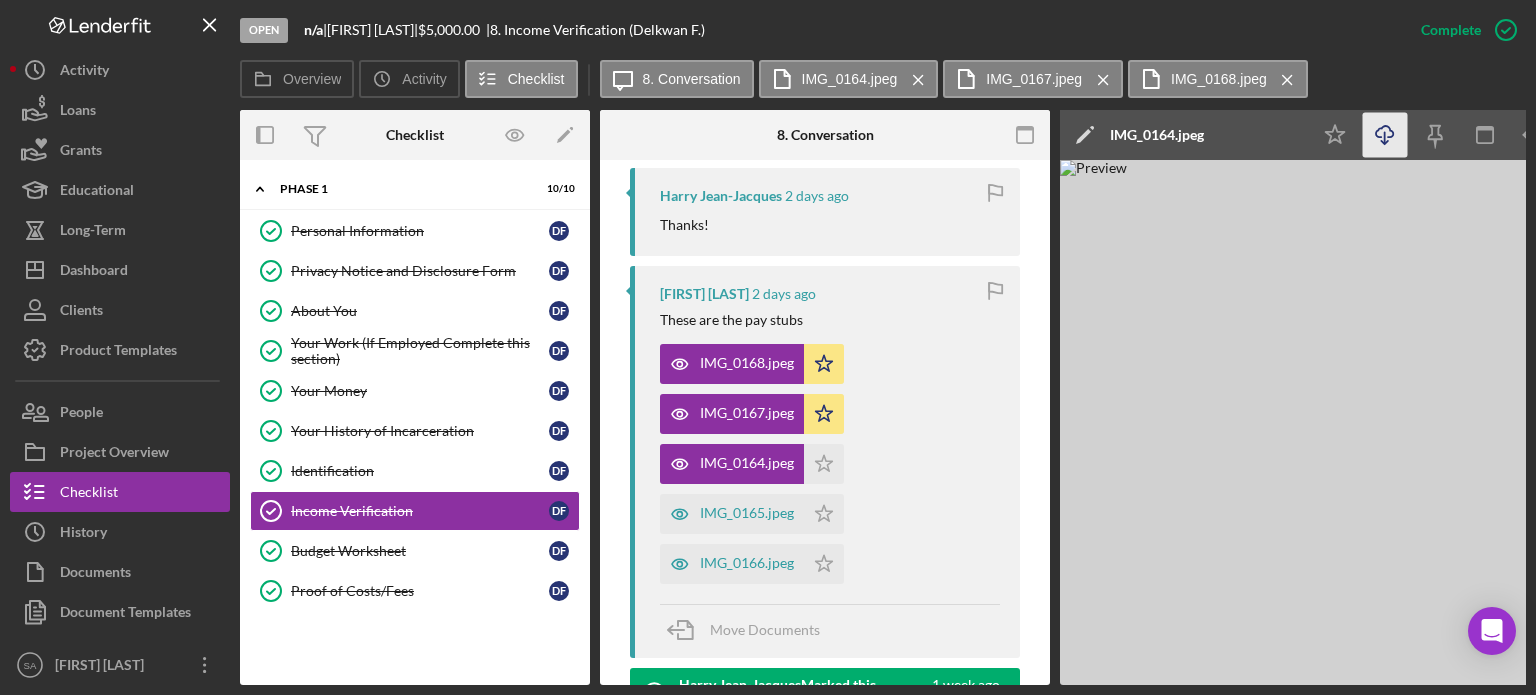 click on "Icon/Download" 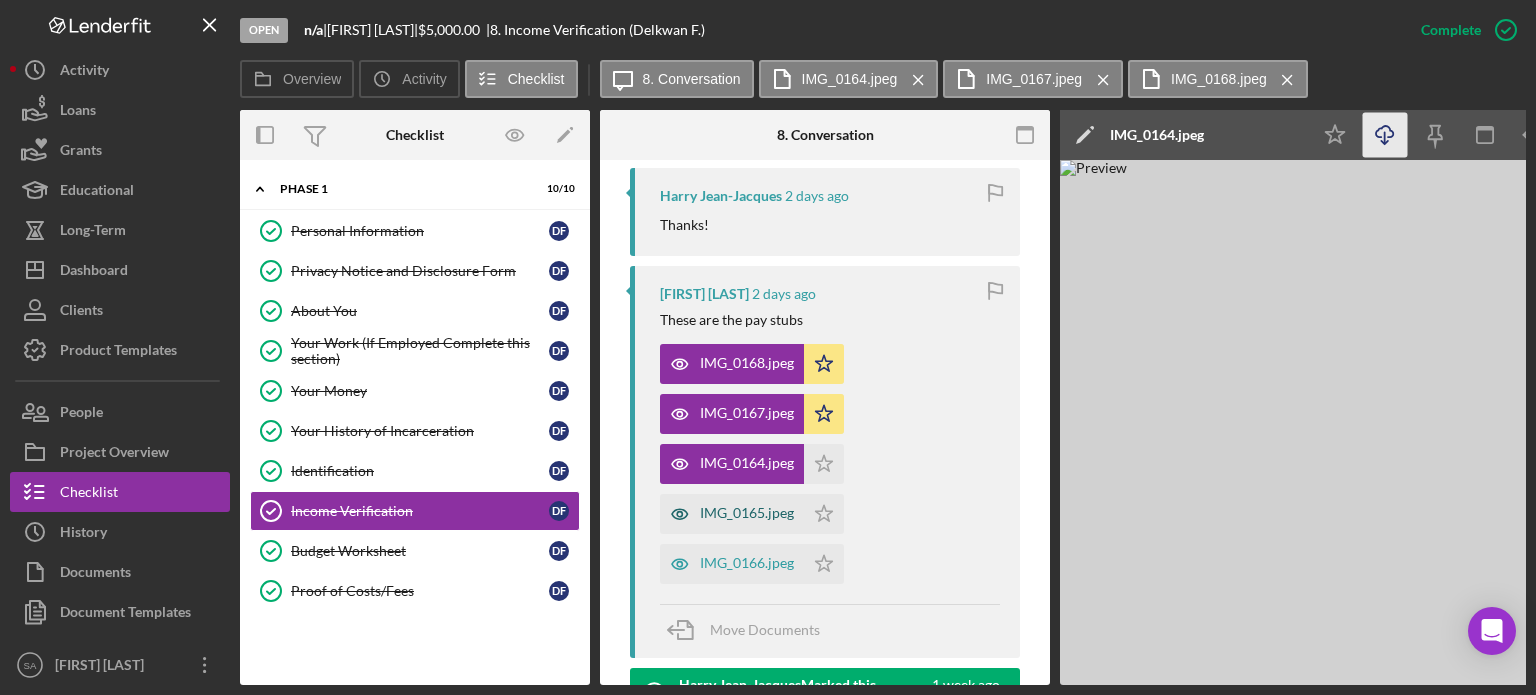 click on "IMG_0165.jpeg" at bounding box center [747, 513] 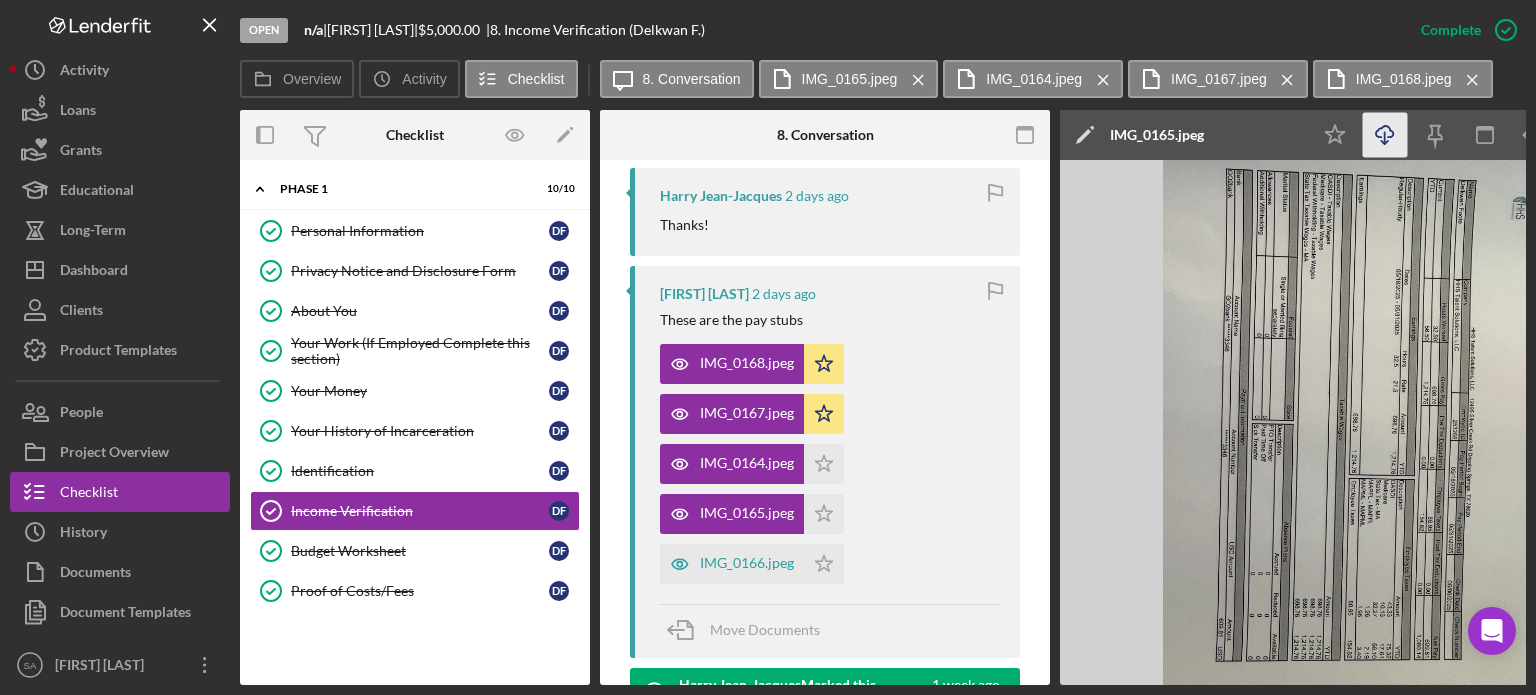 click on "Icon/Download" 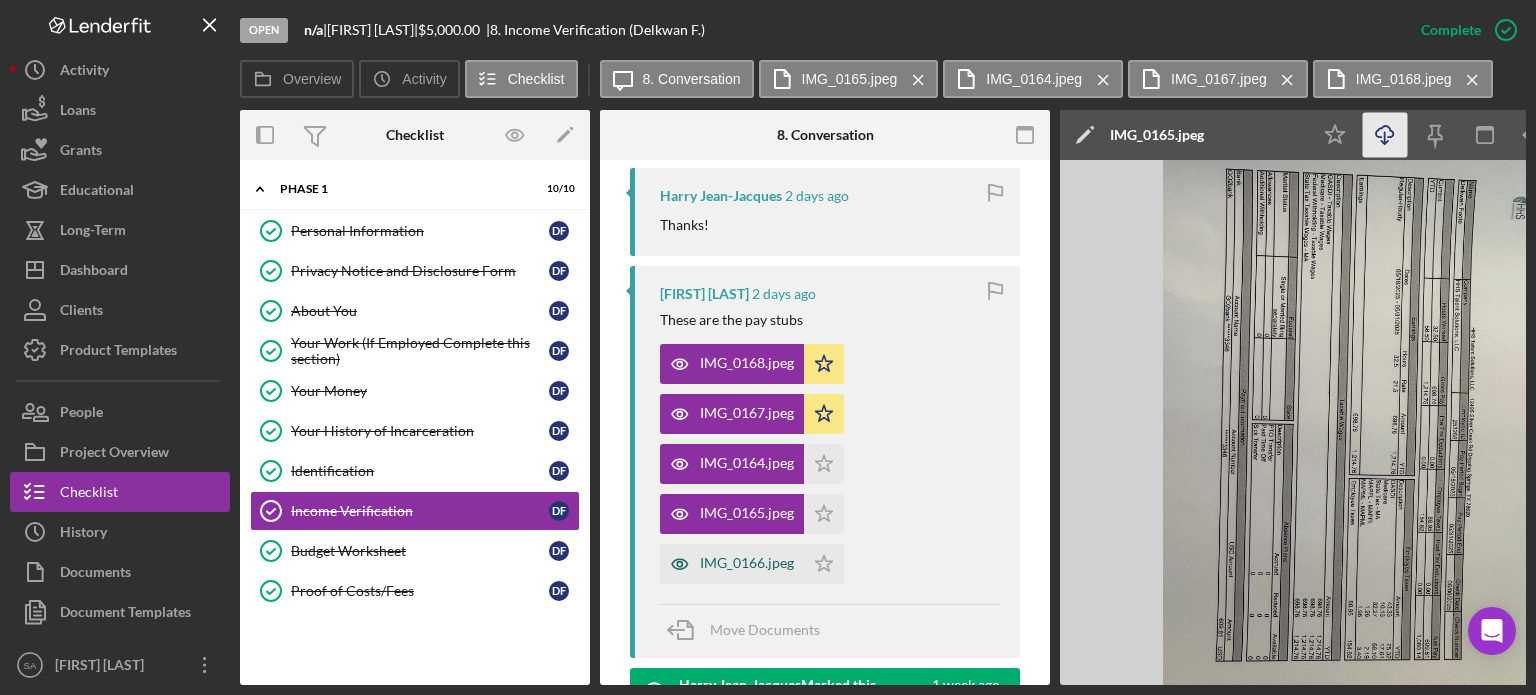 click on "IMG_0166.jpeg" at bounding box center [747, 563] 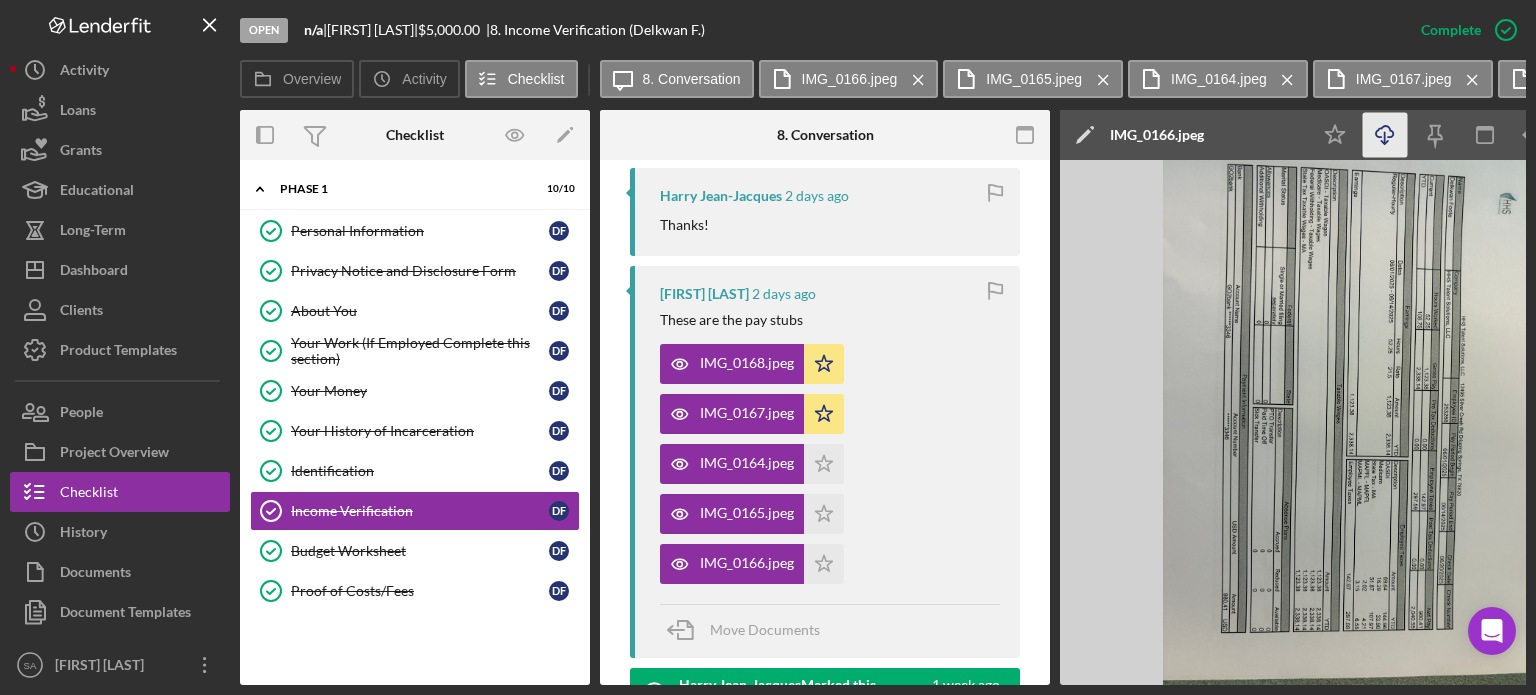 click on "Icon/Download" 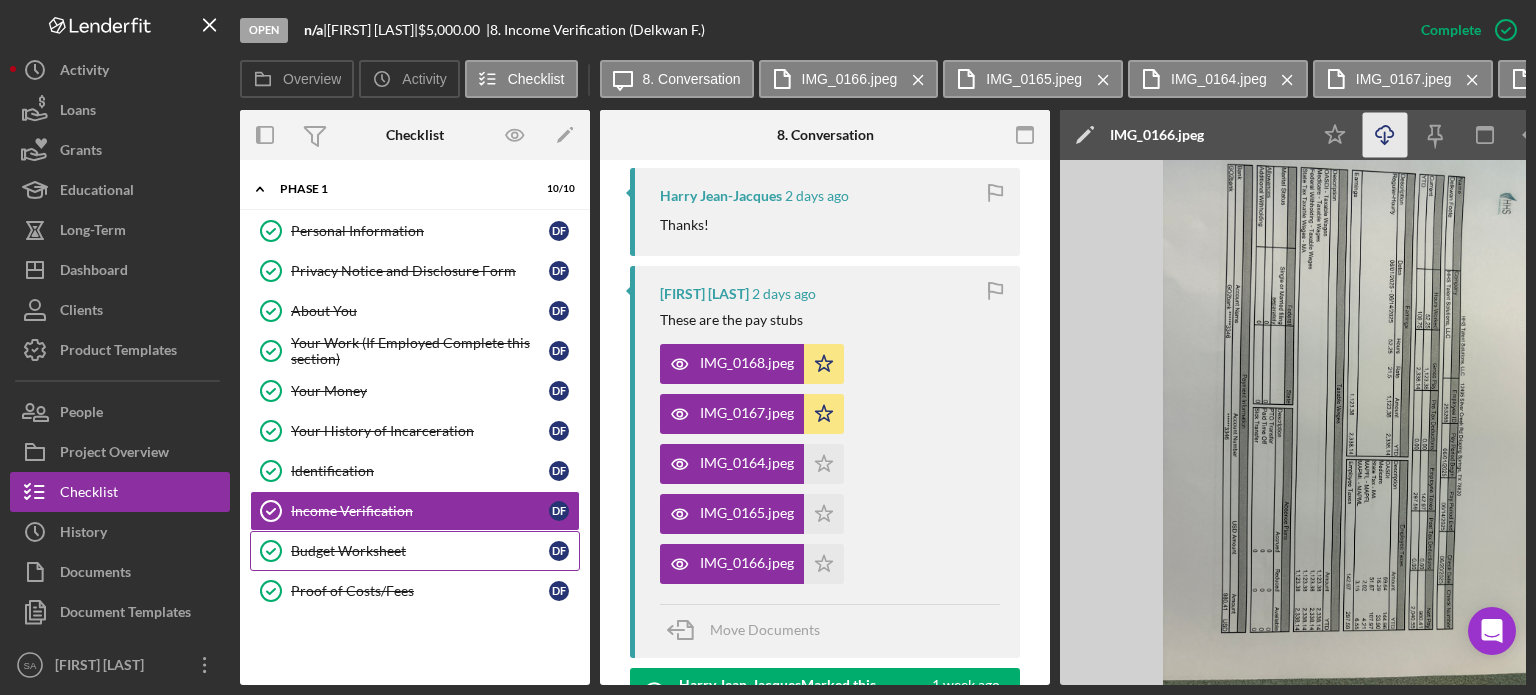 click on "Budget Worksheet Budget Worksheet D F" at bounding box center (415, 551) 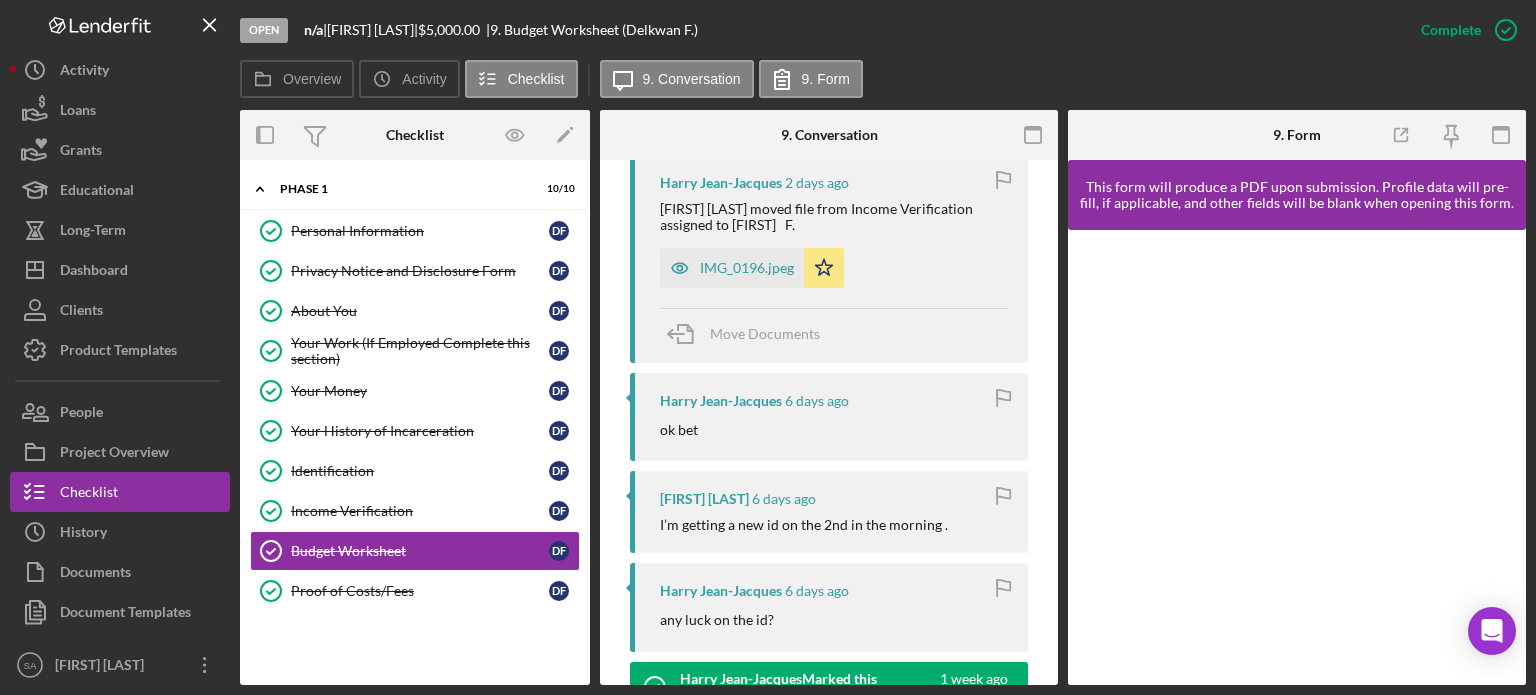 scroll, scrollTop: 640, scrollLeft: 0, axis: vertical 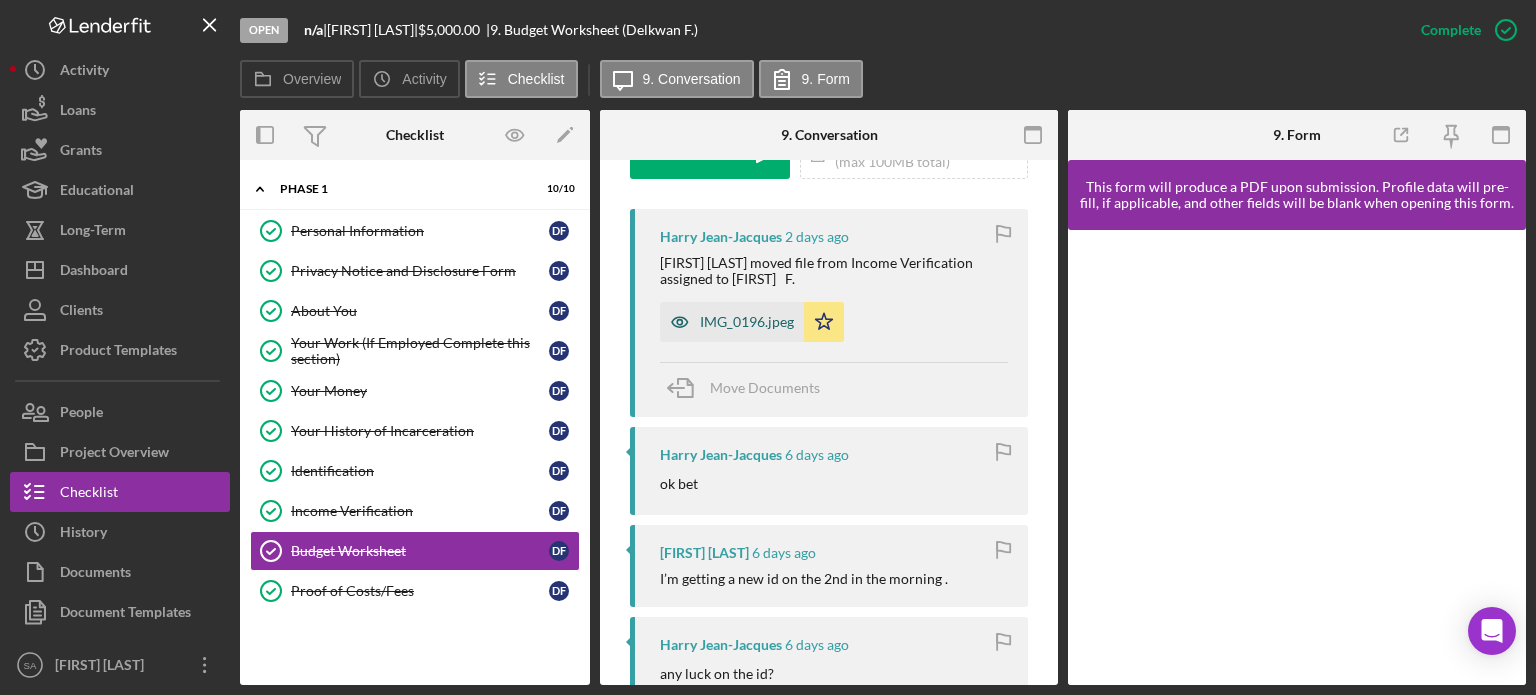 click on "IMG_0196.jpeg" at bounding box center (747, 322) 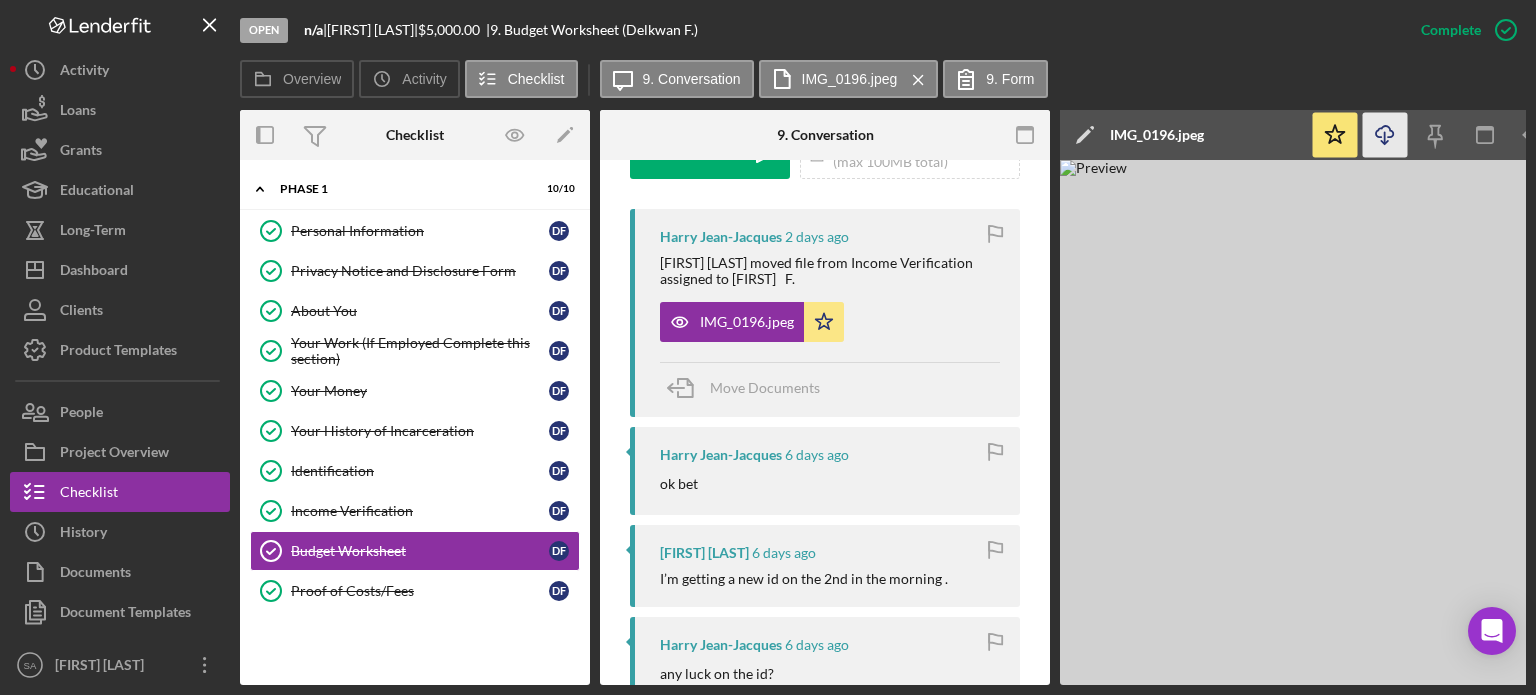 click on "Icon/Download" 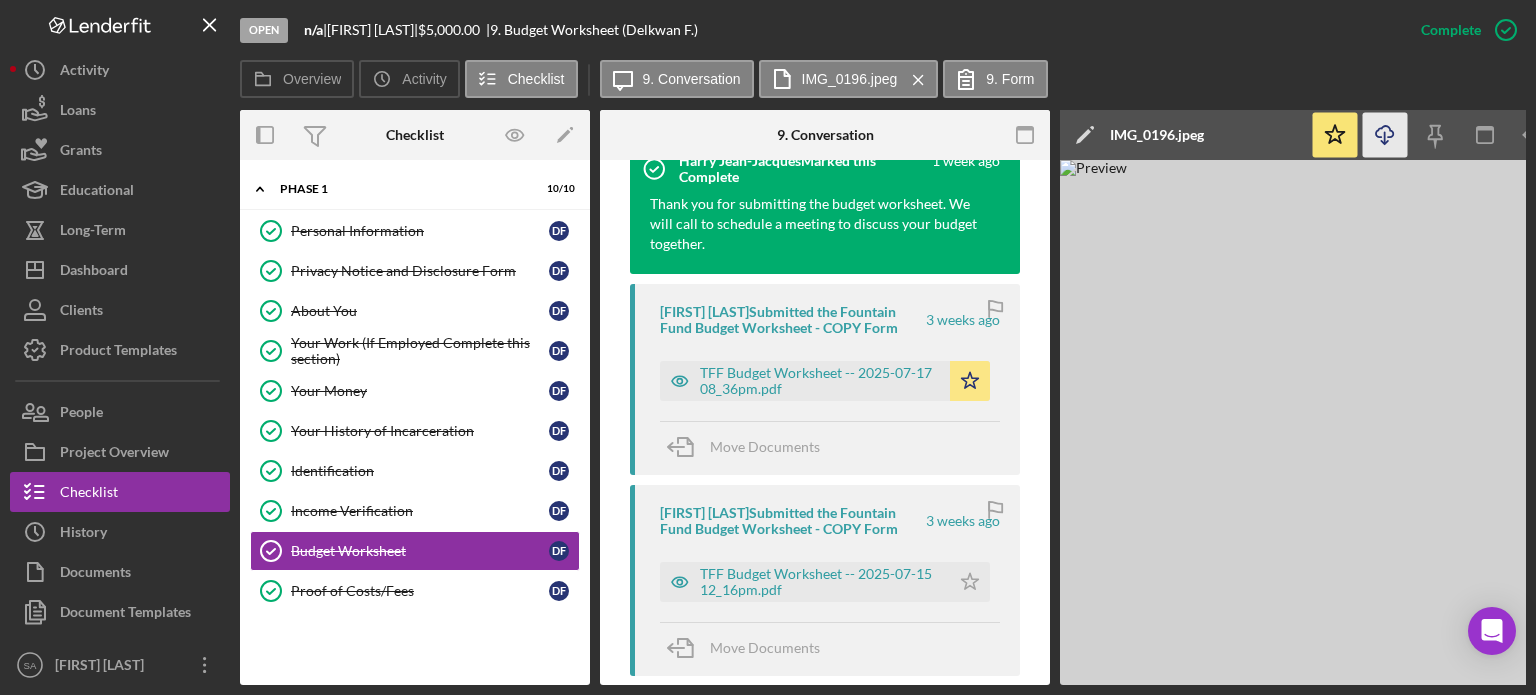 scroll, scrollTop: 1216, scrollLeft: 0, axis: vertical 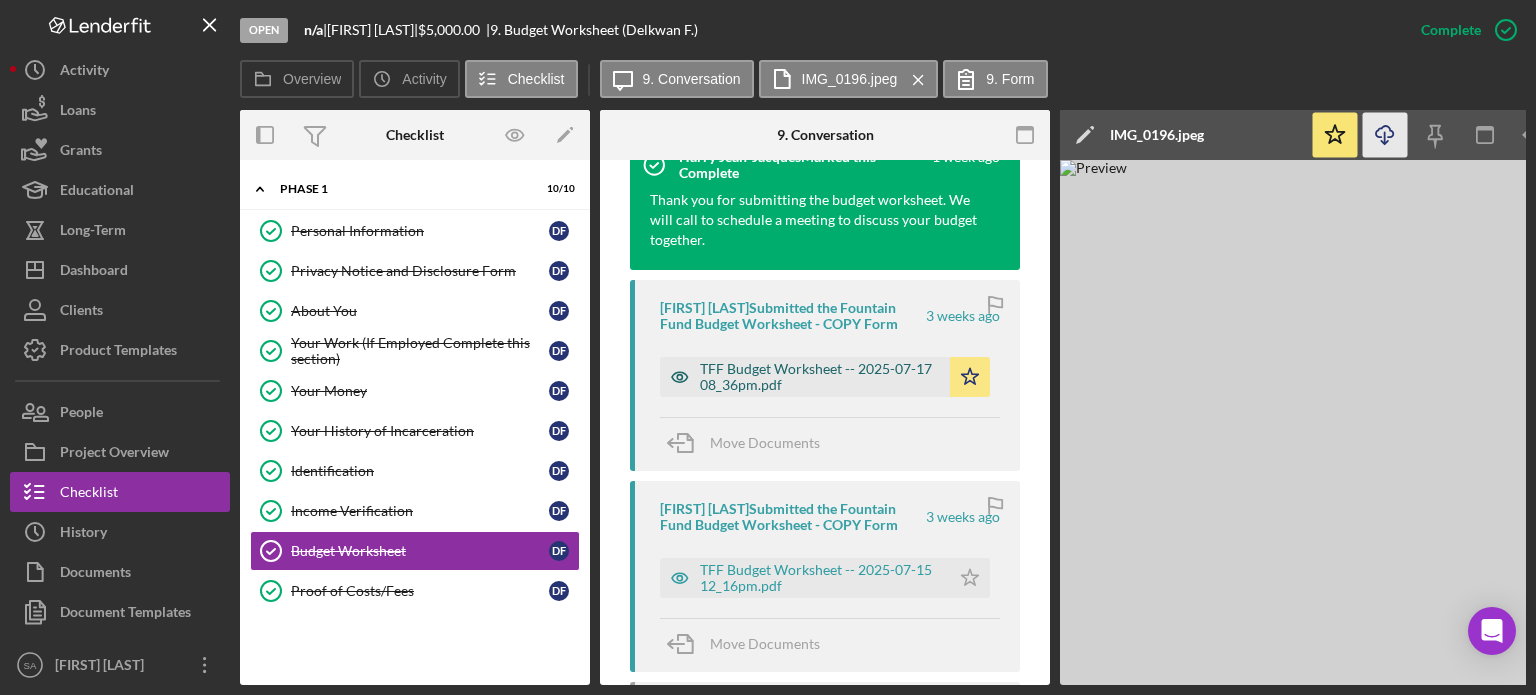 click on "TFF Budget Worksheet -- 2025-07-17 08_36pm.pdf" at bounding box center (820, 377) 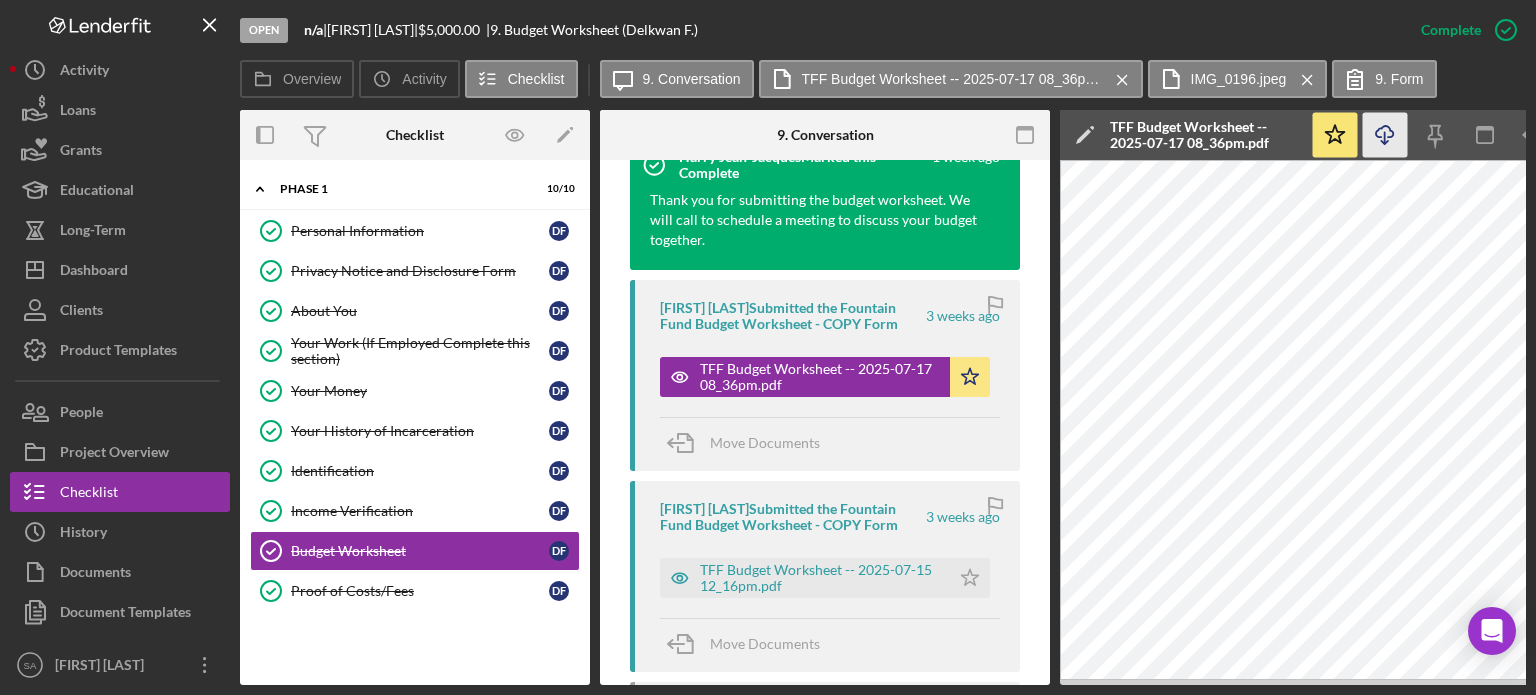 click on "Icon/Download" 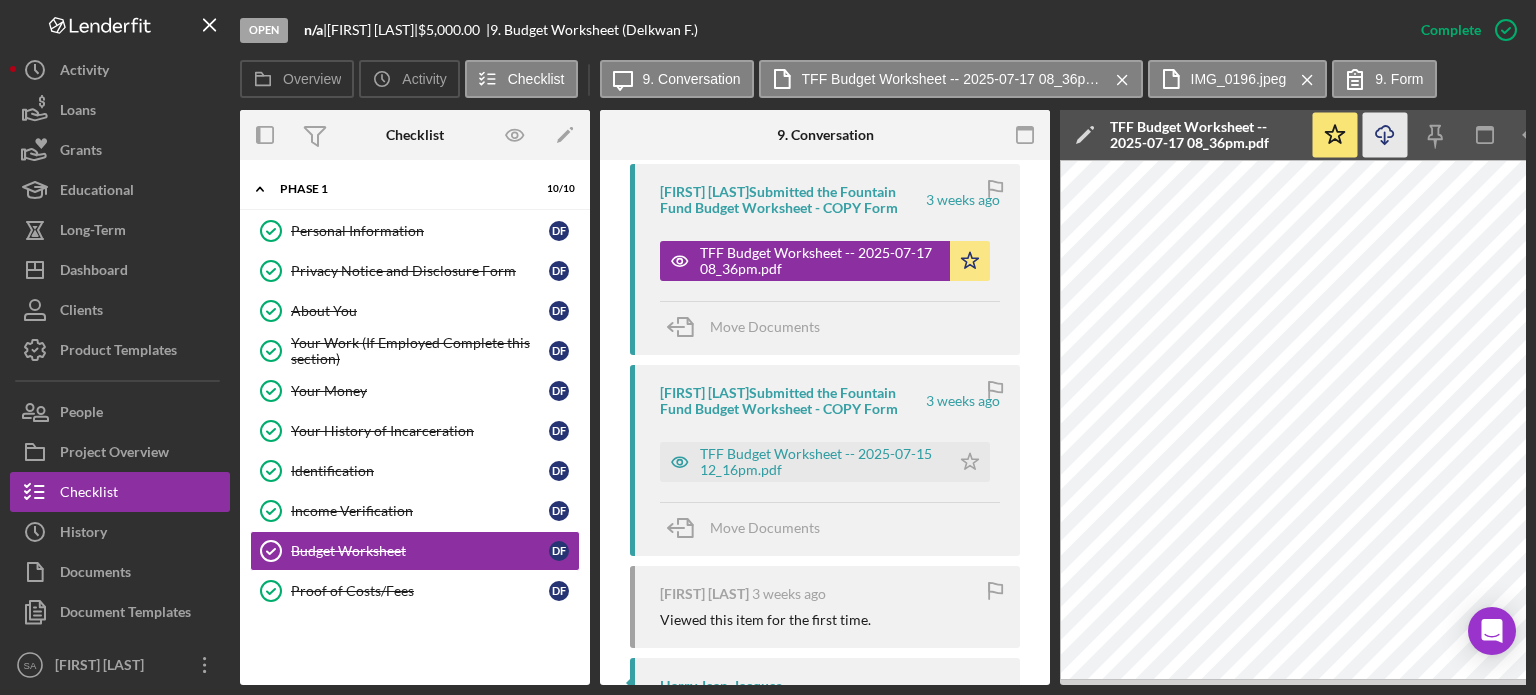 scroll, scrollTop: 1340, scrollLeft: 0, axis: vertical 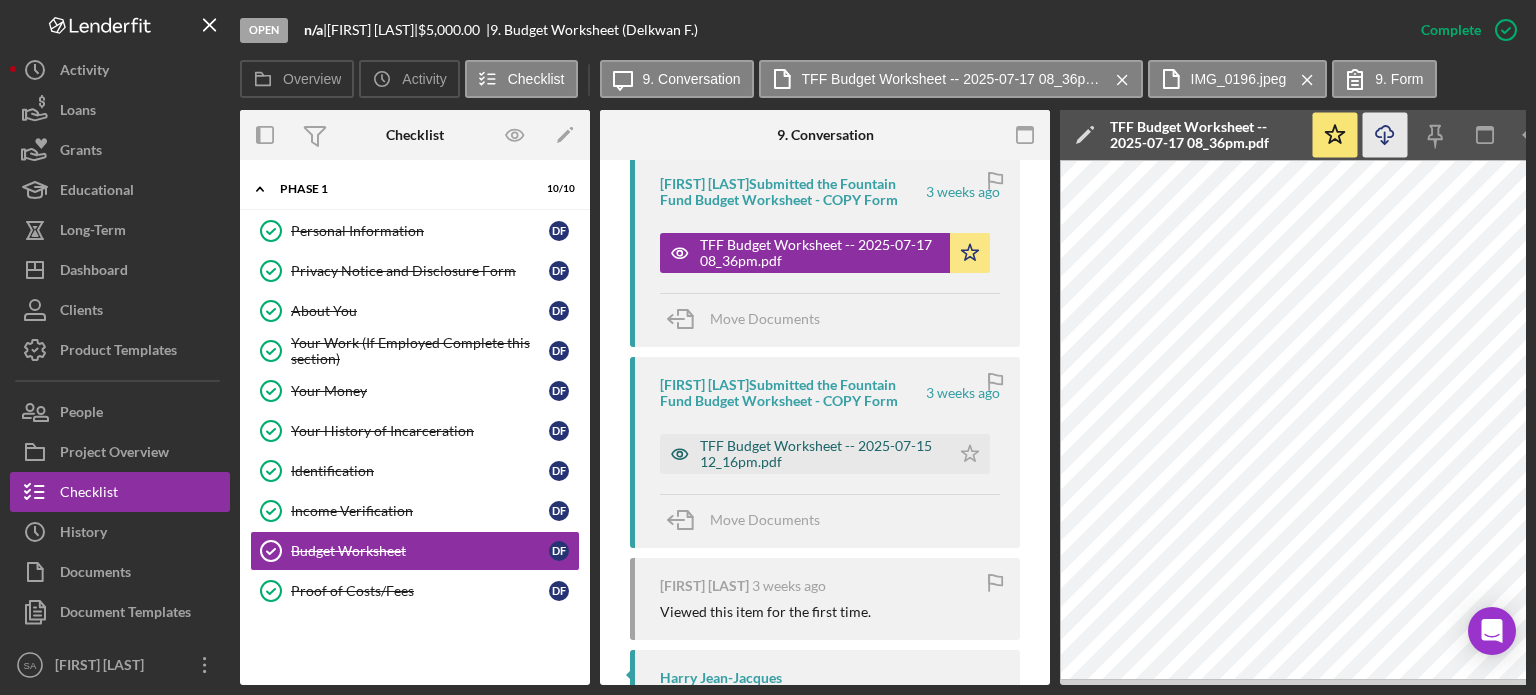click on "TFF Budget Worksheet -- 2025-07-15 12_16pm.pdf" at bounding box center [820, 454] 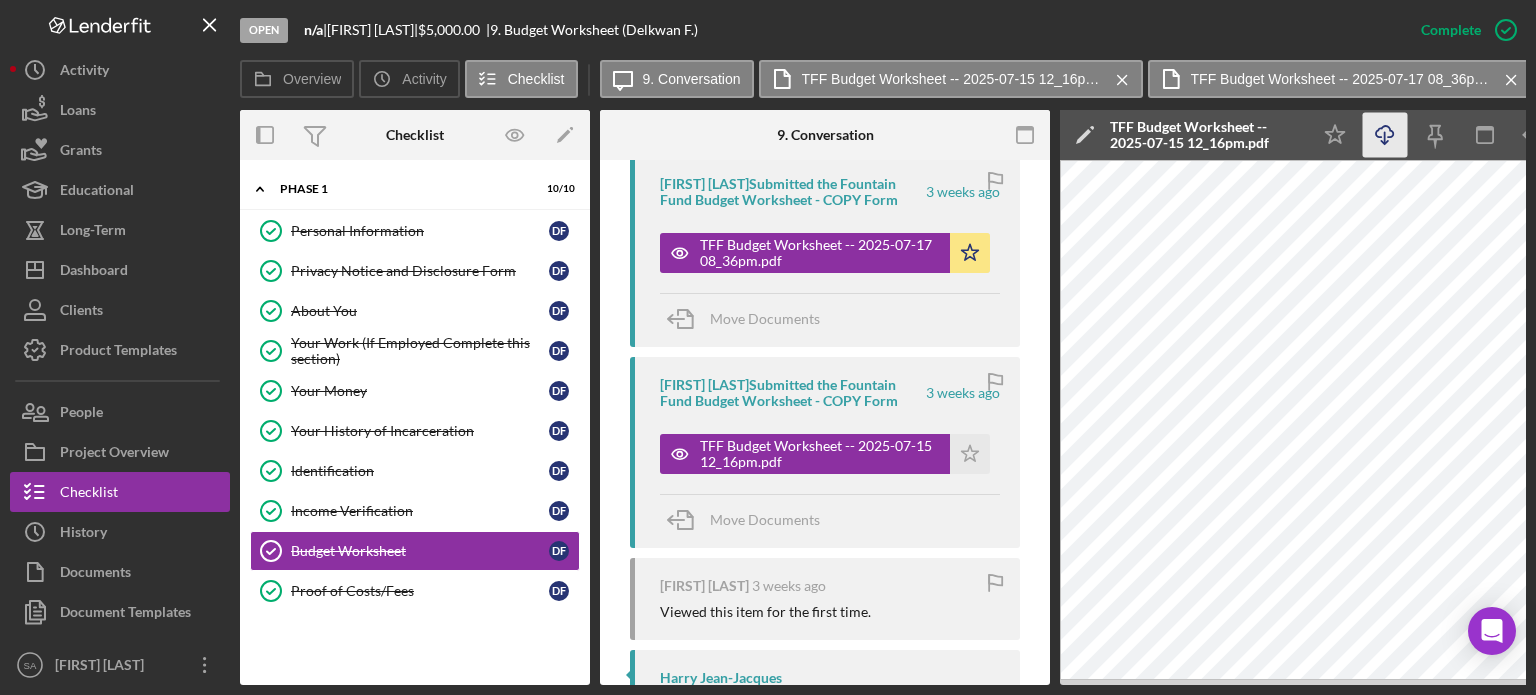 click on "Icon/Download" 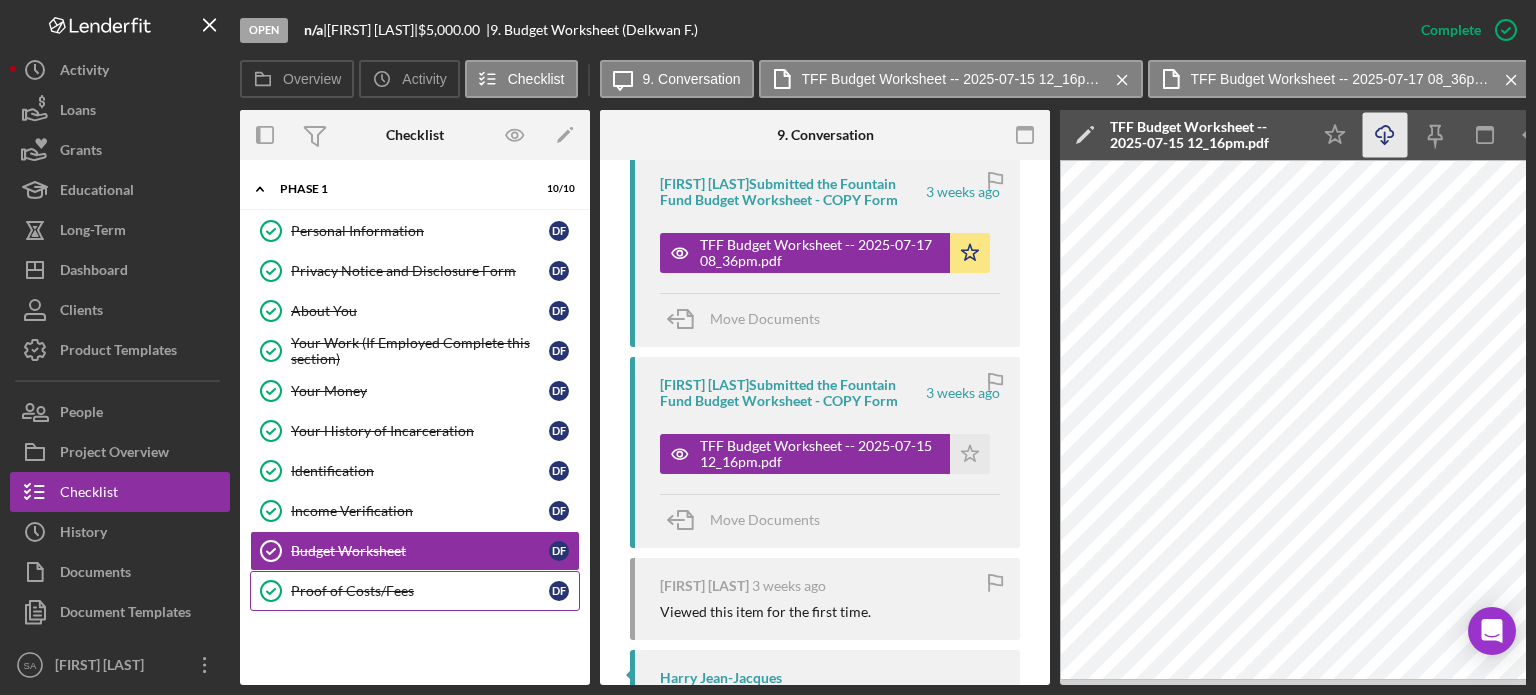 click on "Proof of Costs/Fees  Proof of Costs/Fees  D F" at bounding box center [415, 591] 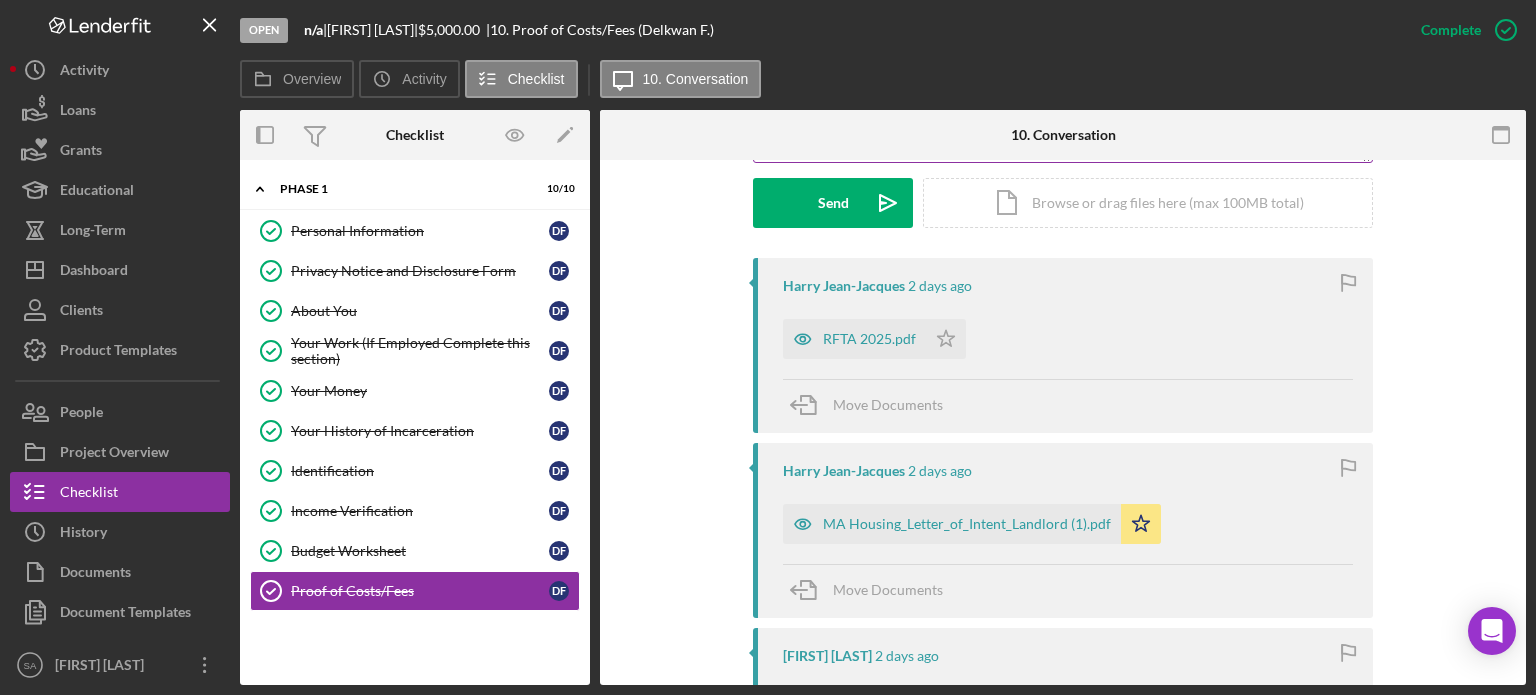 scroll, scrollTop: 700, scrollLeft: 0, axis: vertical 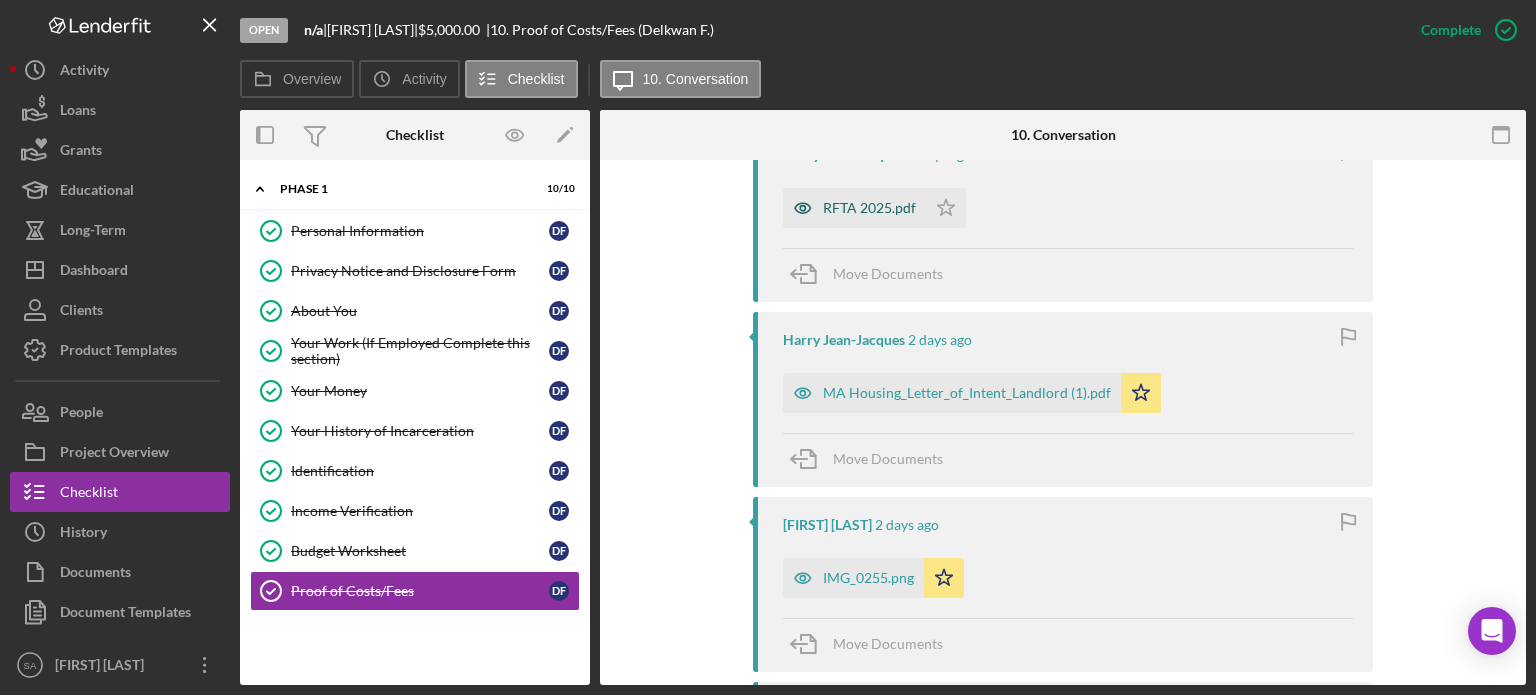 click on "RFTA 2025.pdf" at bounding box center (869, 208) 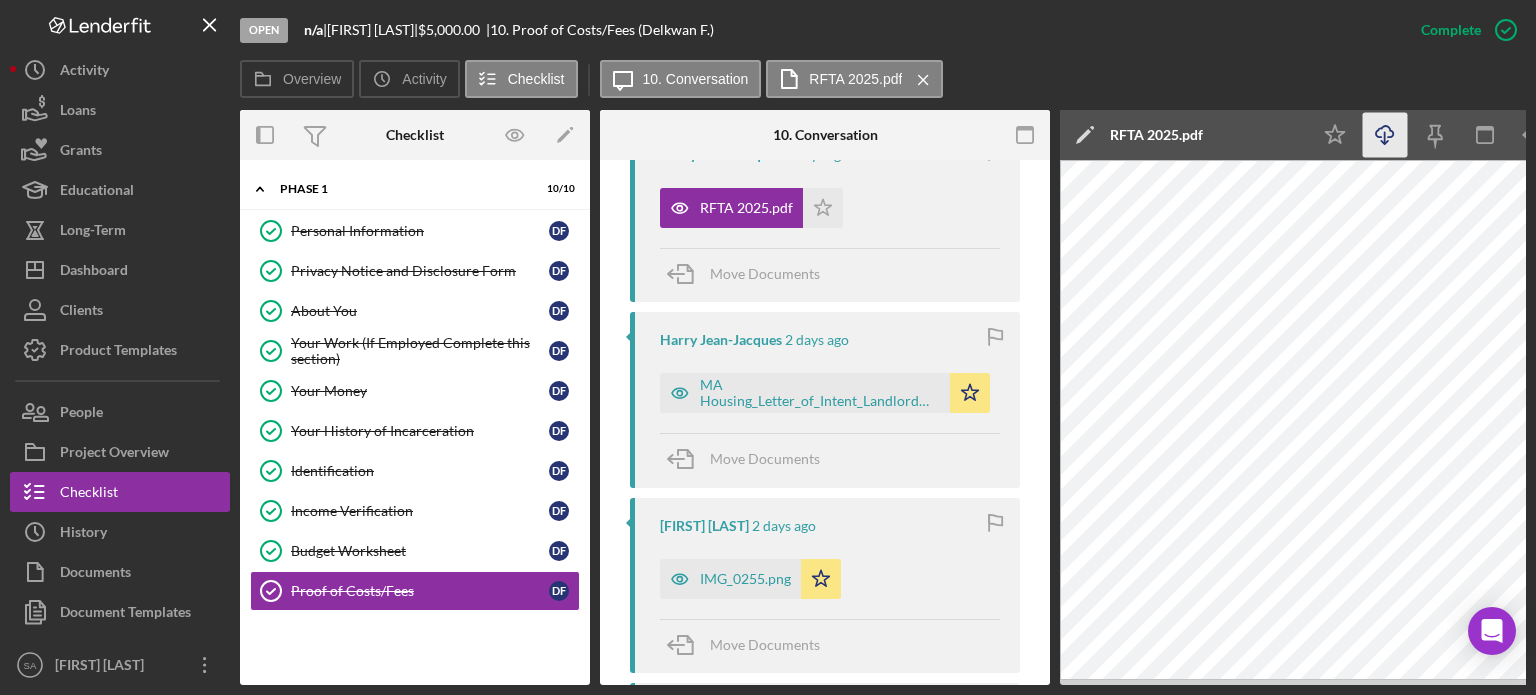 click 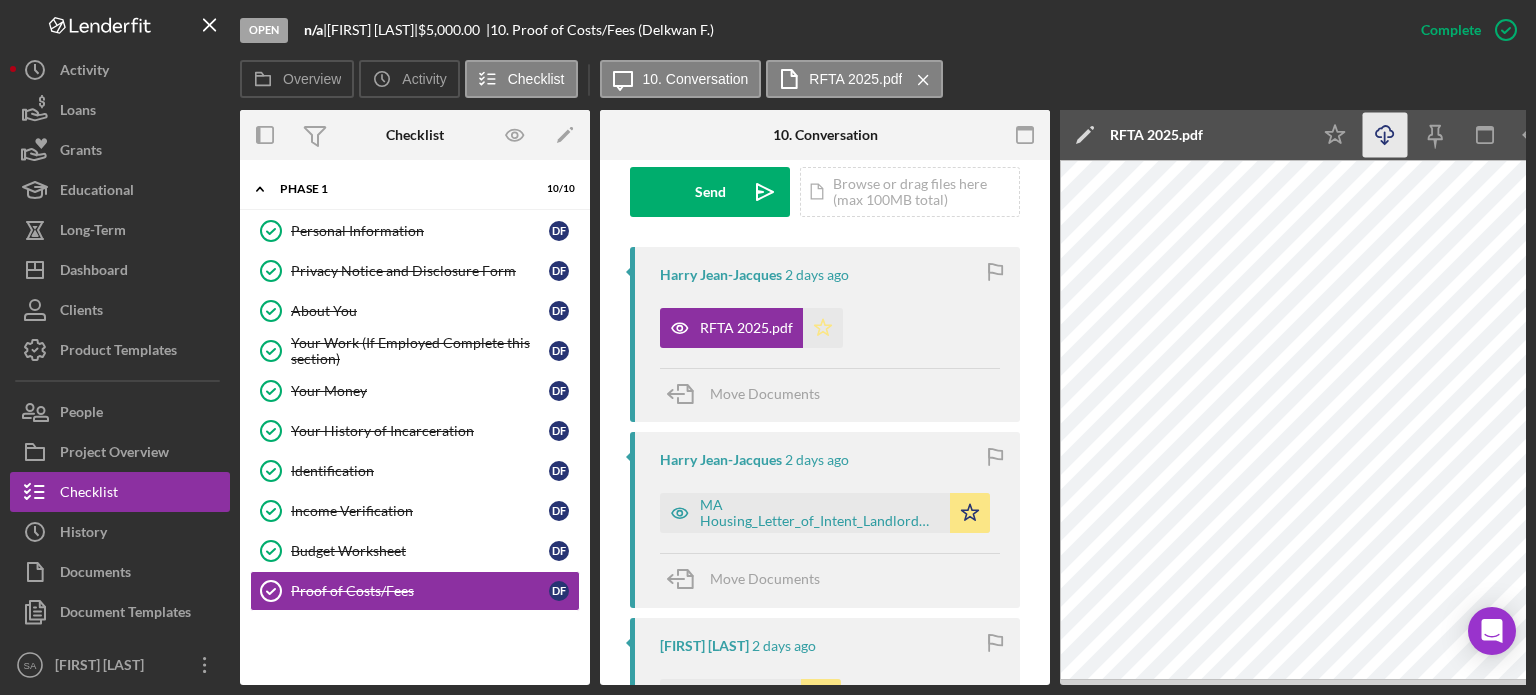 scroll, scrollTop: 597, scrollLeft: 0, axis: vertical 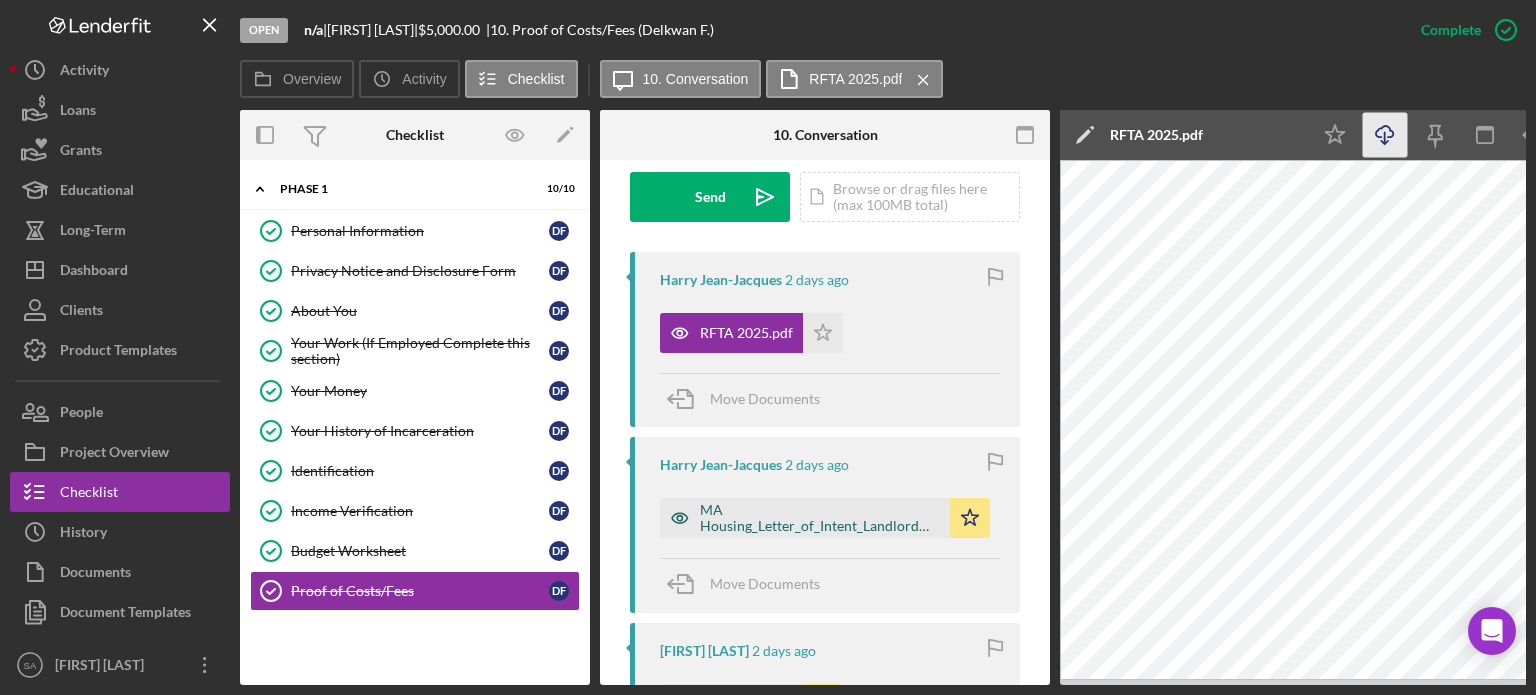 click on "MA Housing_Letter_of_Intent_Landlord (1).pdf" at bounding box center [820, 518] 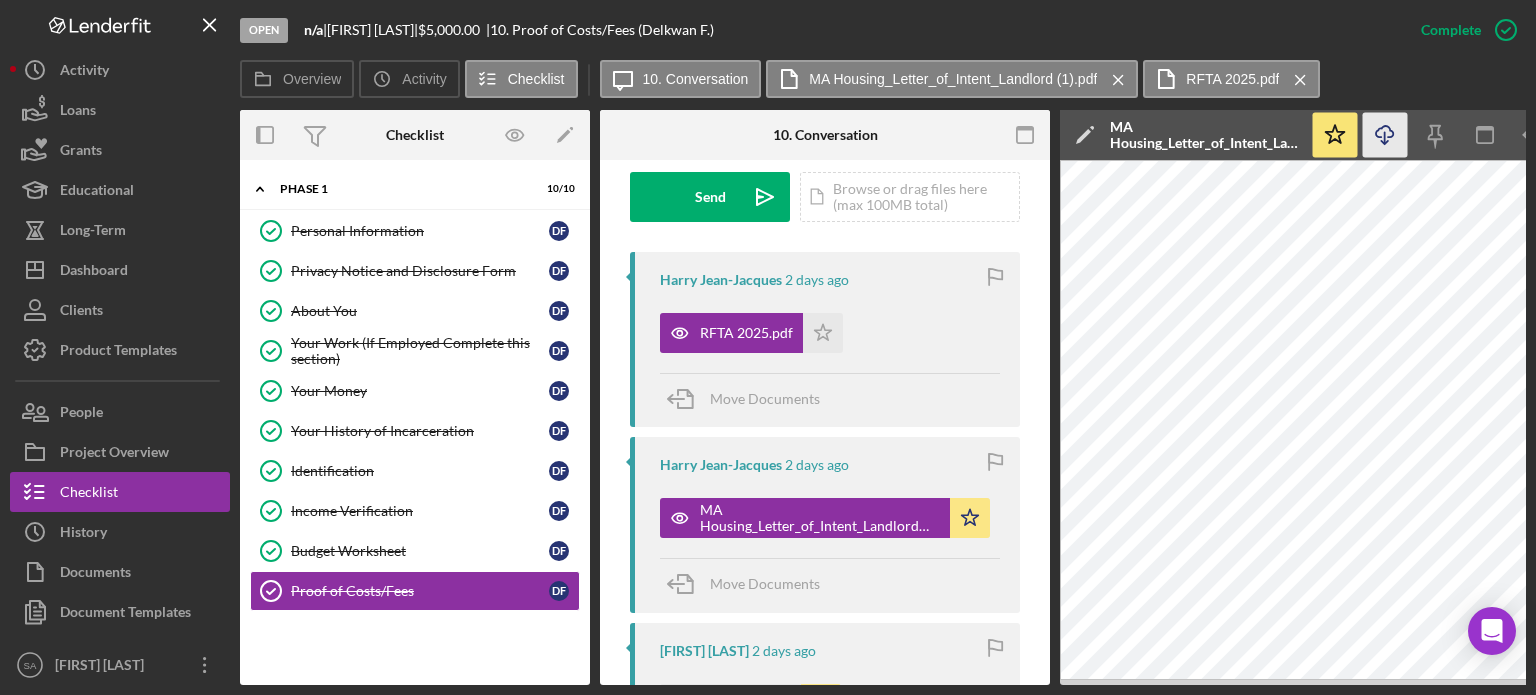 click on "Icon/Download" 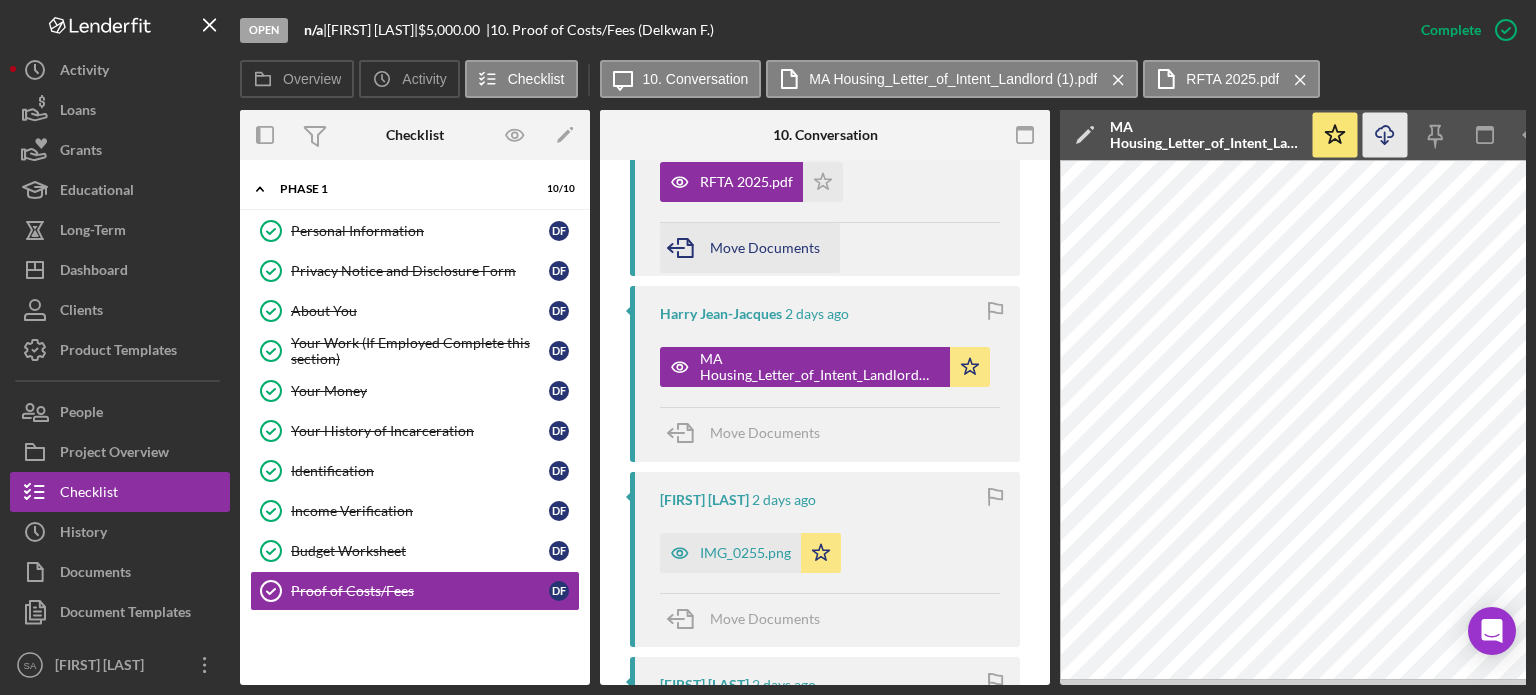 scroll, scrollTop: 872, scrollLeft: 0, axis: vertical 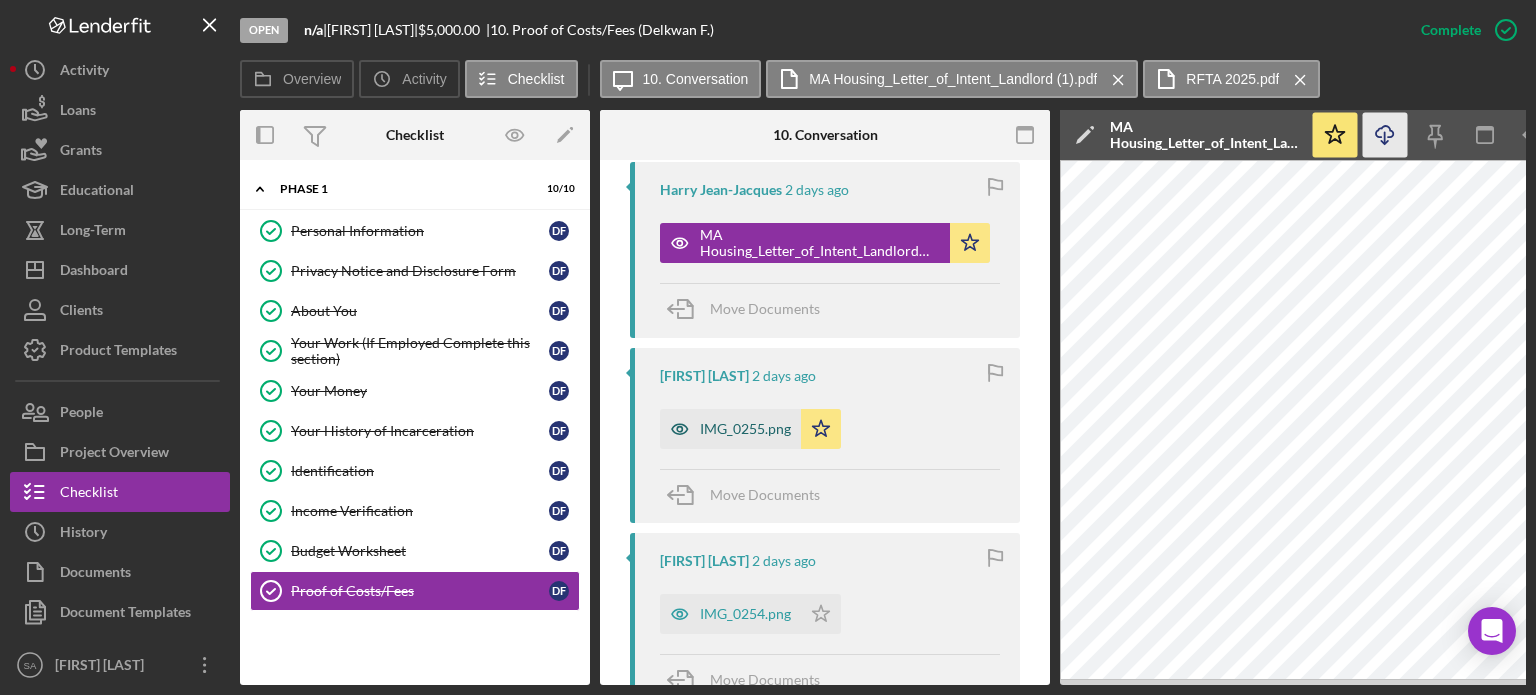 click on "IMG_0255.png" at bounding box center (745, 429) 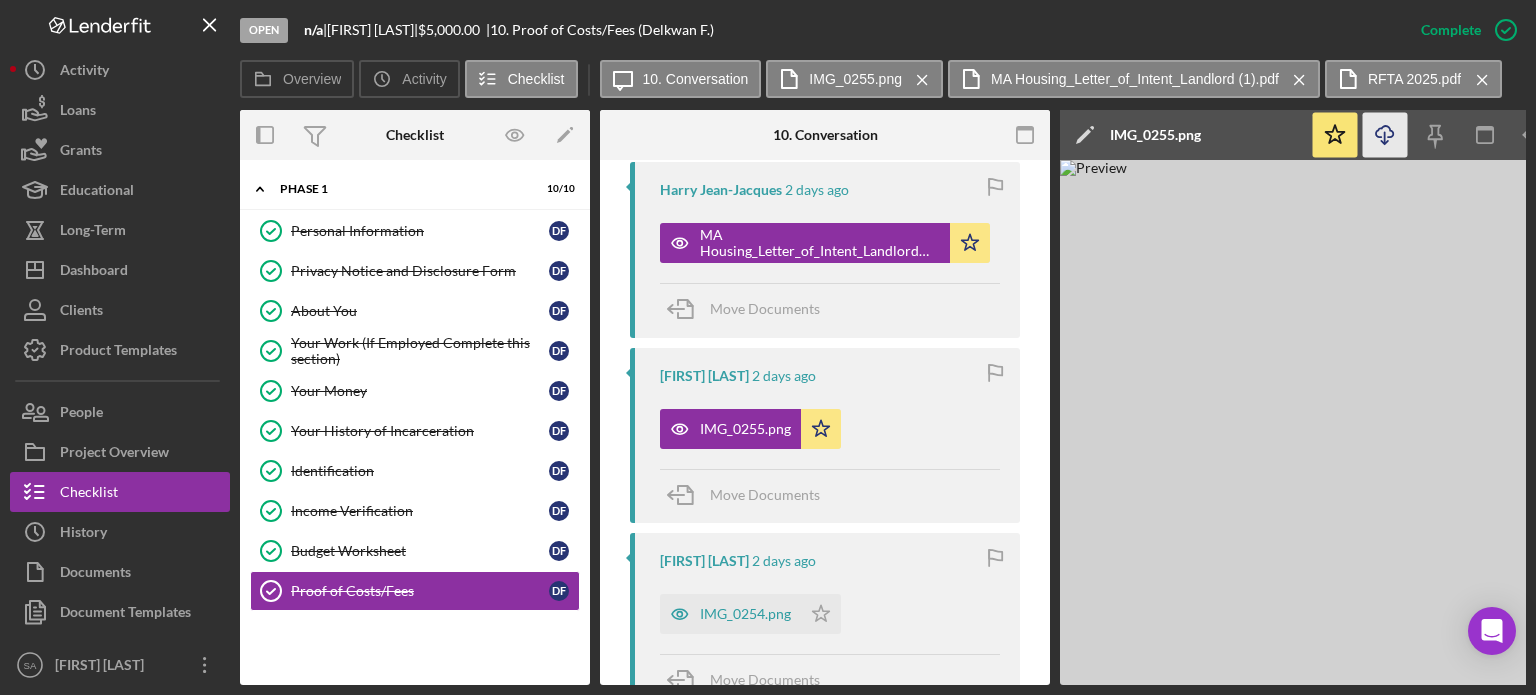 click on "Icon/Download" 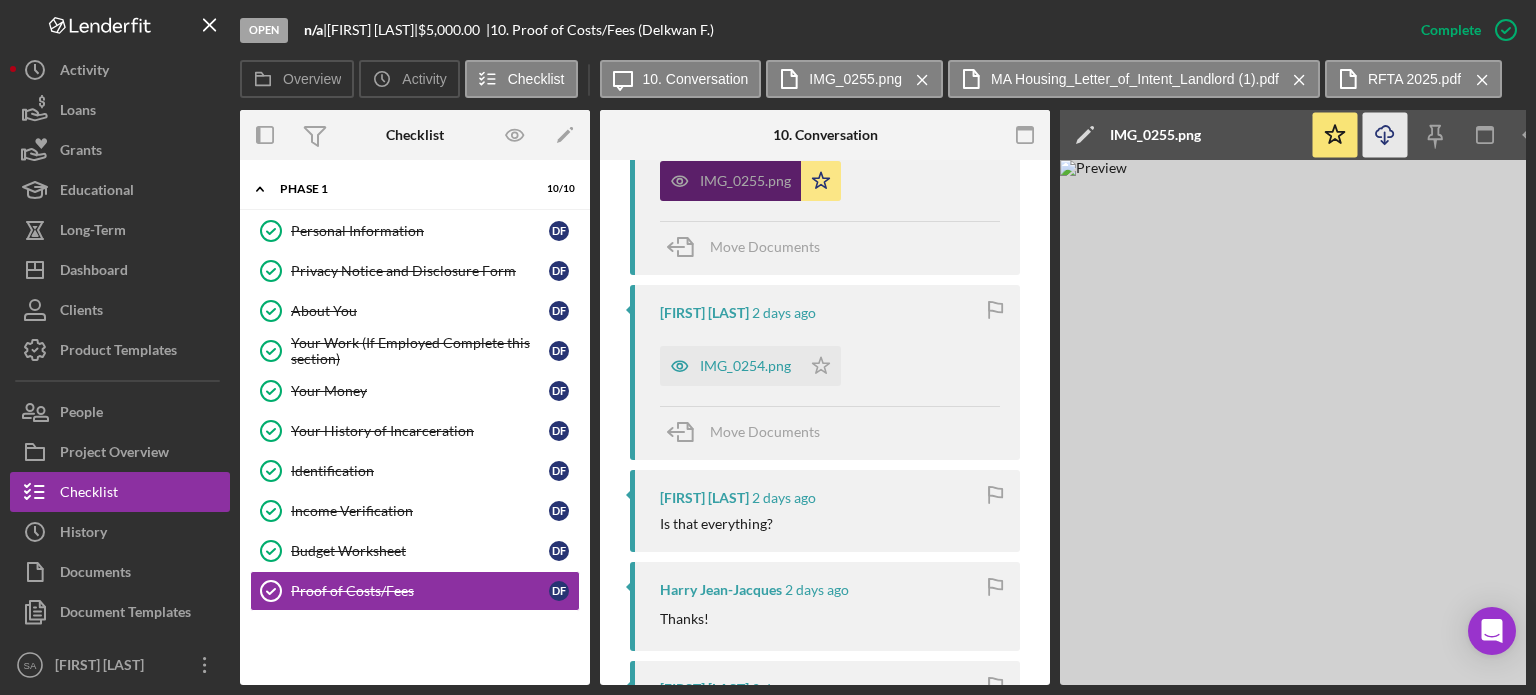 scroll, scrollTop: 1122, scrollLeft: 0, axis: vertical 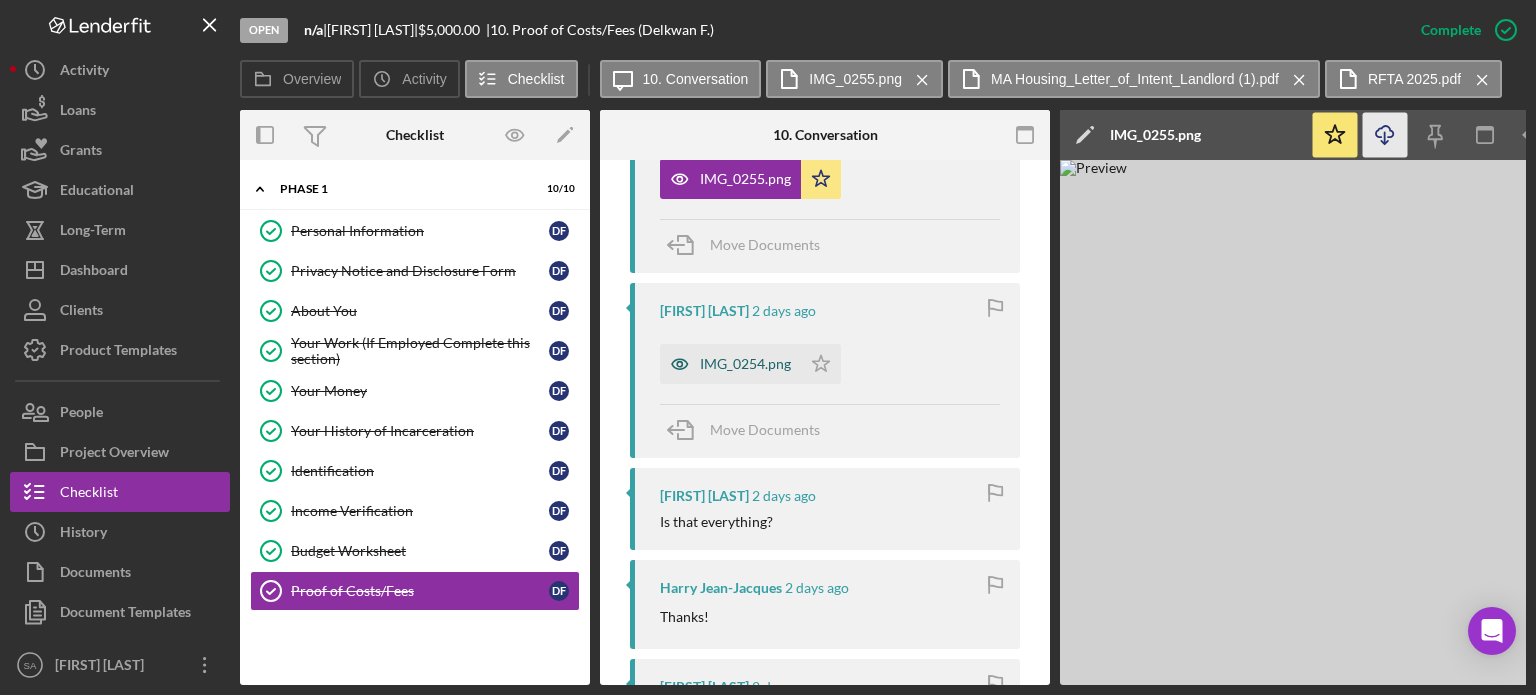 click on "IMG_0254.png" at bounding box center [745, 364] 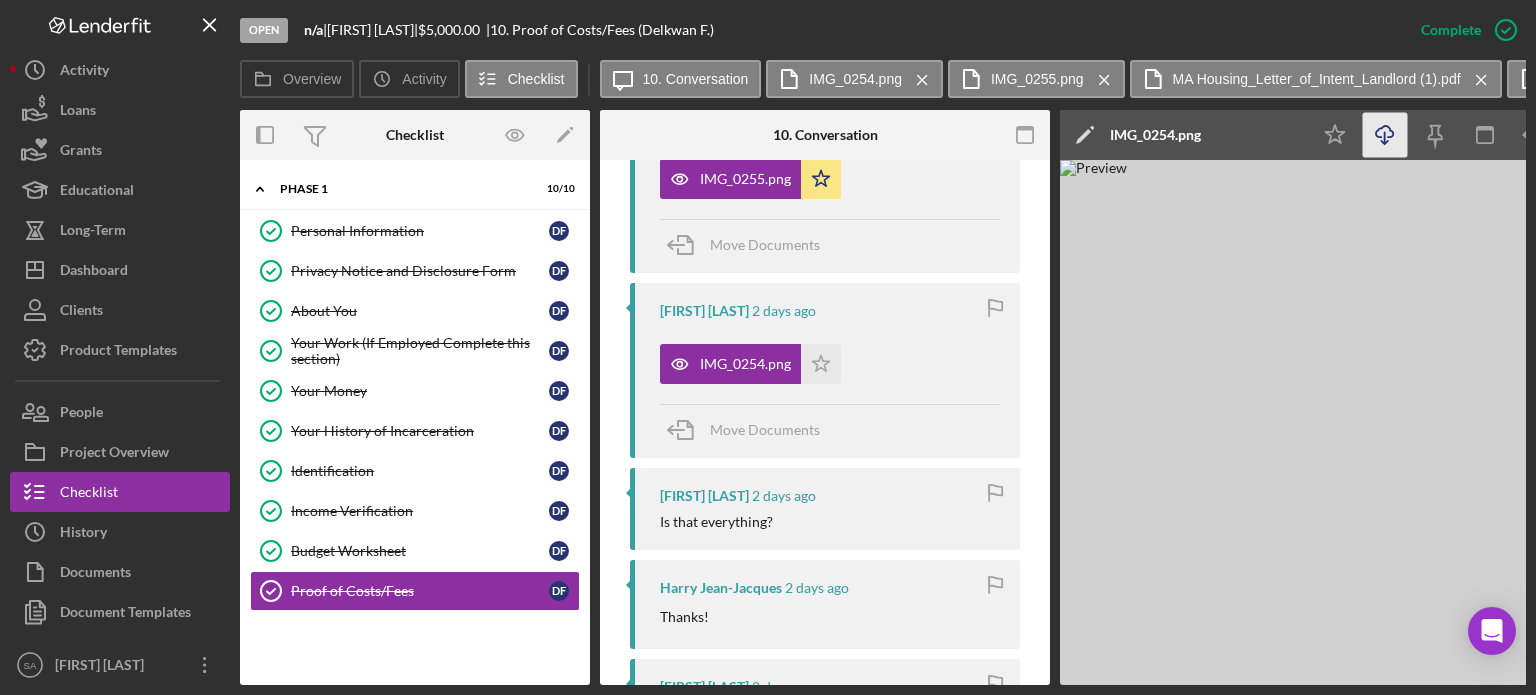 click on "Icon/Download" 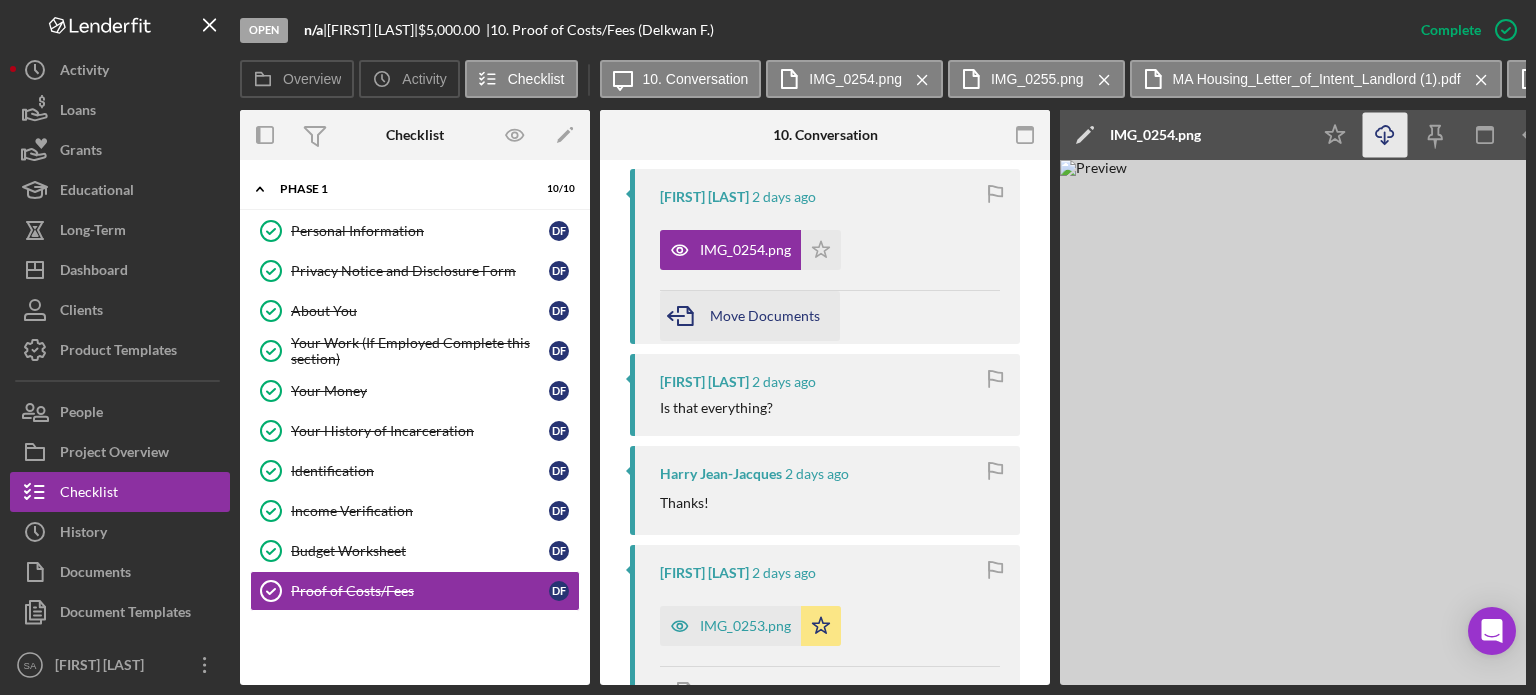 scroll, scrollTop: 1322, scrollLeft: 0, axis: vertical 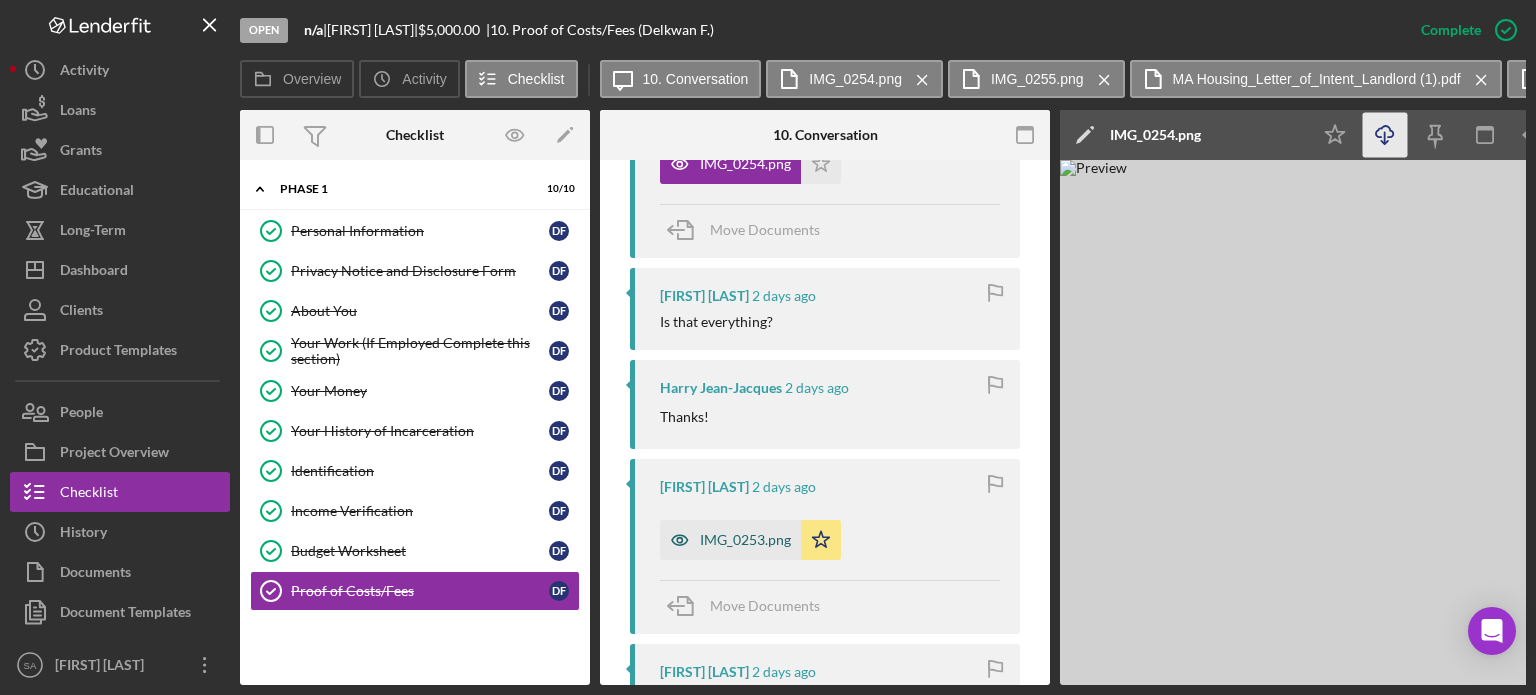 click on "IMG_0253.png" at bounding box center [745, 540] 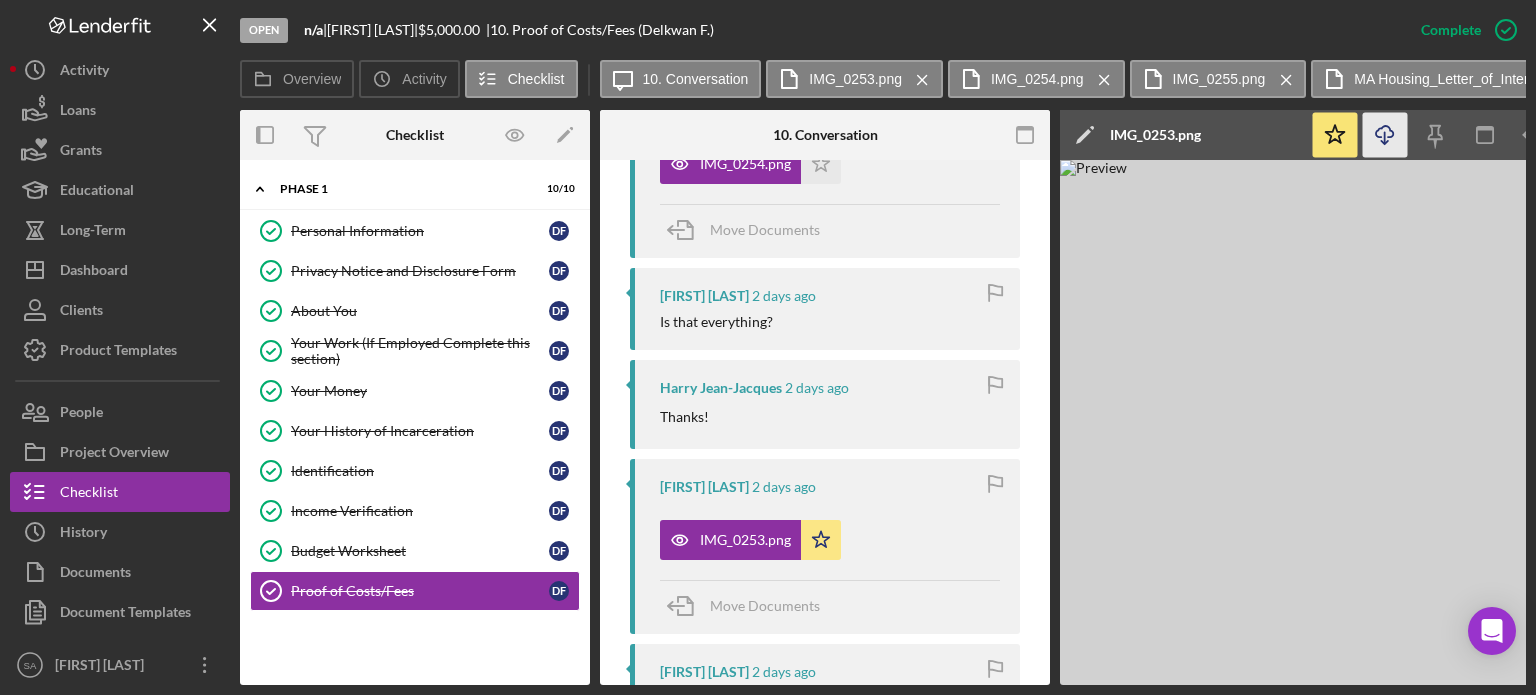 click on "Icon/Download" 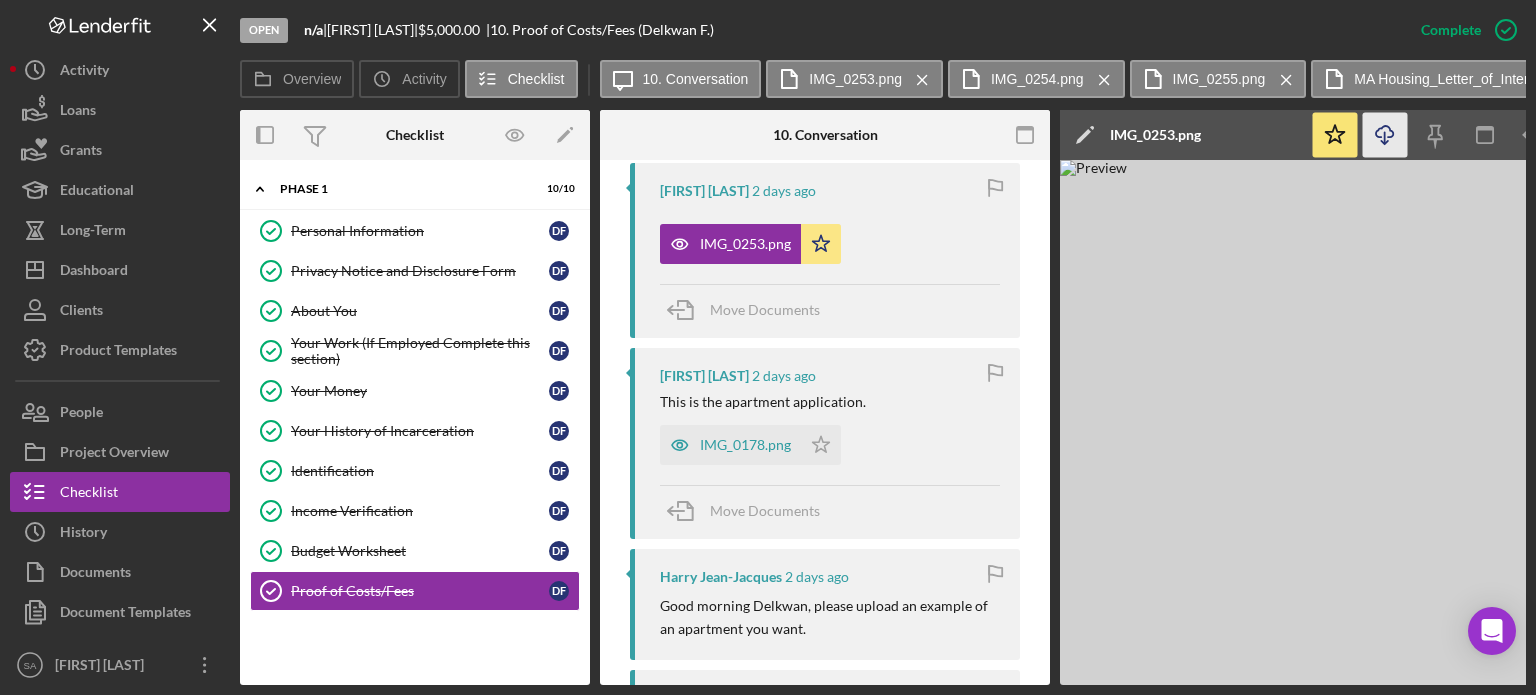 scroll, scrollTop: 1622, scrollLeft: 0, axis: vertical 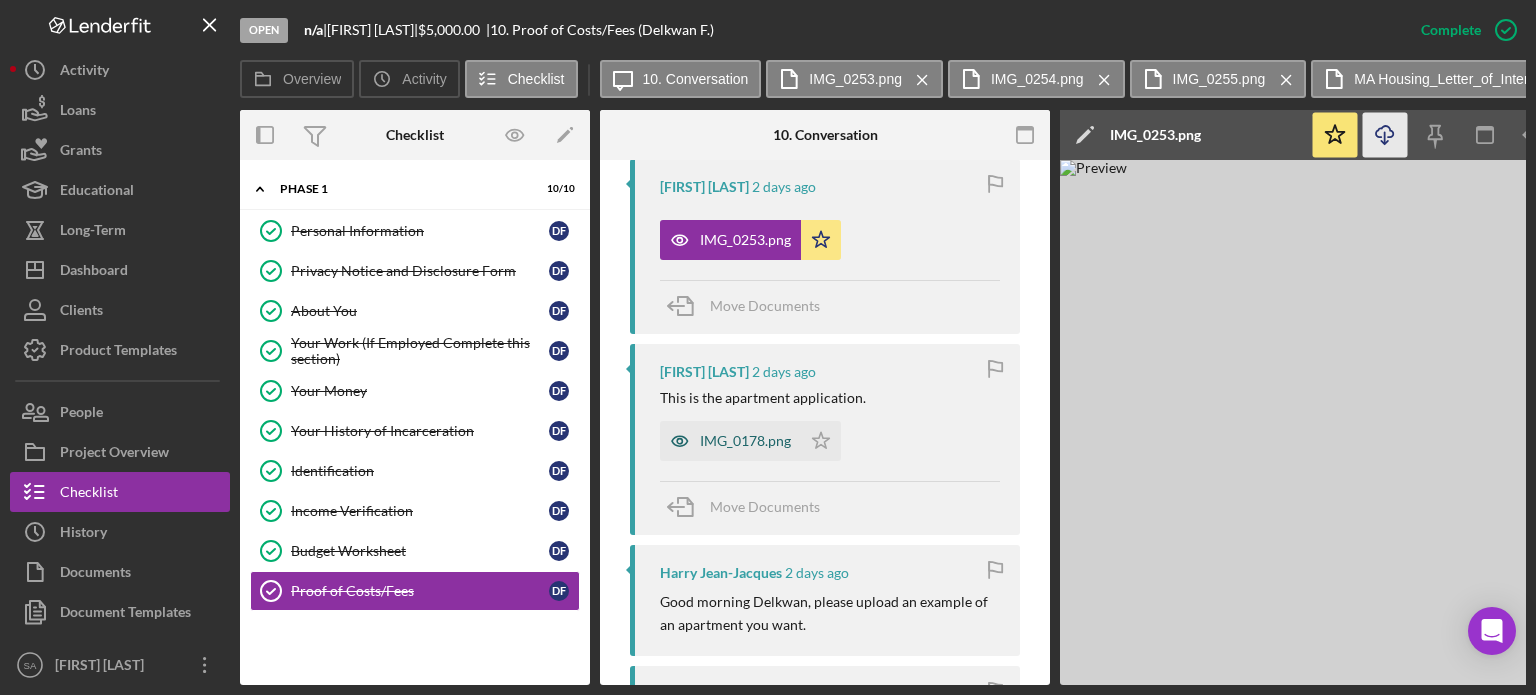 click on "IMG_0178.png" at bounding box center [745, 441] 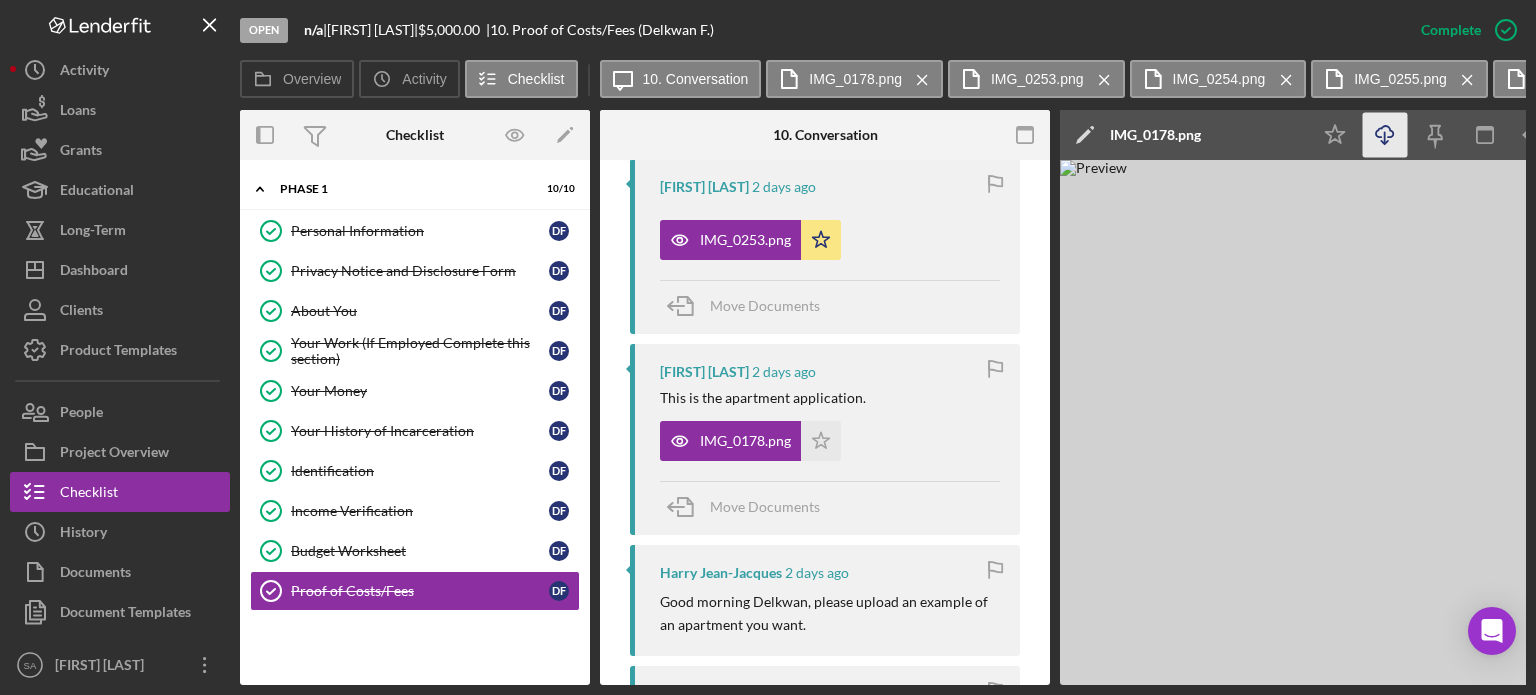 click on "Icon/Download" 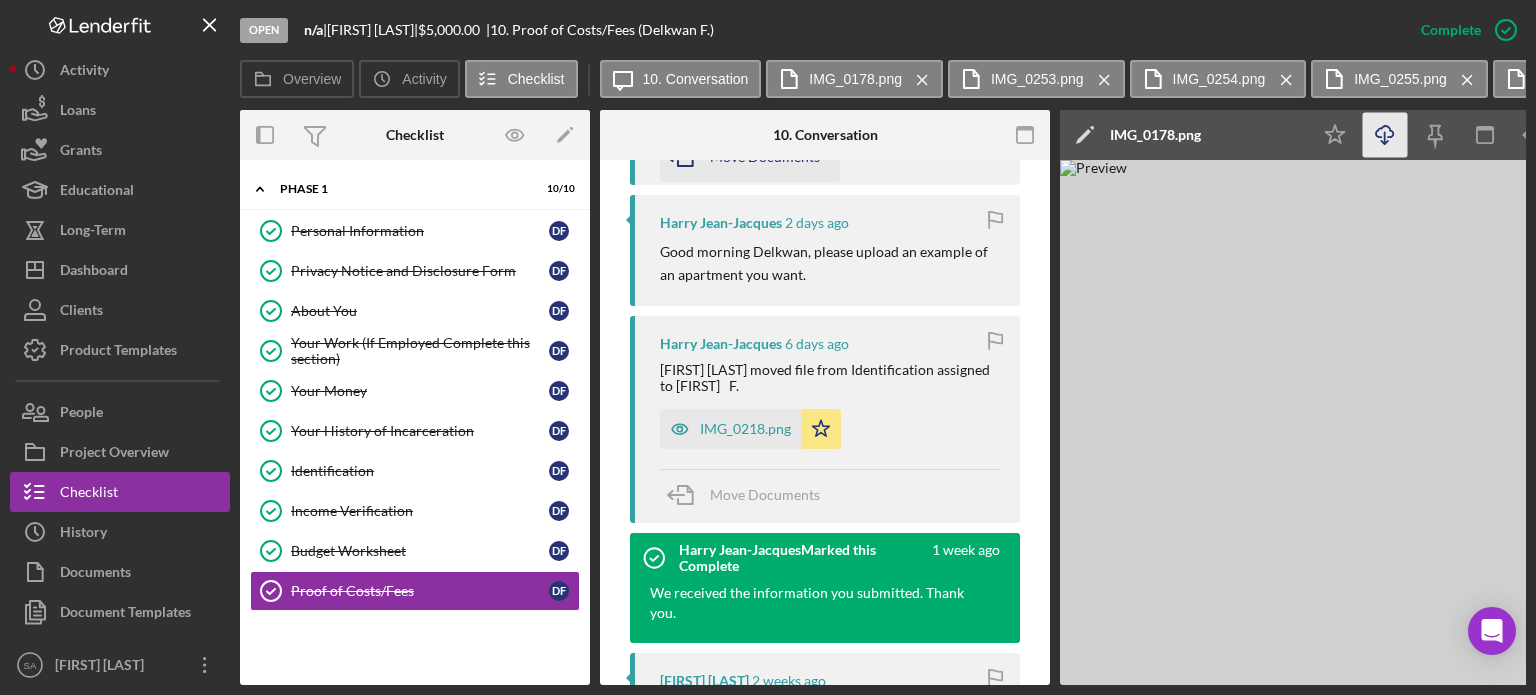 scroll, scrollTop: 1972, scrollLeft: 0, axis: vertical 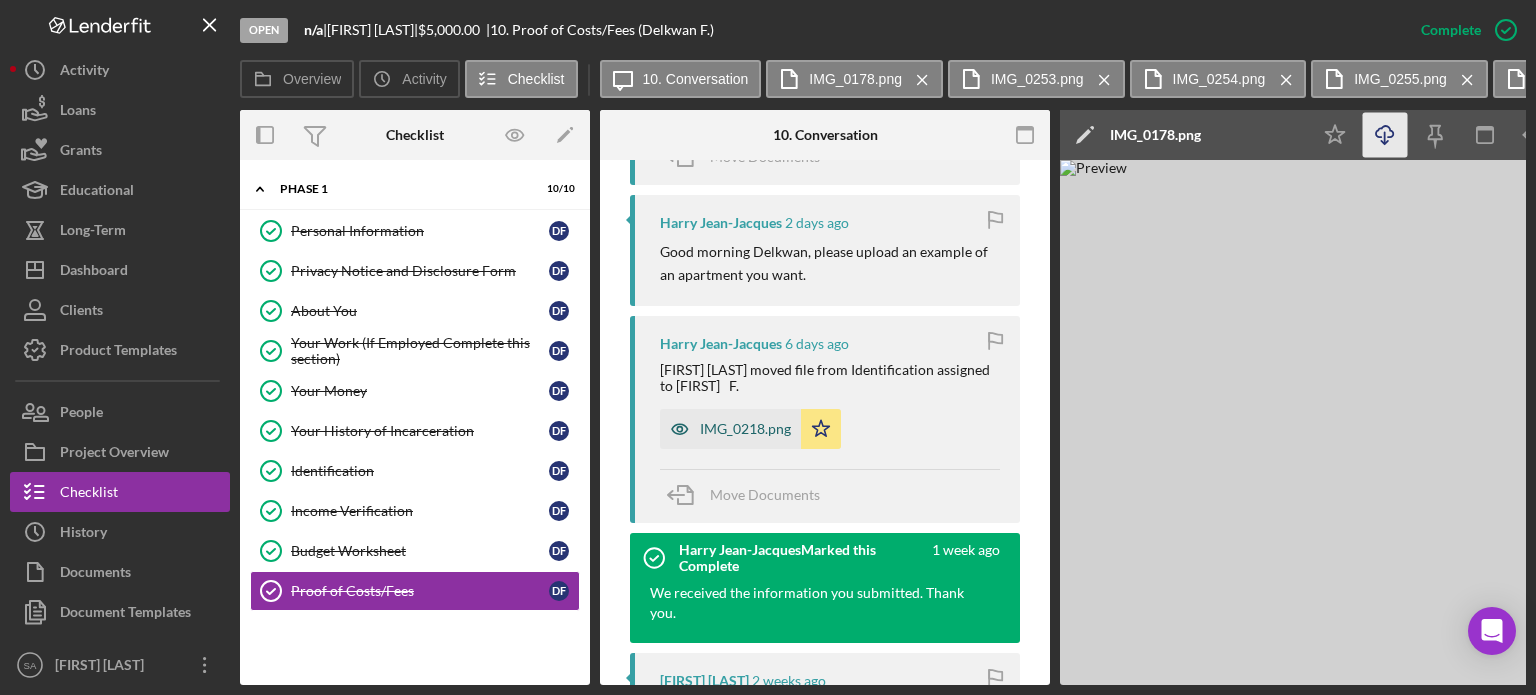 click on "IMG_0218.png" at bounding box center [745, 429] 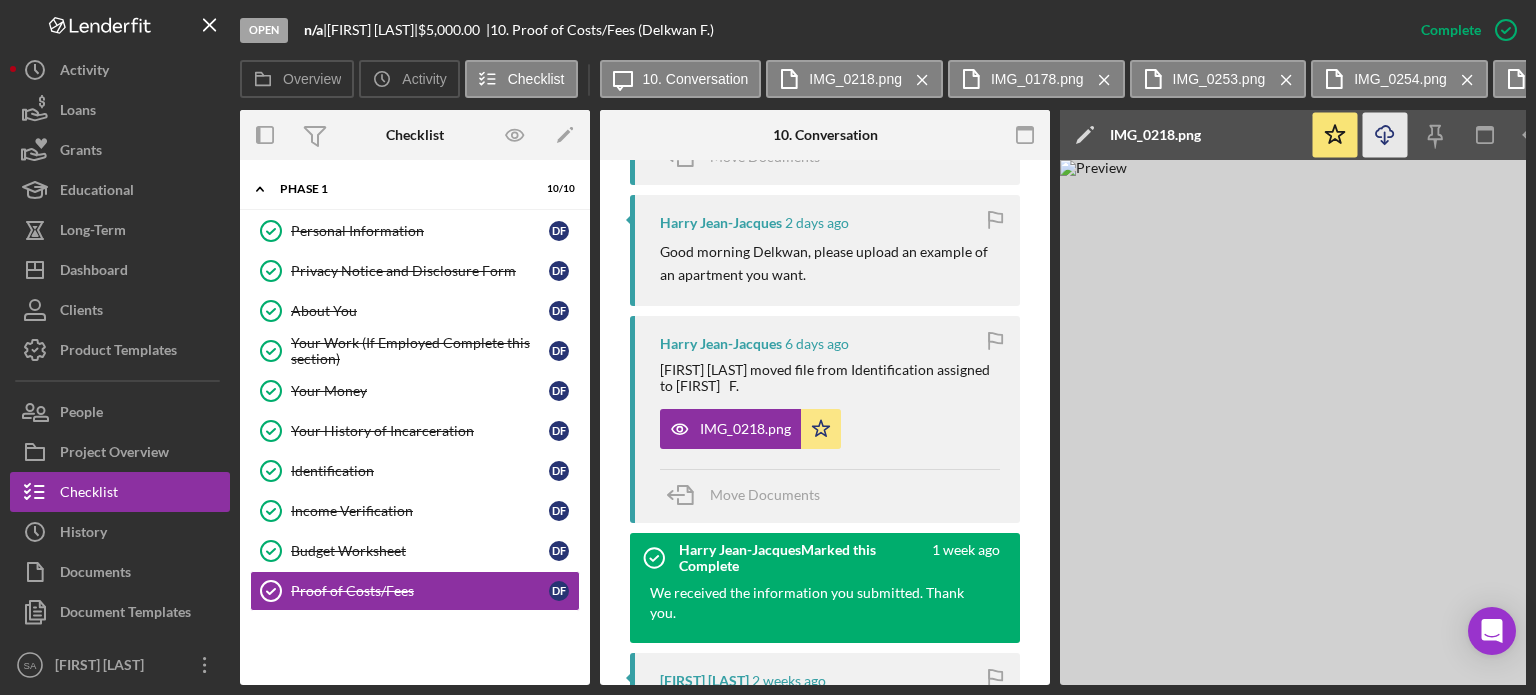 click on "Icon/Download" 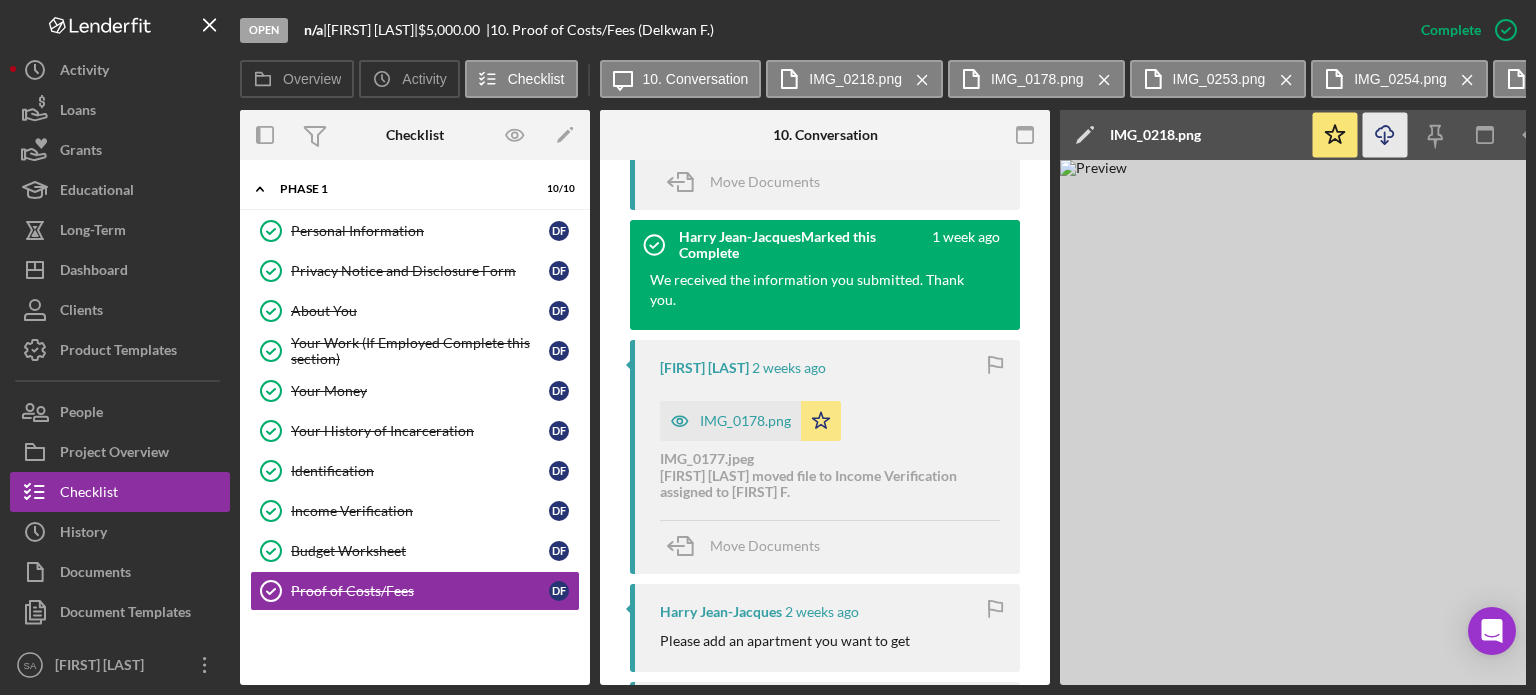 scroll, scrollTop: 2322, scrollLeft: 0, axis: vertical 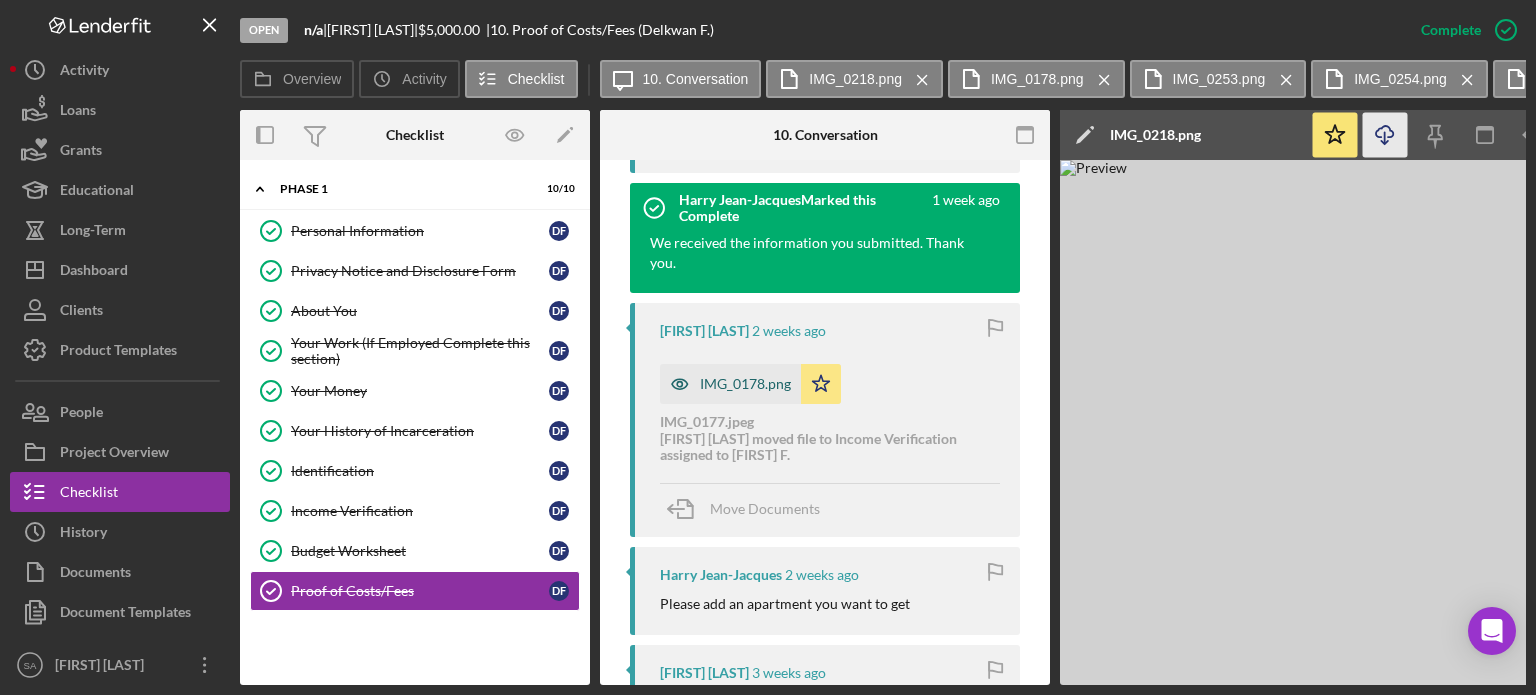 click on "IMG_0178.png" at bounding box center (730, 384) 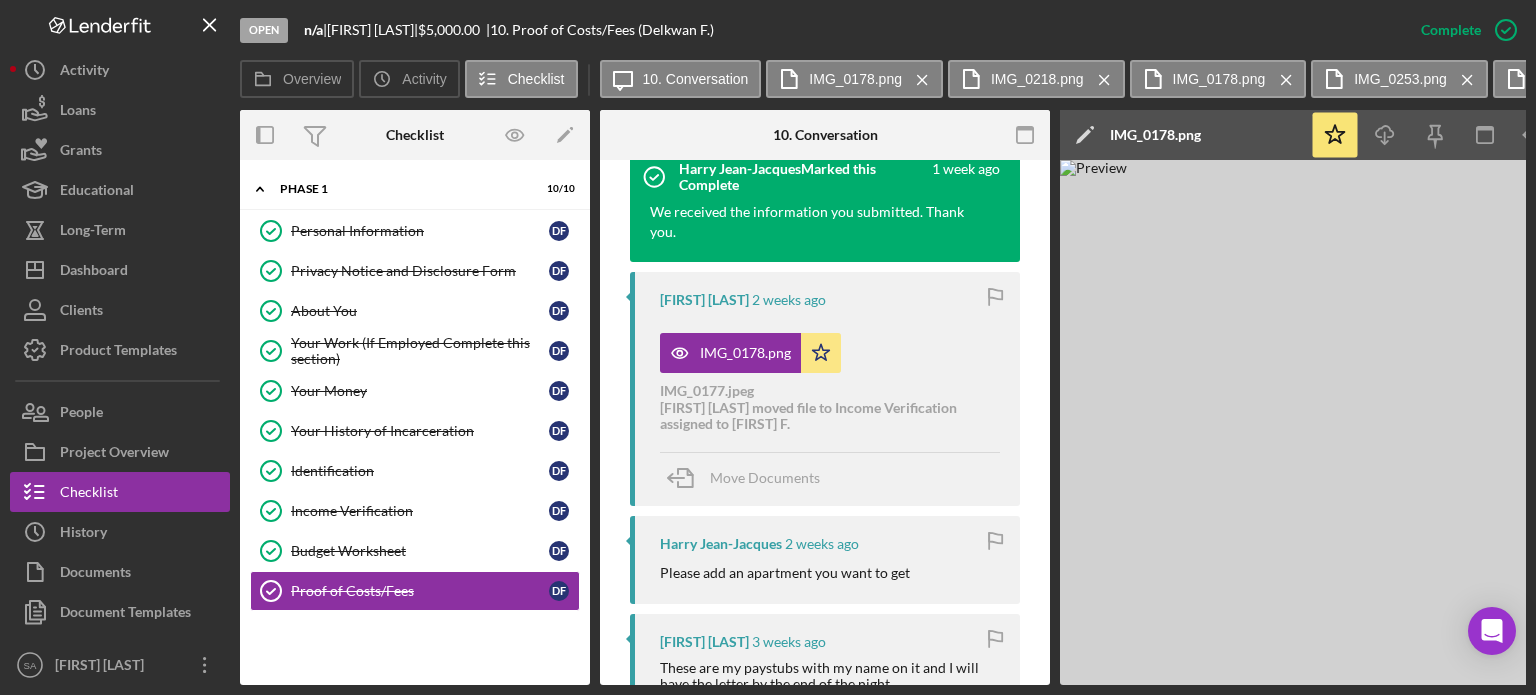 scroll, scrollTop: 2347, scrollLeft: 0, axis: vertical 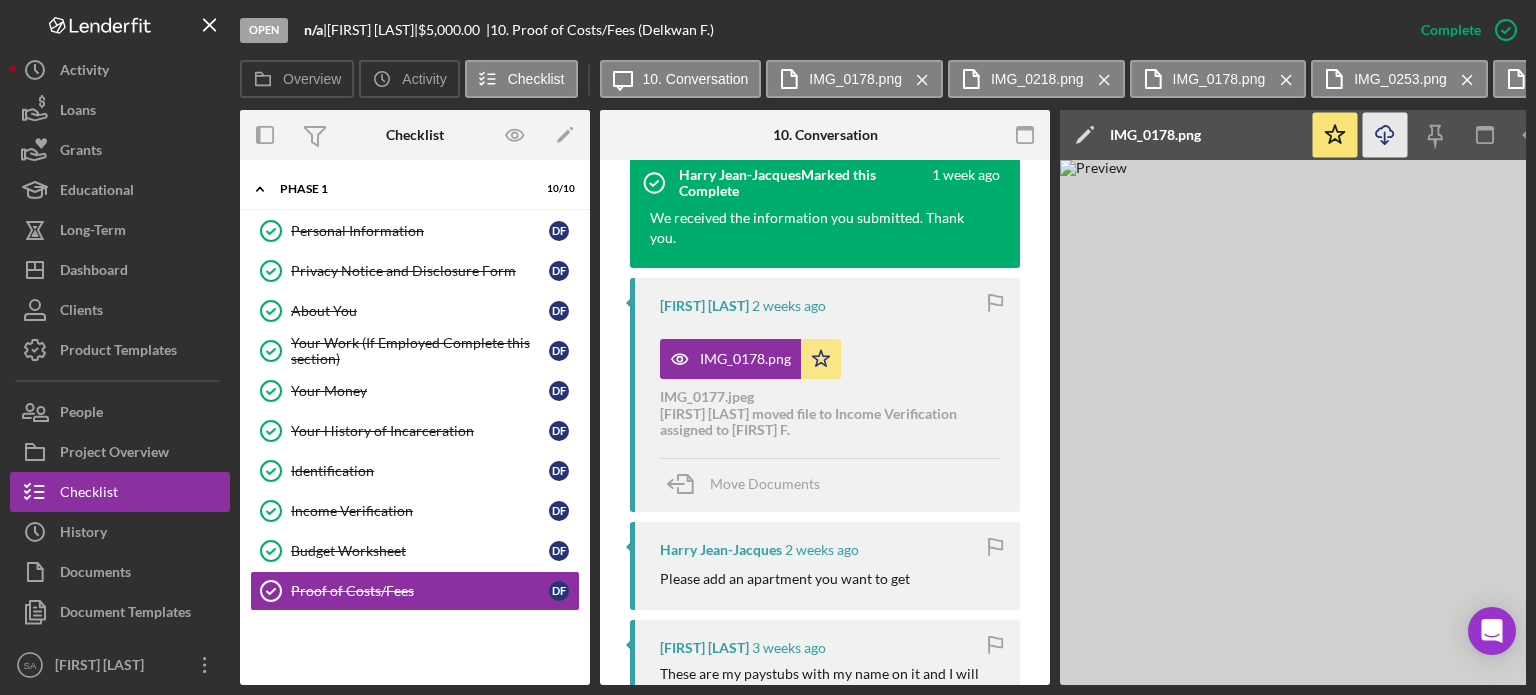 click on "Icon/Download" 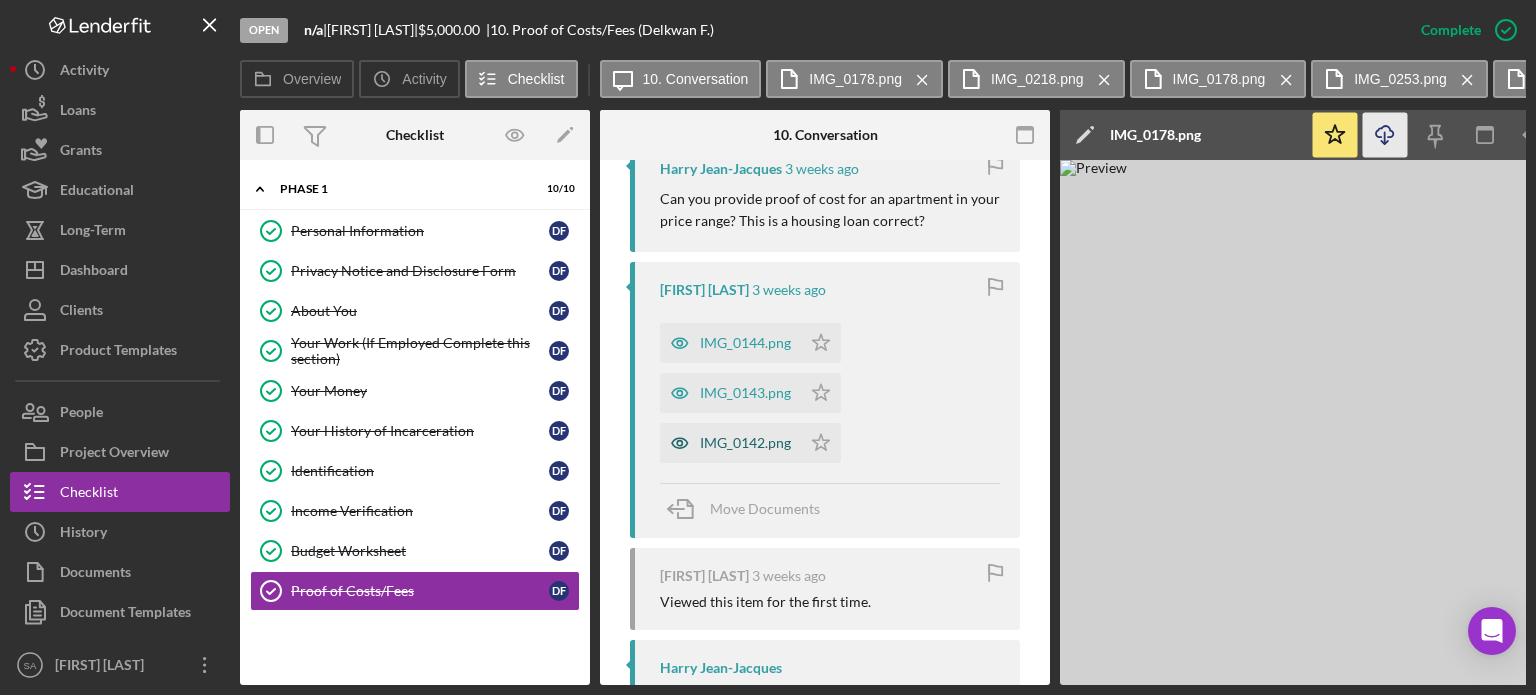 scroll, scrollTop: 4047, scrollLeft: 0, axis: vertical 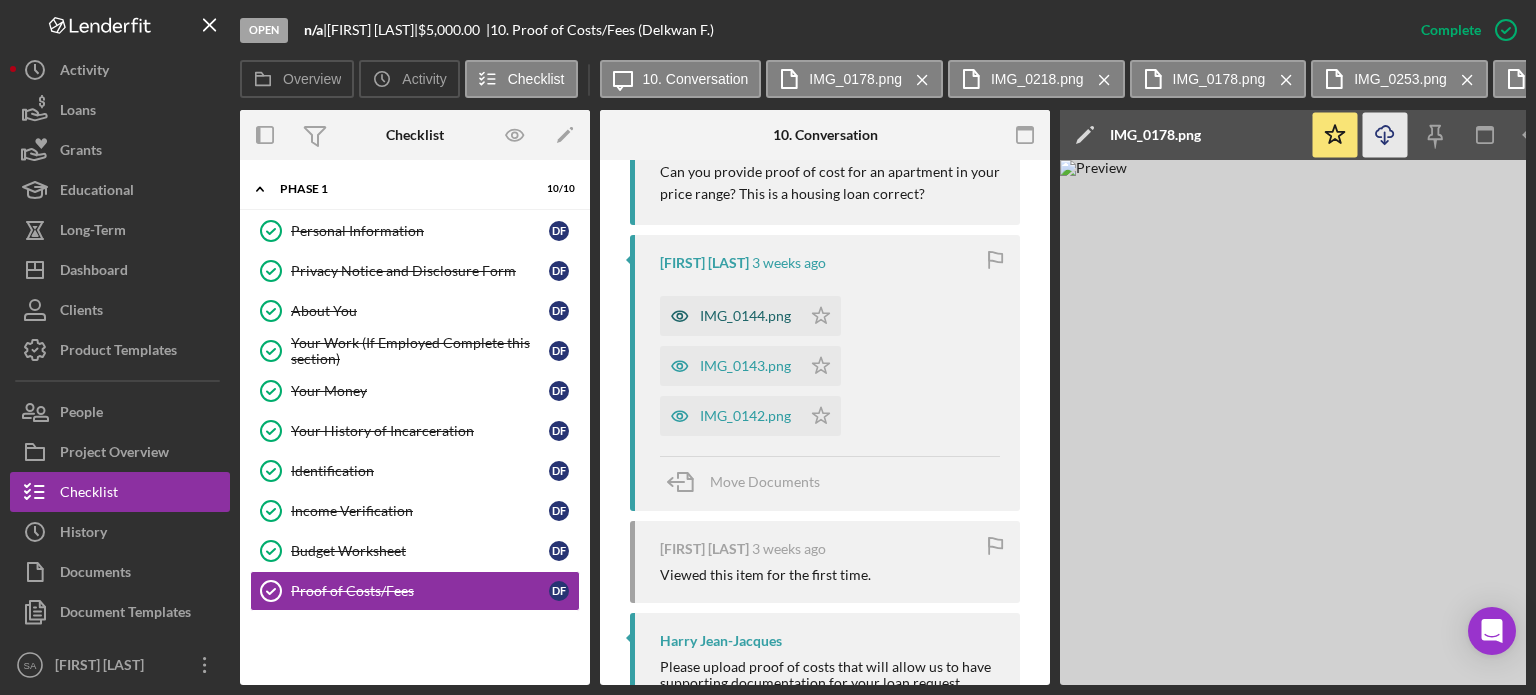 click on "IMG_0144.png" at bounding box center (730, 316) 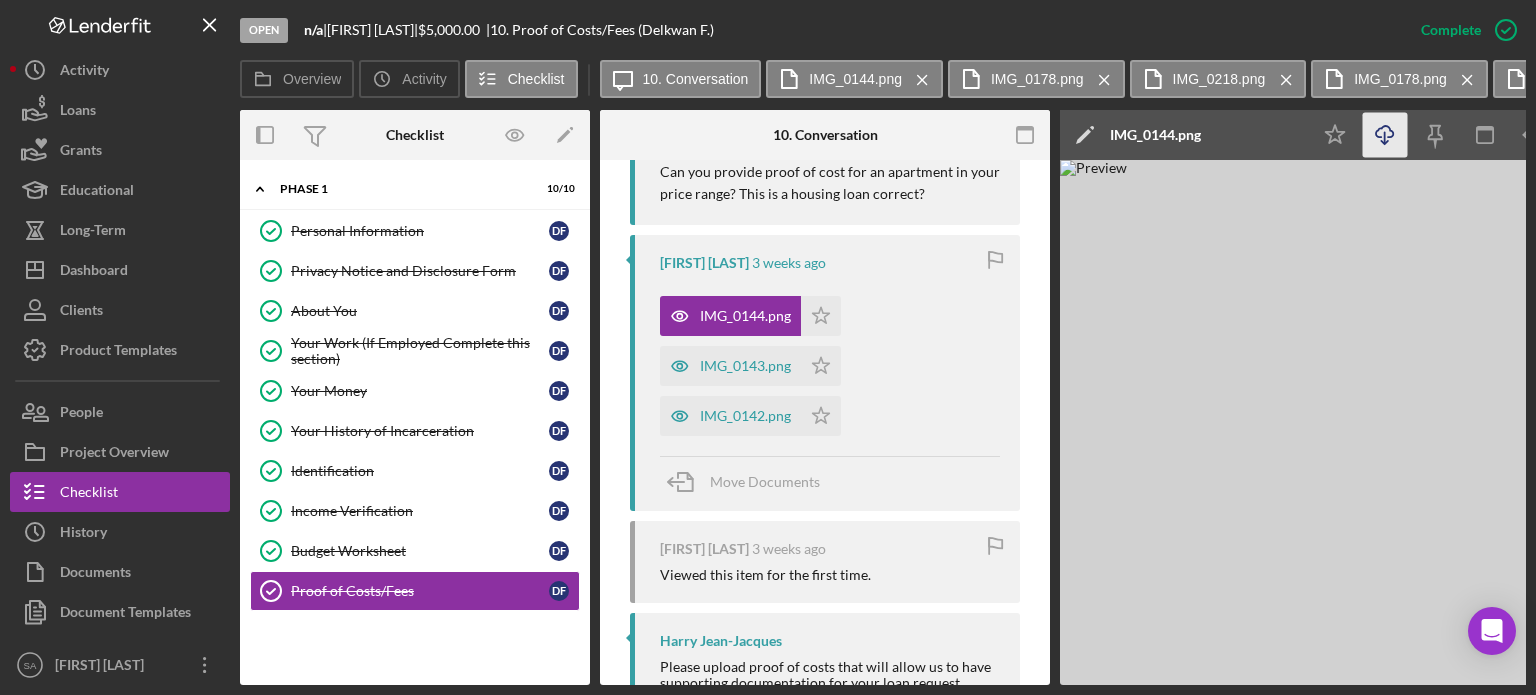 click on "Icon/Download" 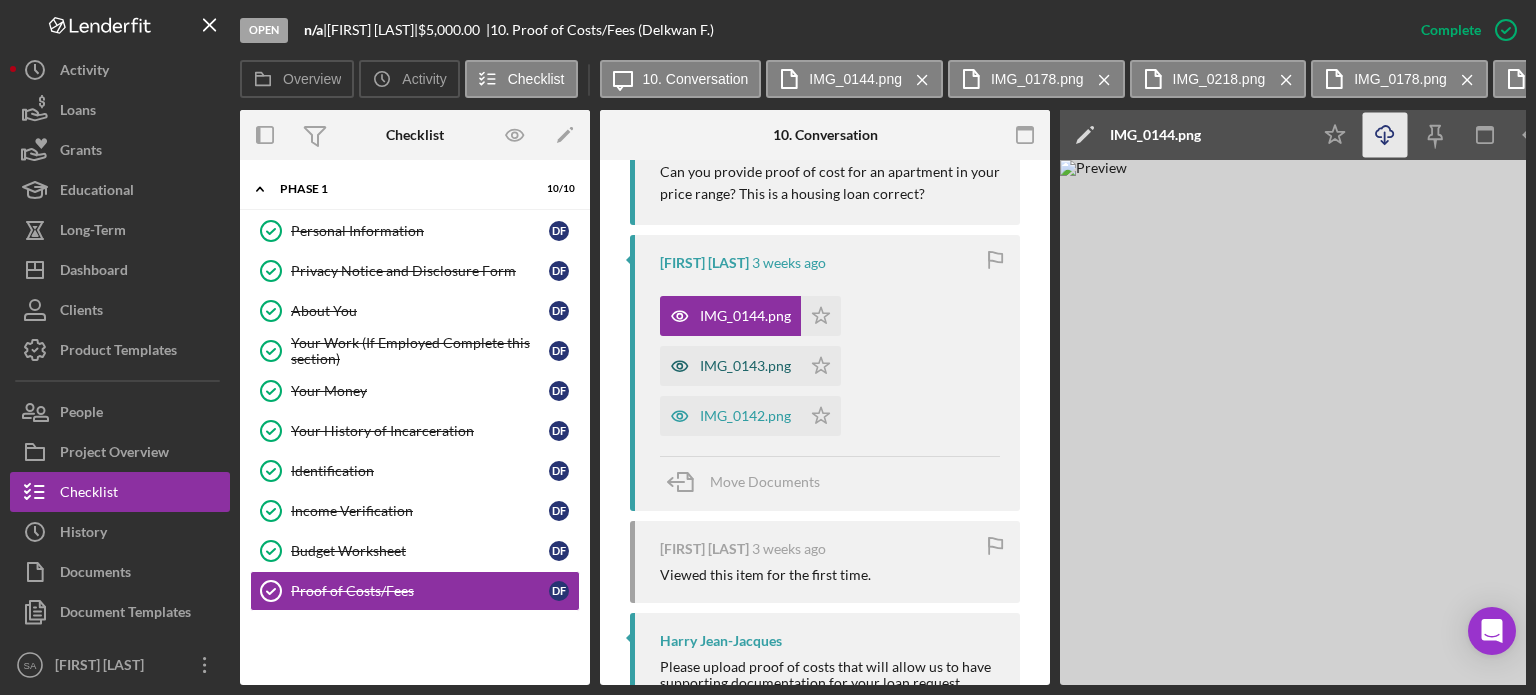 click on "IMG_0143.png" at bounding box center (745, 366) 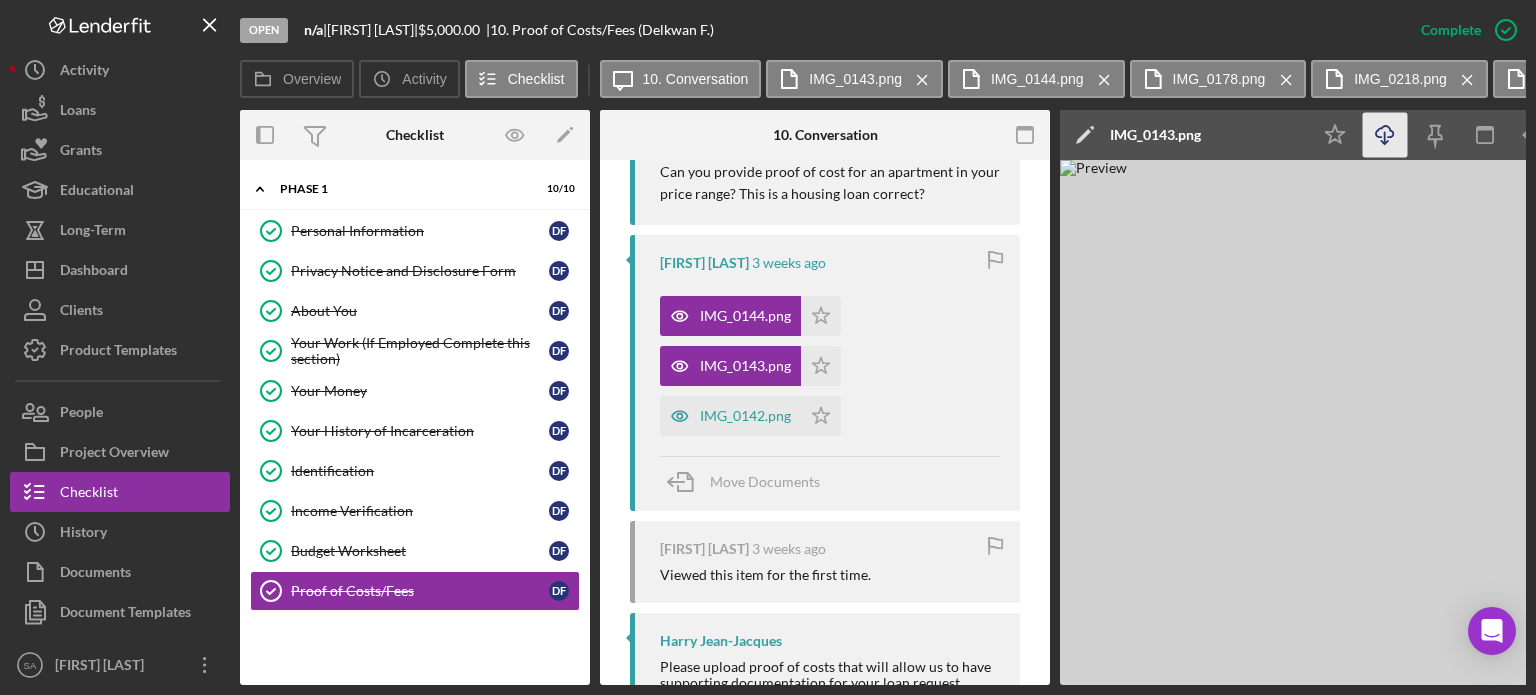 click on "Icon/Download" 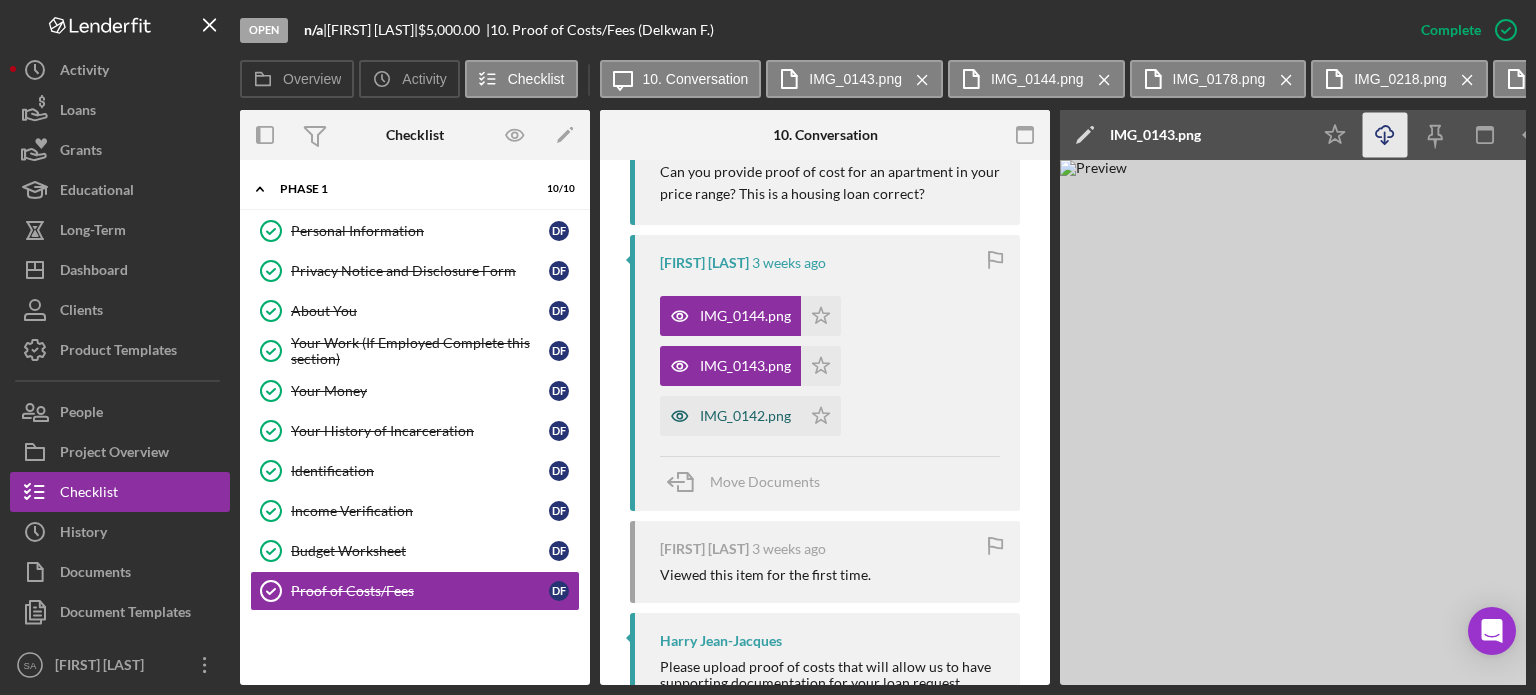 click on "IMG_0142.png" at bounding box center [745, 416] 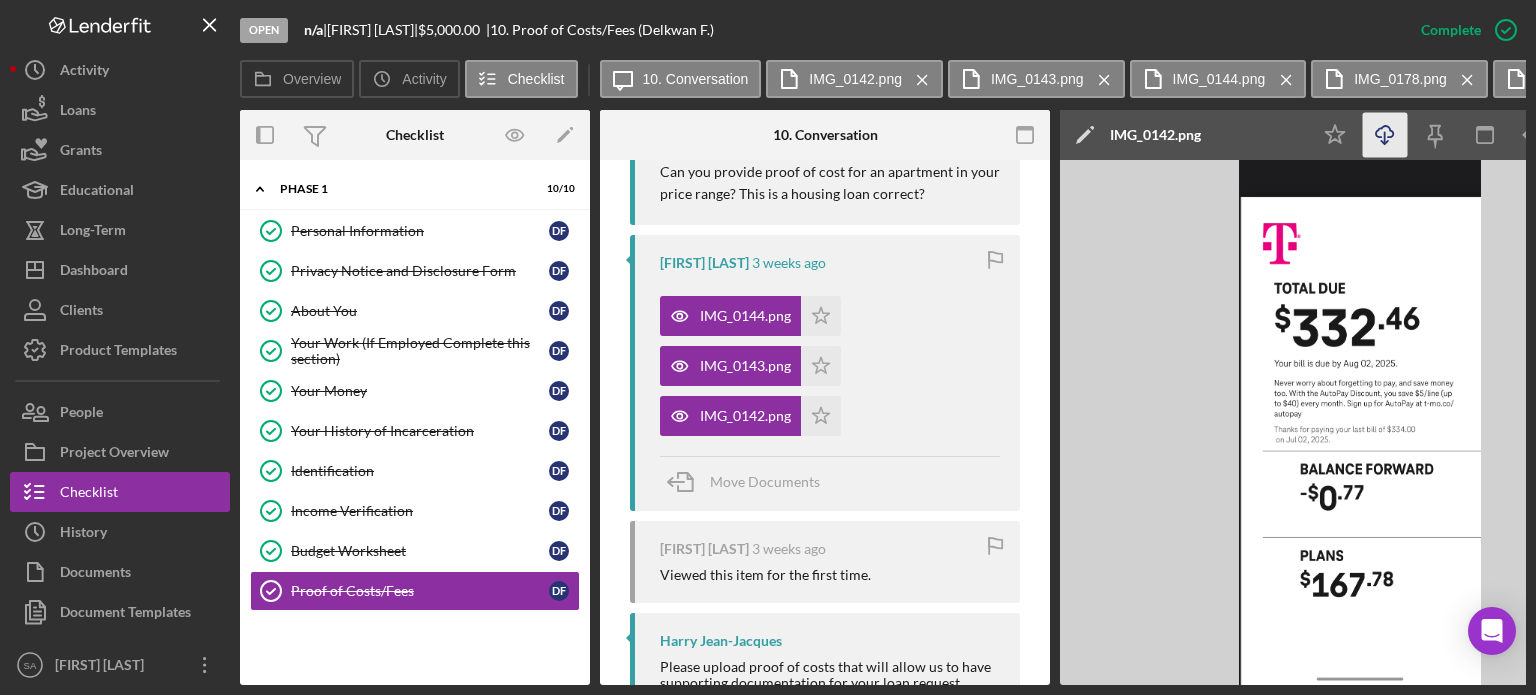 click 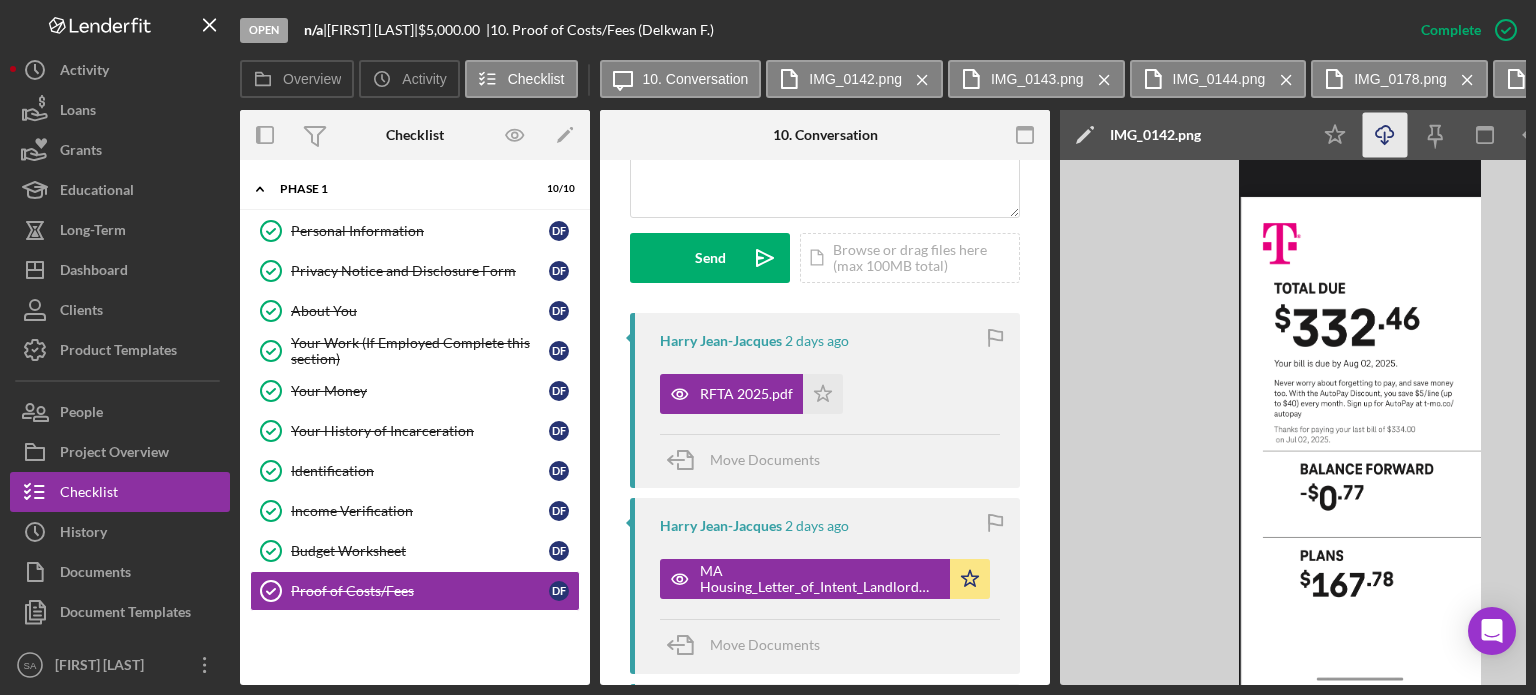 scroll, scrollTop: 486, scrollLeft: 0, axis: vertical 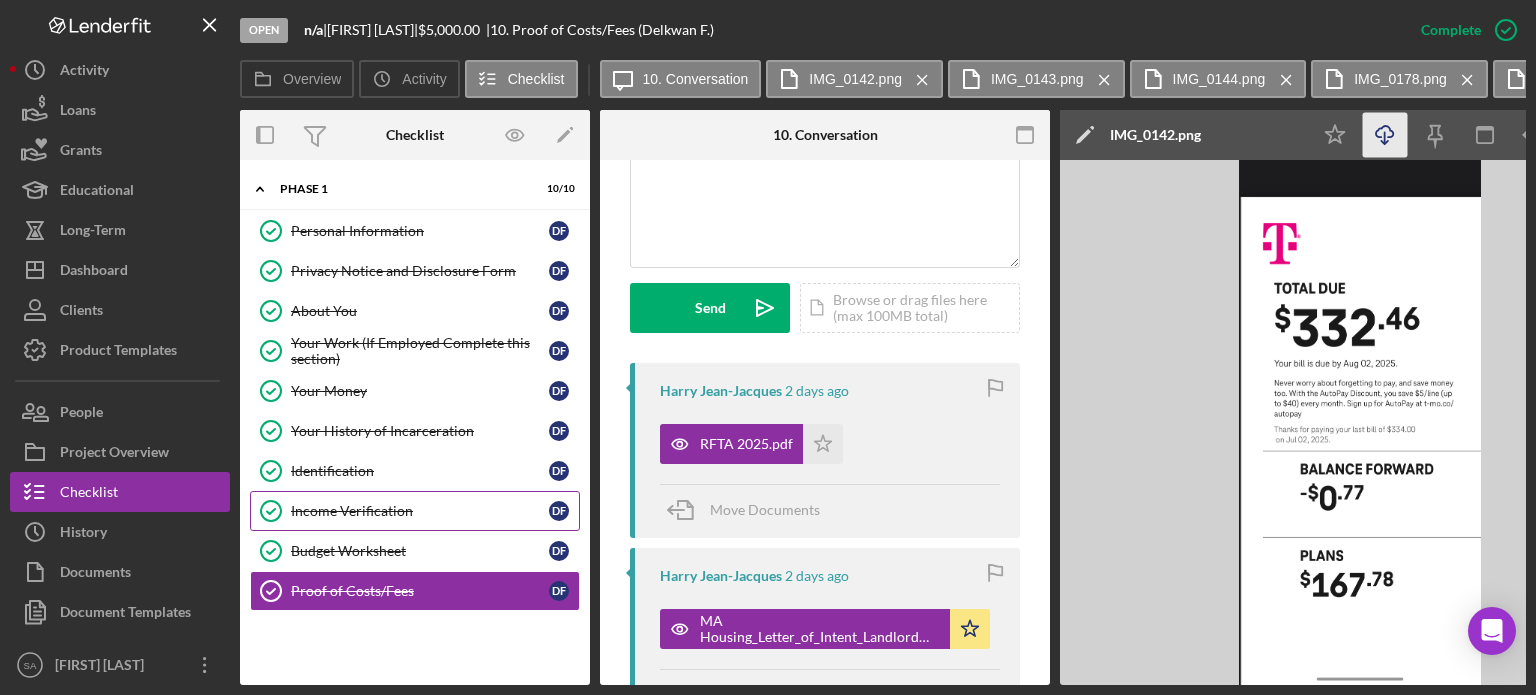 click on "Income Verification" at bounding box center (420, 511) 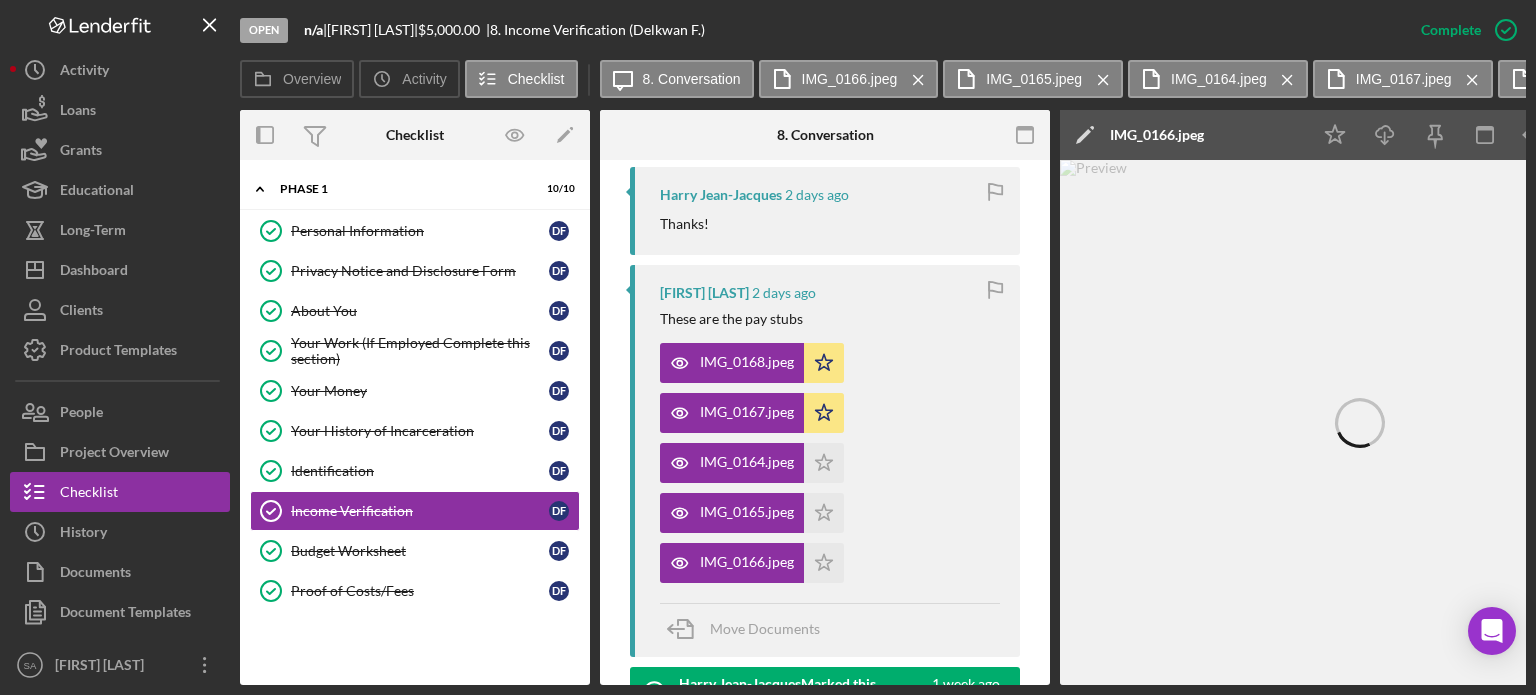 scroll, scrollTop: 875, scrollLeft: 0, axis: vertical 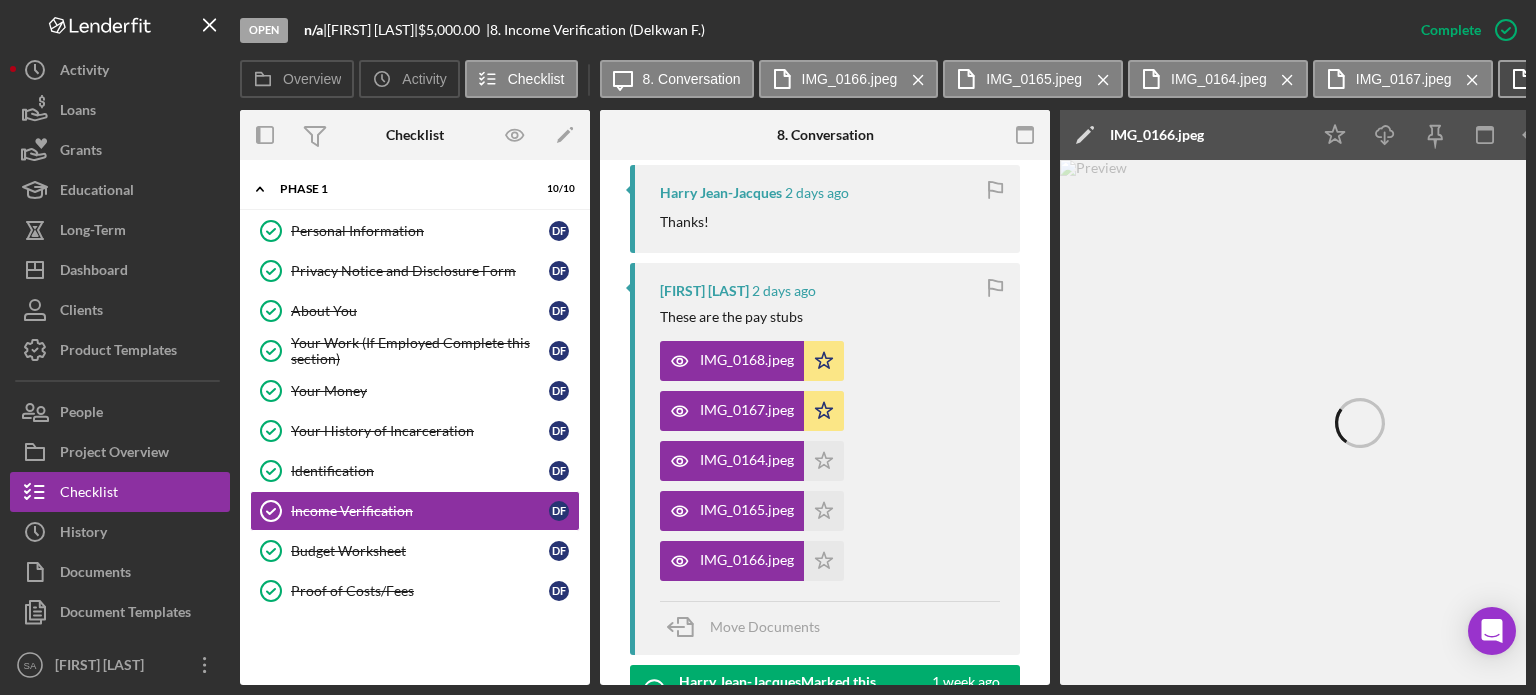 click 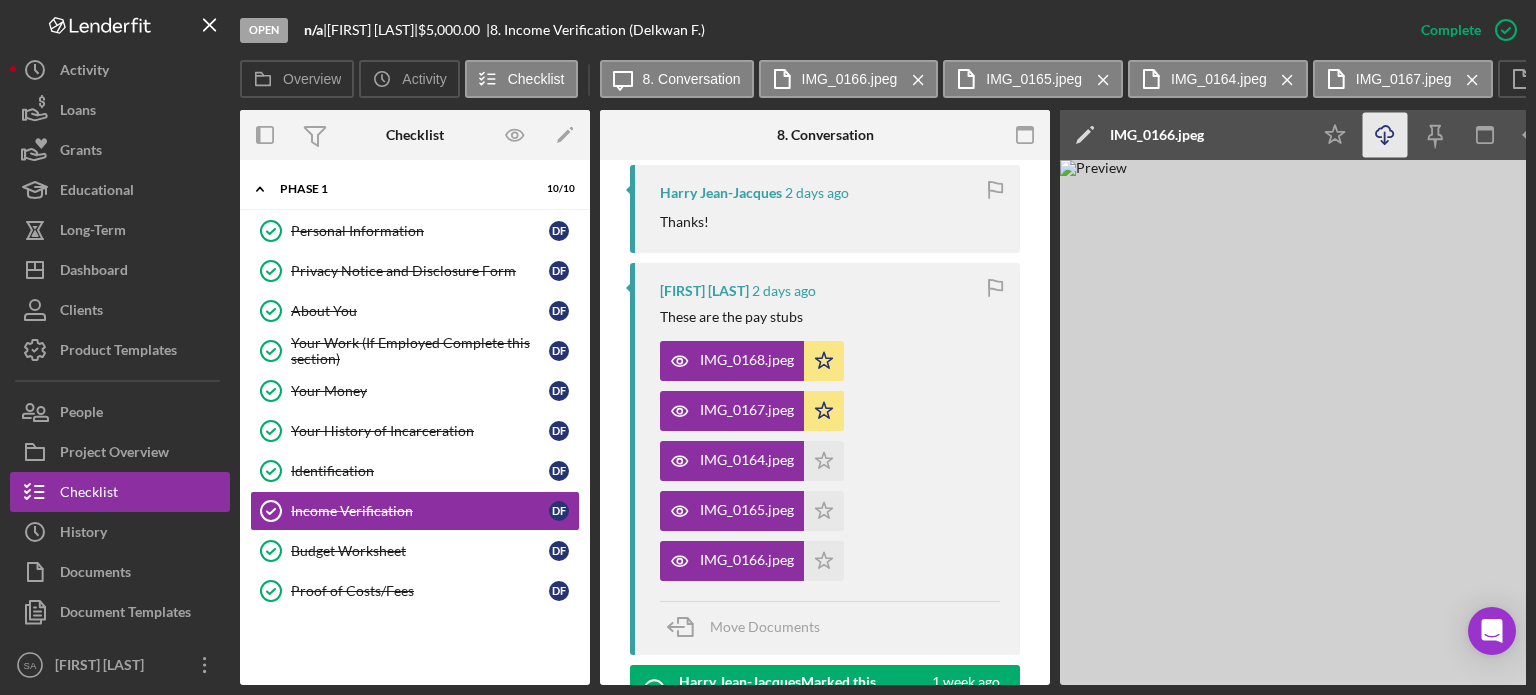 click on "Icon/Download" 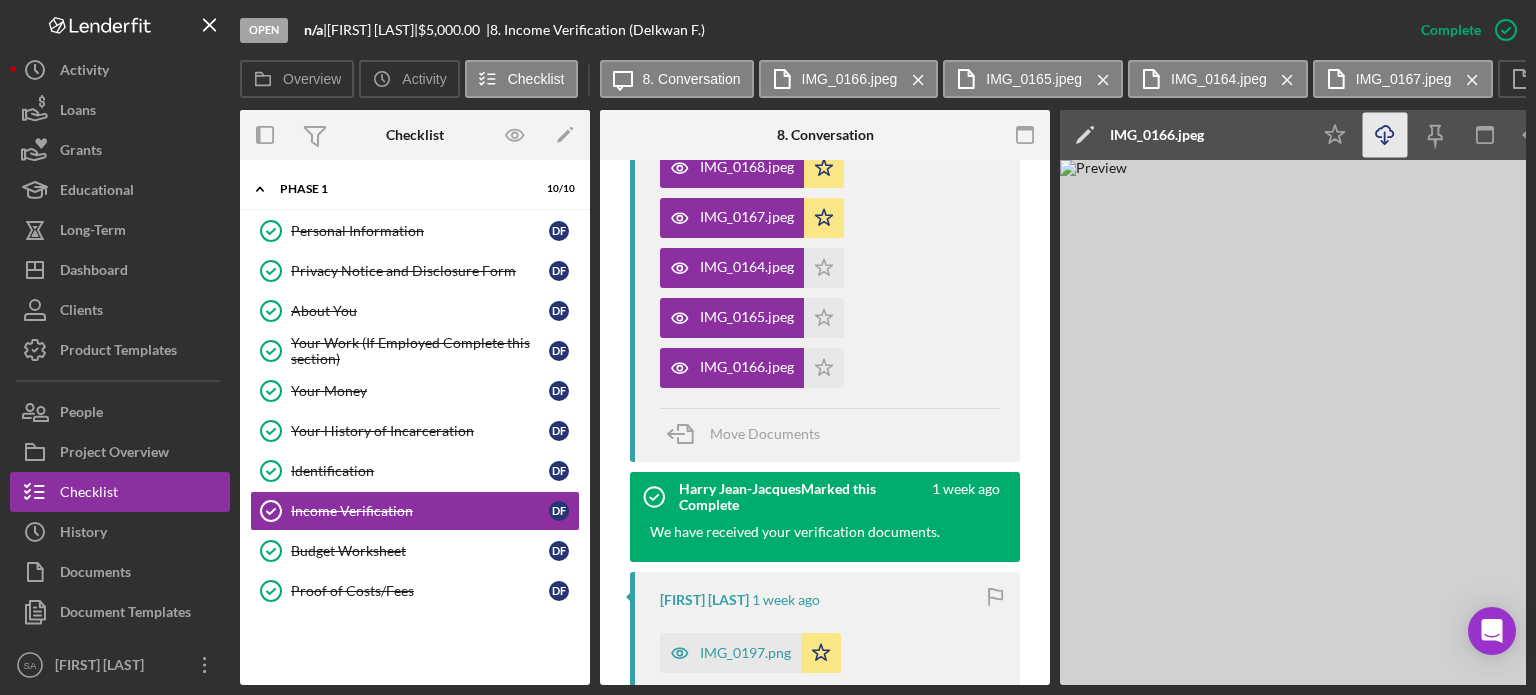 scroll, scrollTop: 1150, scrollLeft: 0, axis: vertical 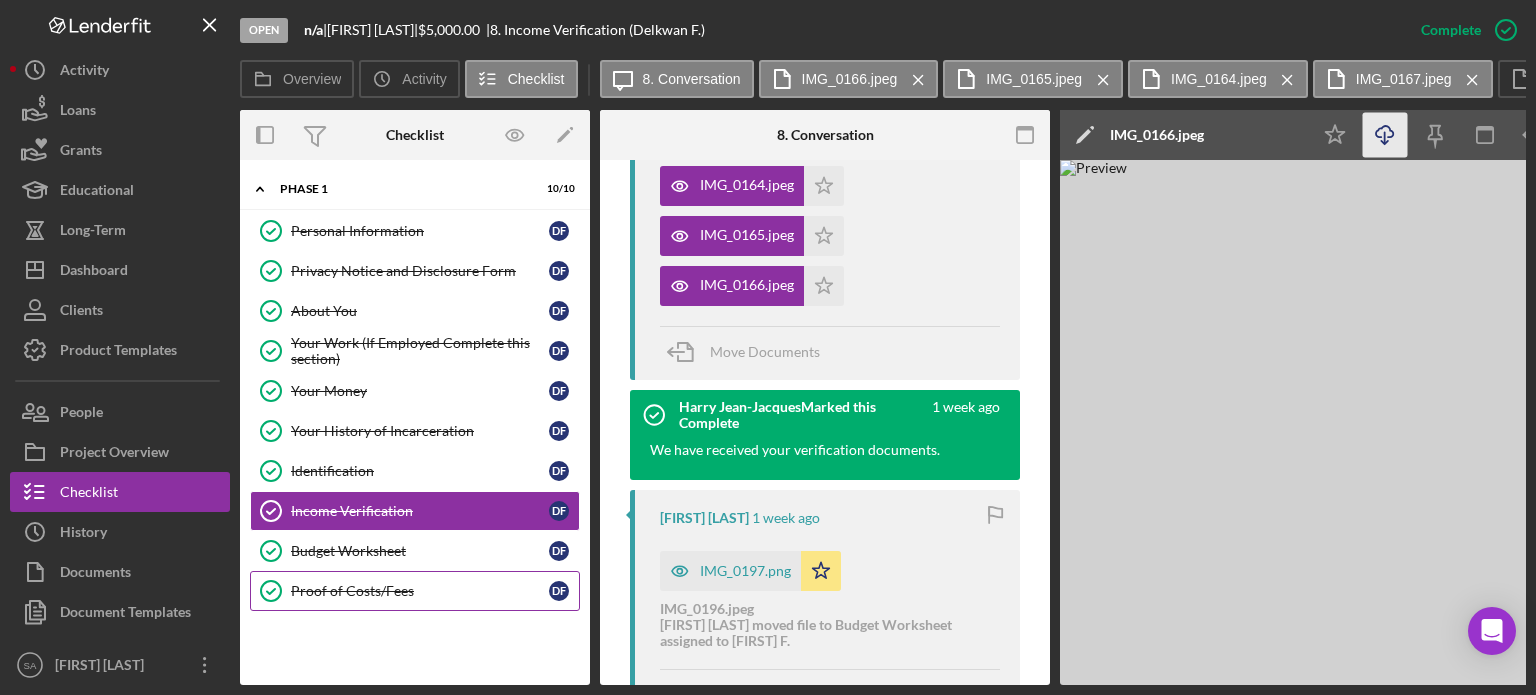 click on "Proof of Costs/Fees  Proof of Costs/Fees  D F" at bounding box center [415, 591] 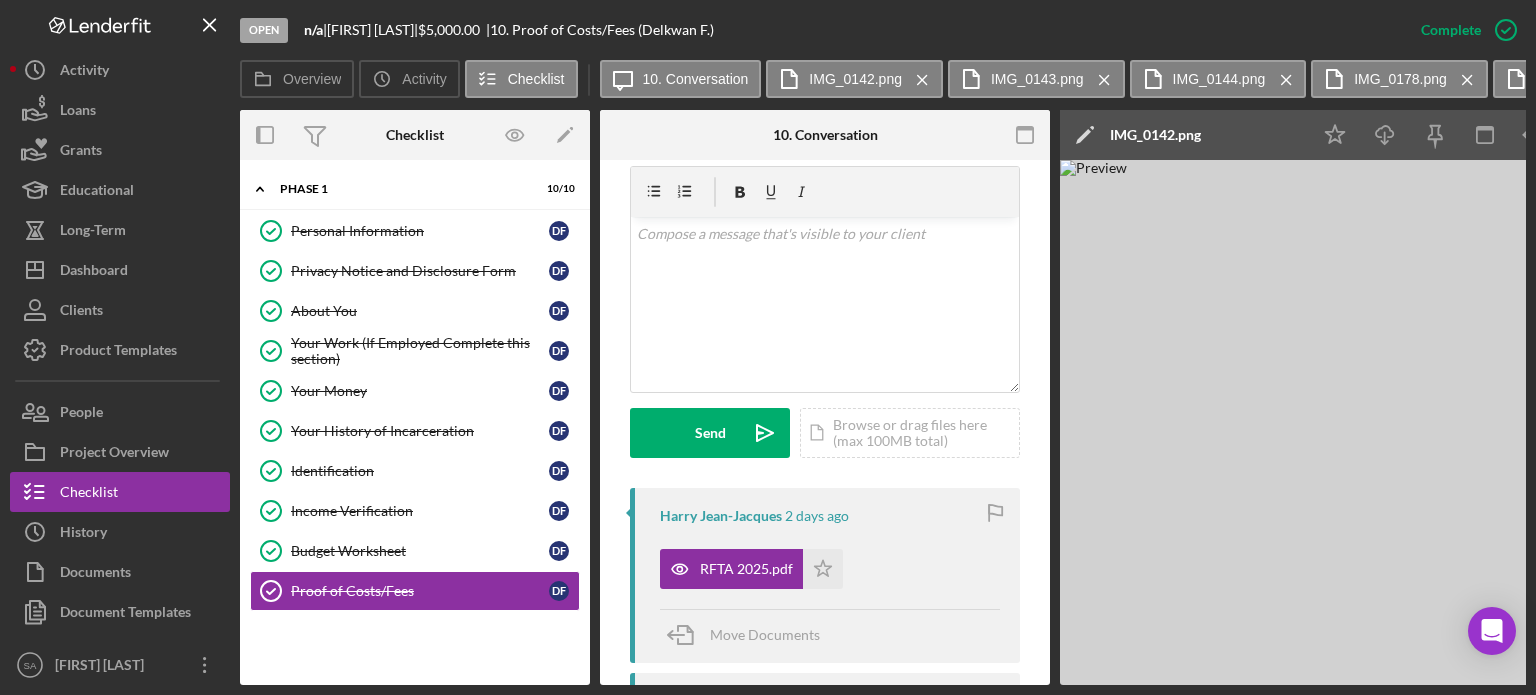 scroll, scrollTop: 350, scrollLeft: 0, axis: vertical 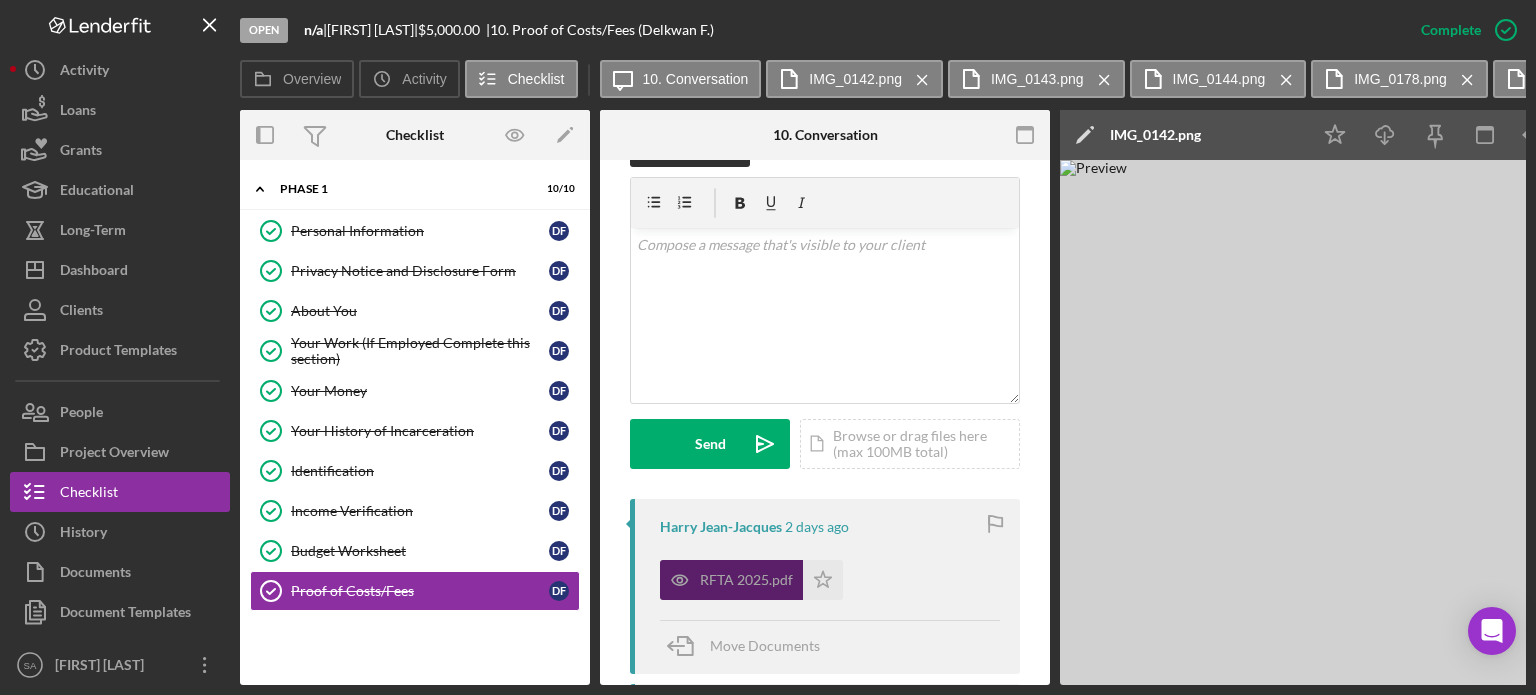 click on "RFTA 2025.pdf" at bounding box center (746, 580) 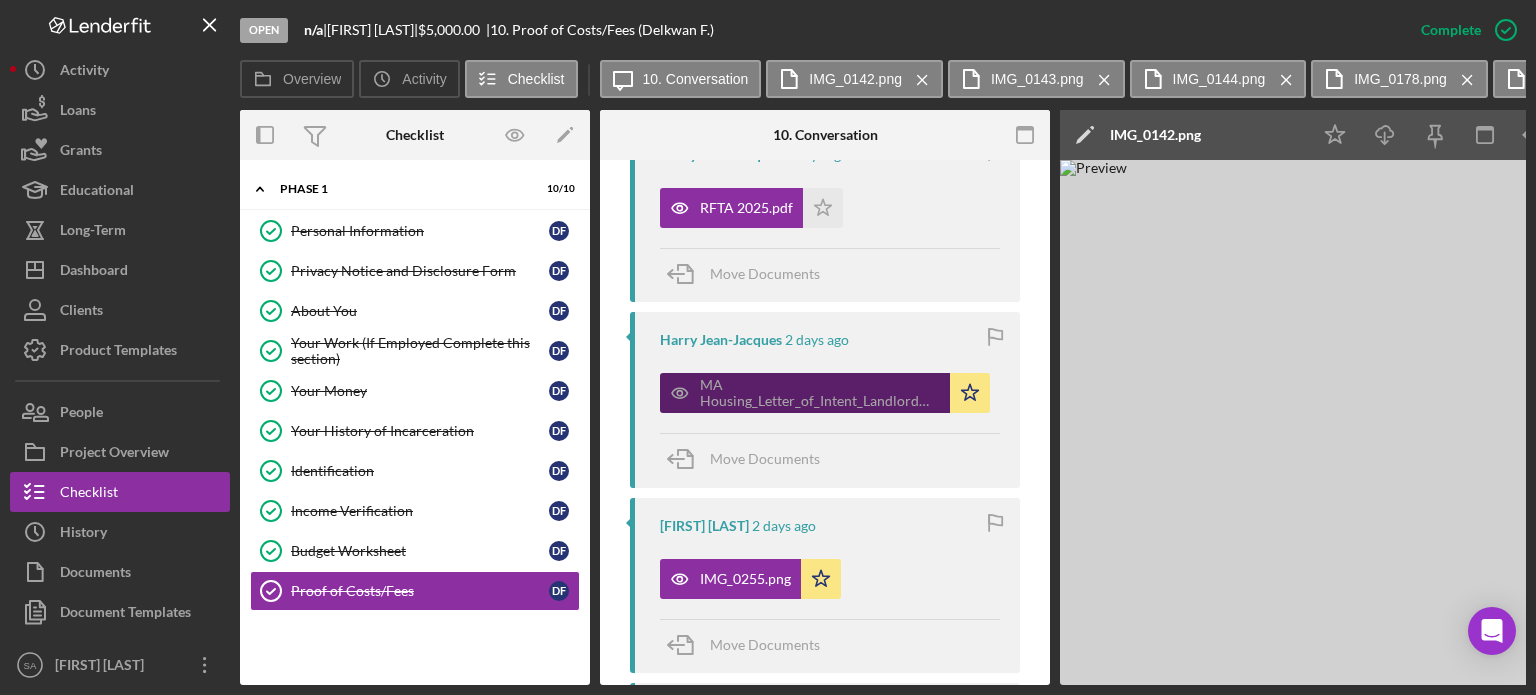 scroll, scrollTop: 724, scrollLeft: 0, axis: vertical 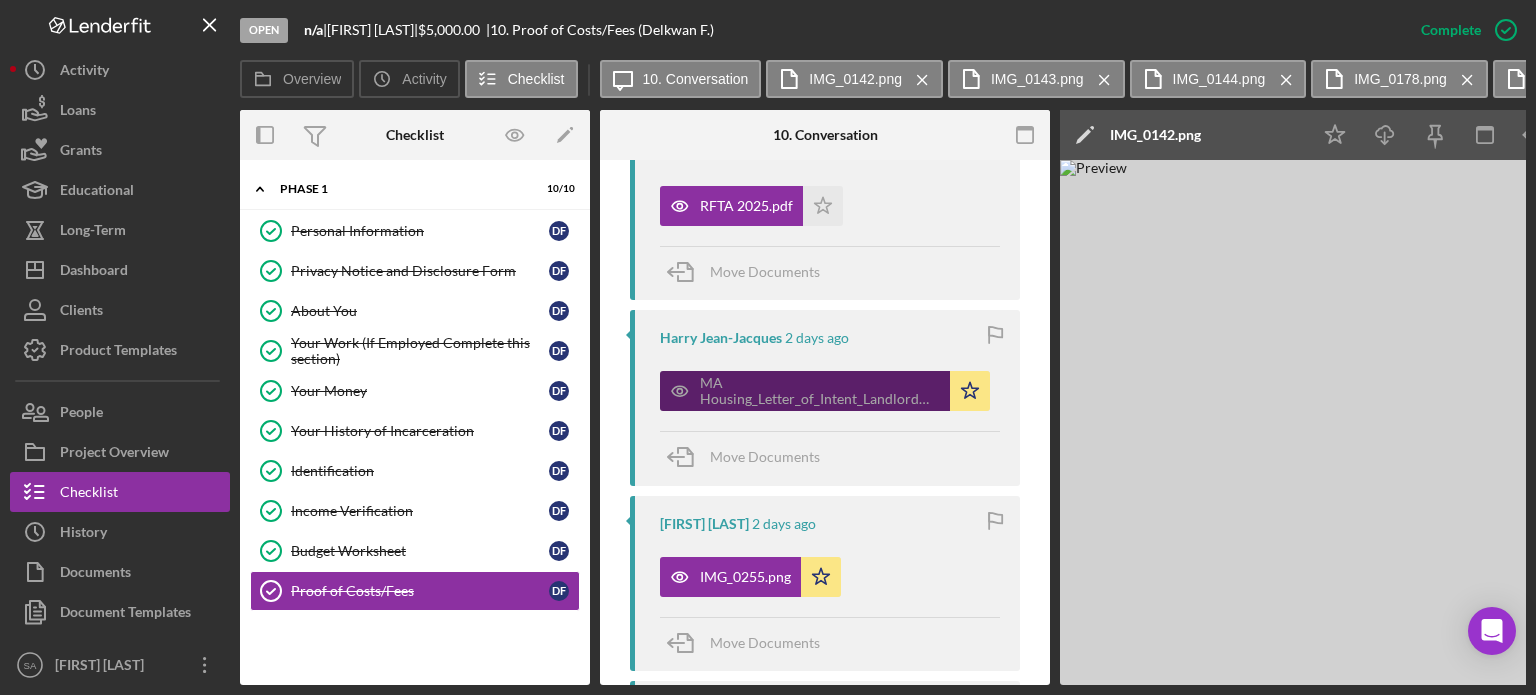 click on "MA Housing_Letter_of_Intent_Landlord (1).pdf" at bounding box center (820, 391) 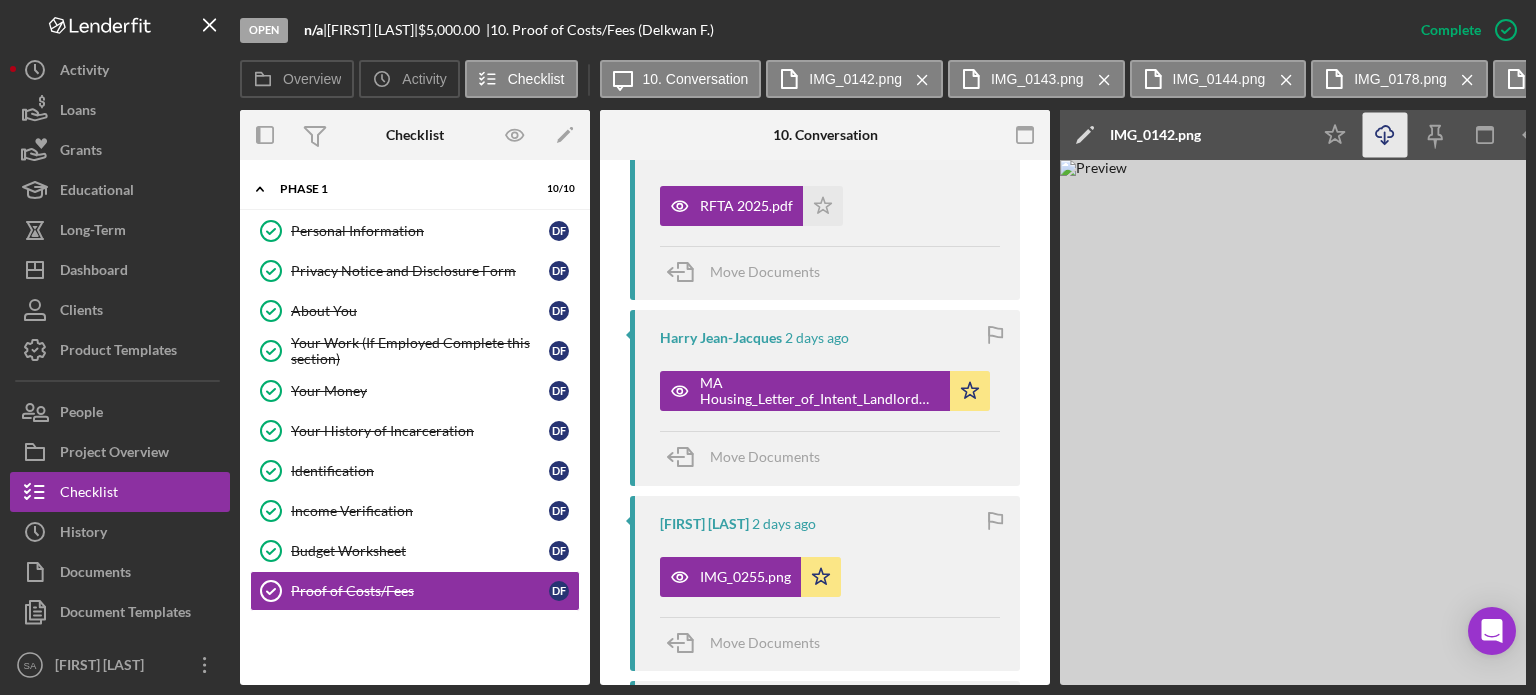 click on "Icon/Download" 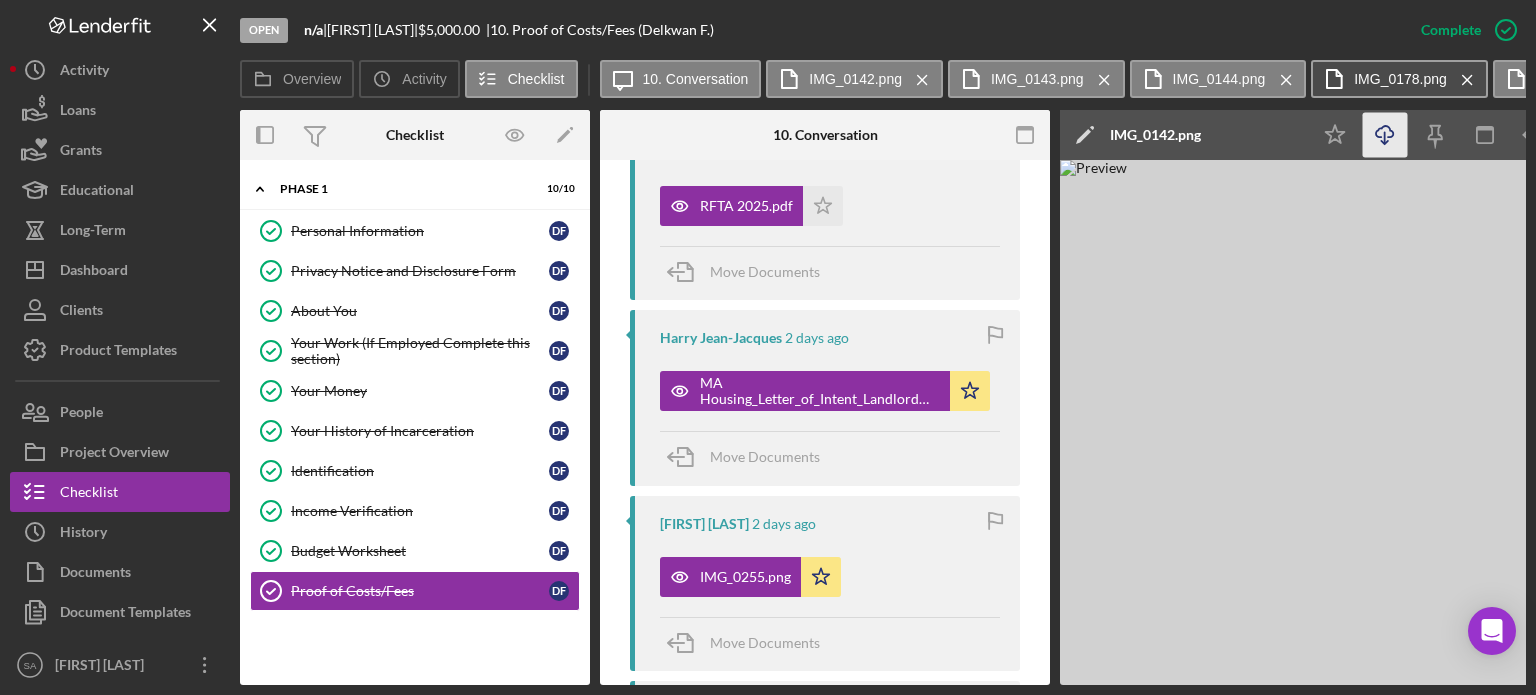 click on "IMG_0178.png" at bounding box center [1400, 79] 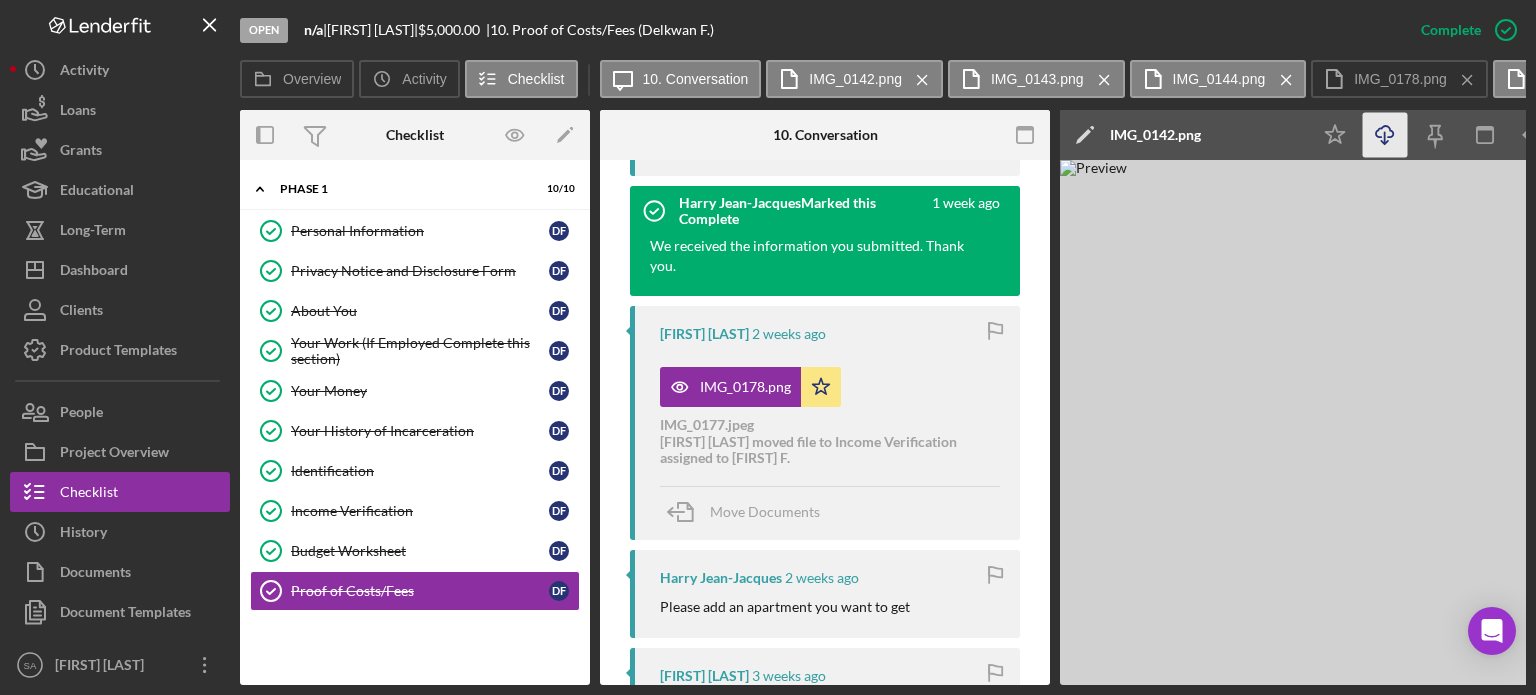 scroll, scrollTop: 2275, scrollLeft: 0, axis: vertical 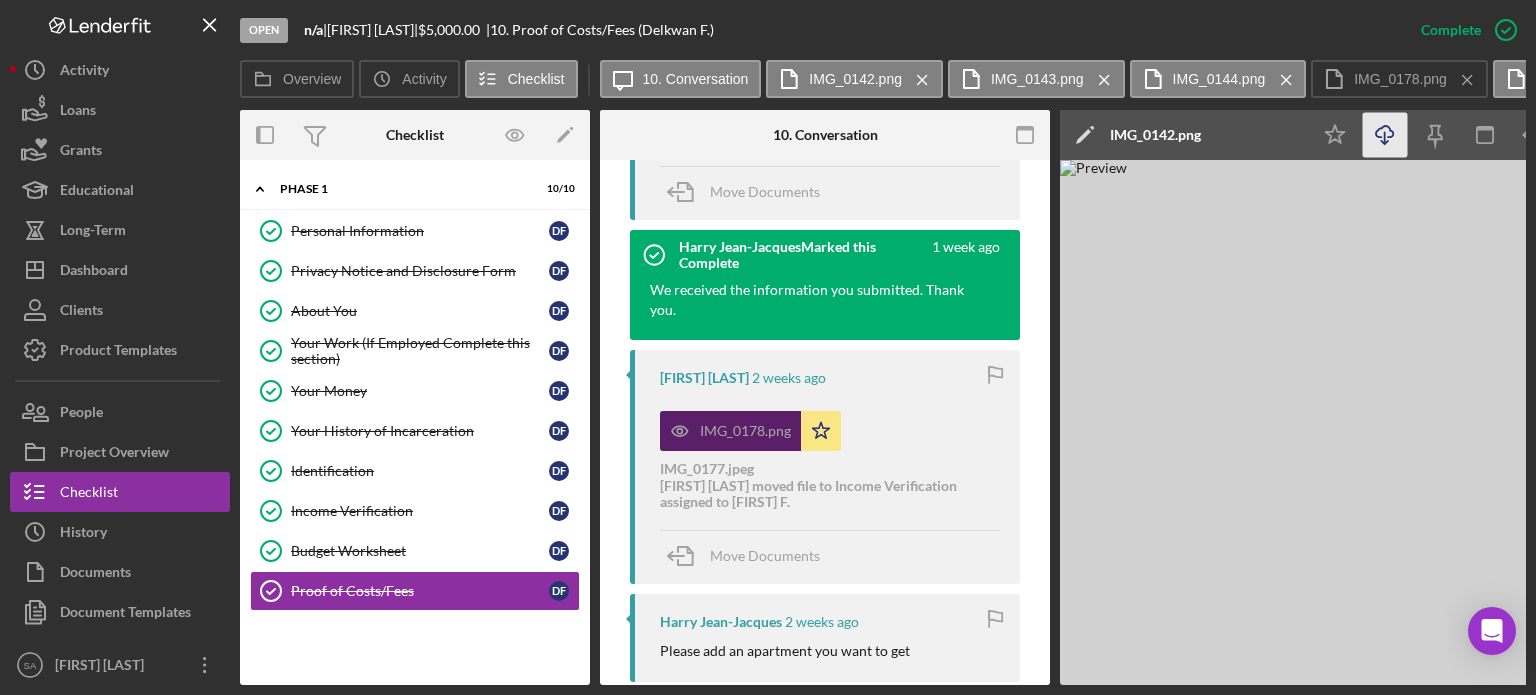 click on "IMG_0178.png" at bounding box center [745, 431] 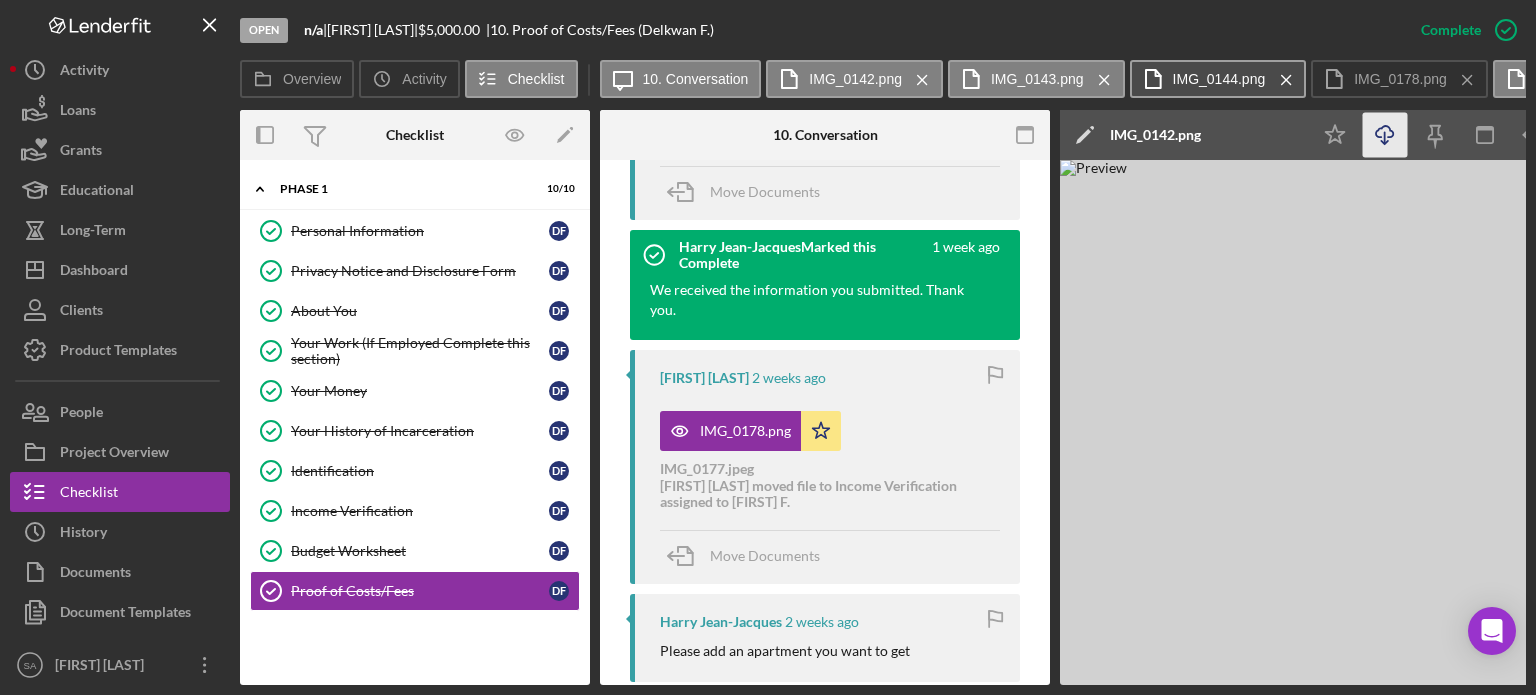 click on "IMG_0144.png" at bounding box center (1219, 79) 